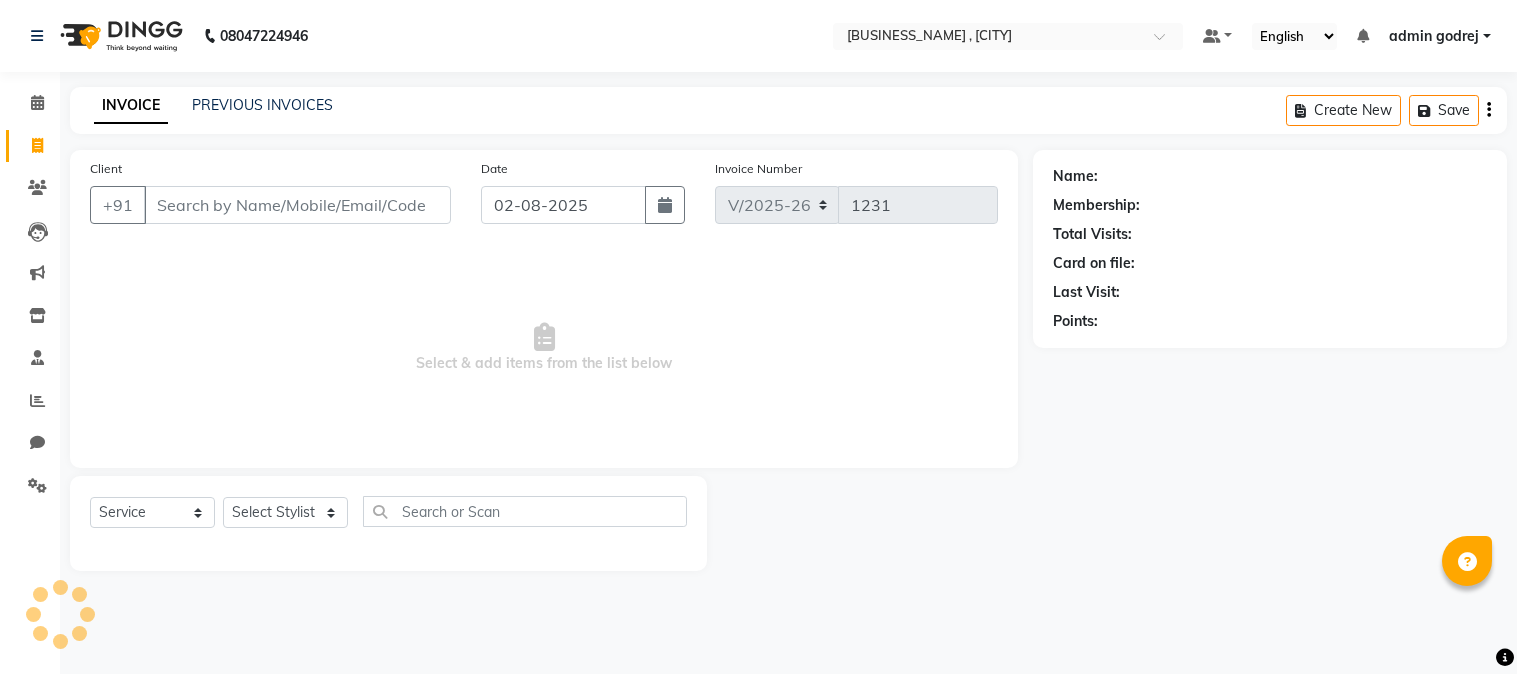 select on "7250" 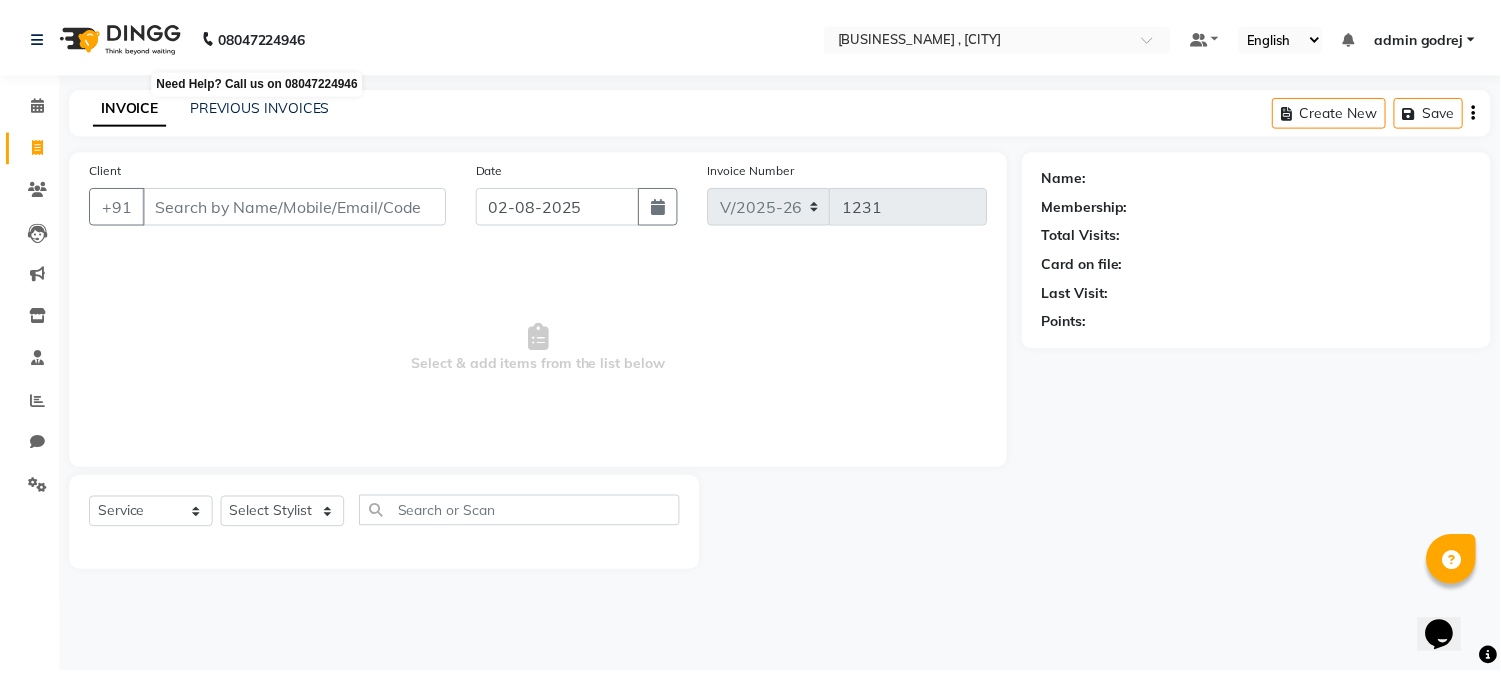 scroll, scrollTop: 0, scrollLeft: 0, axis: both 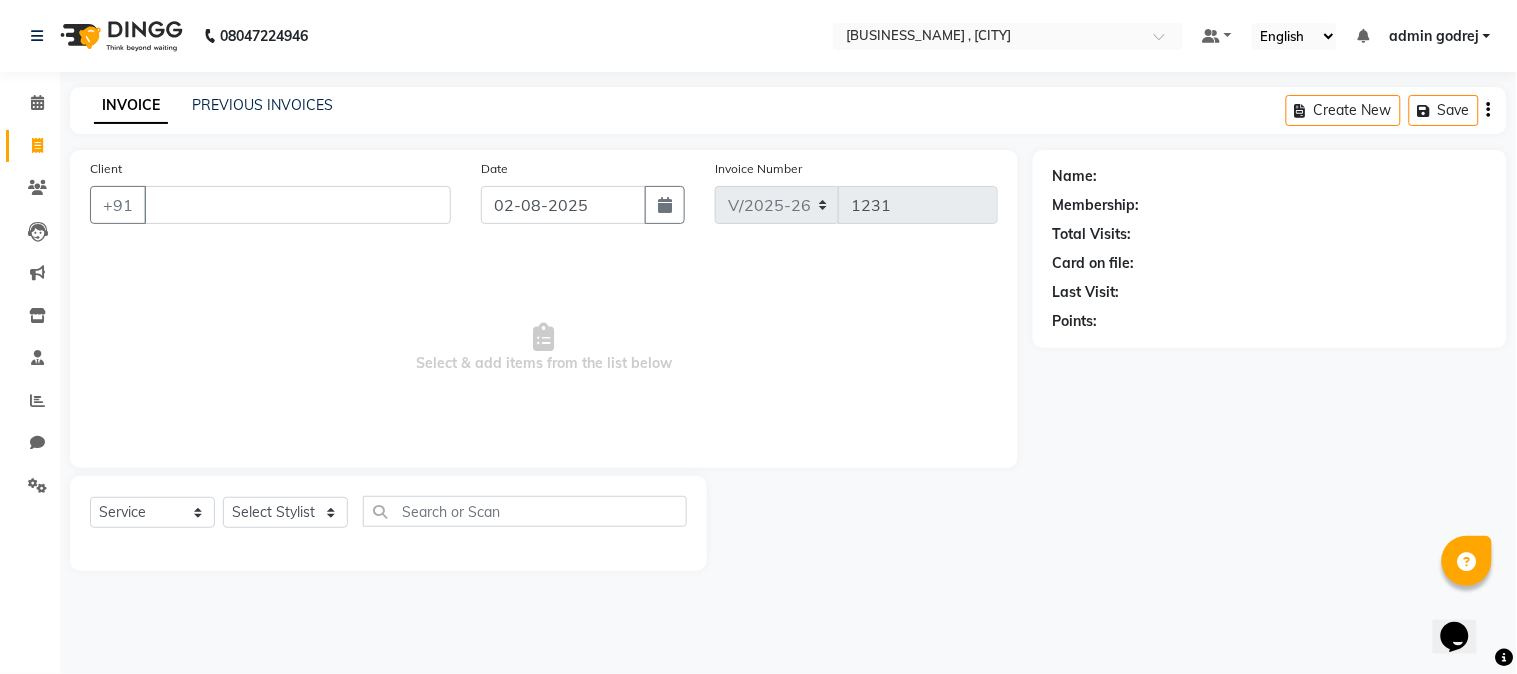 type 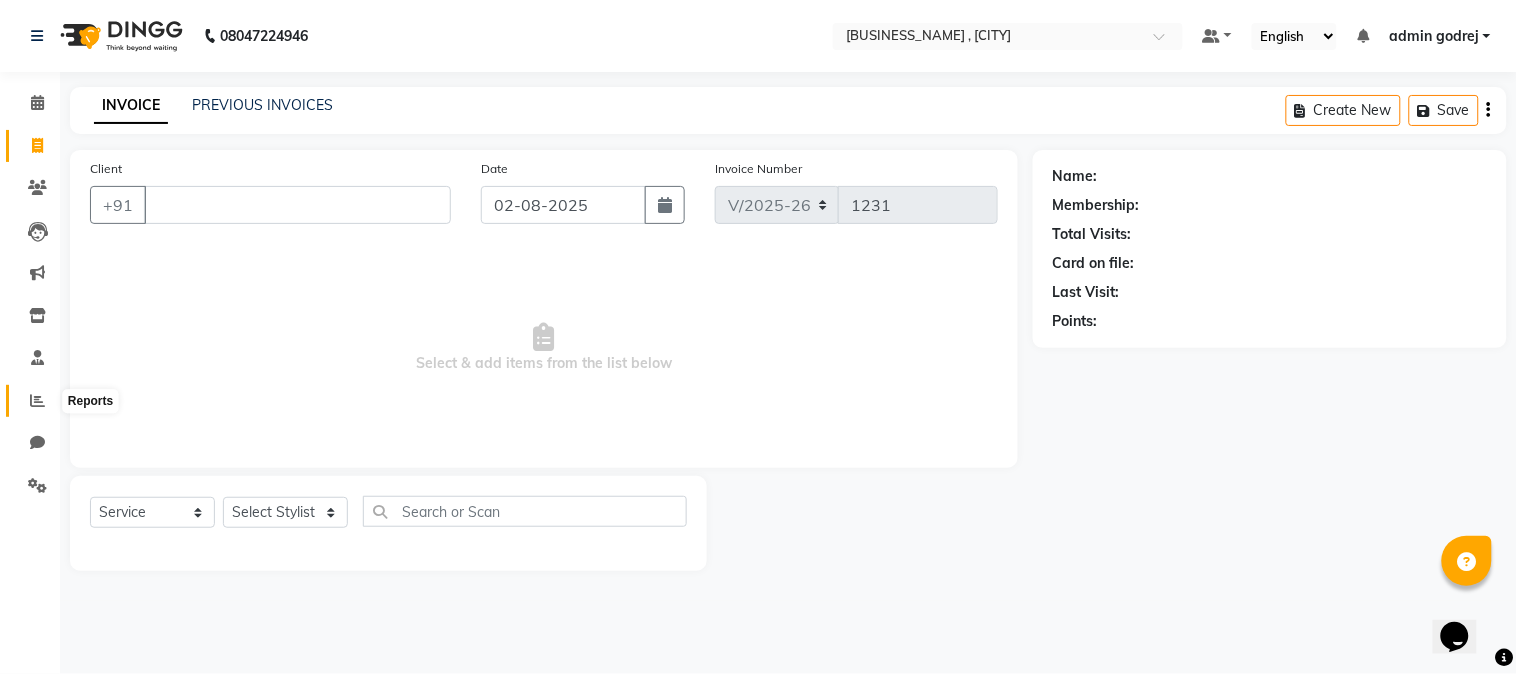 click 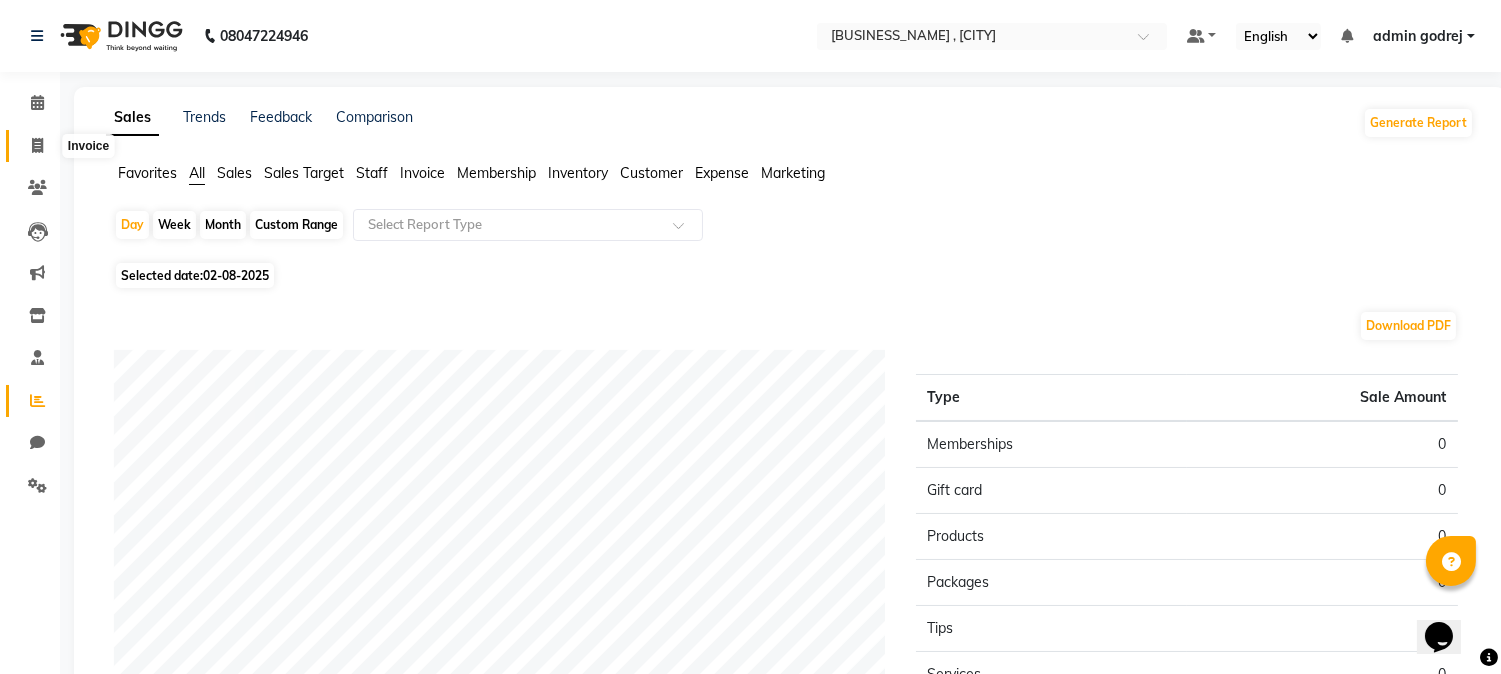 click 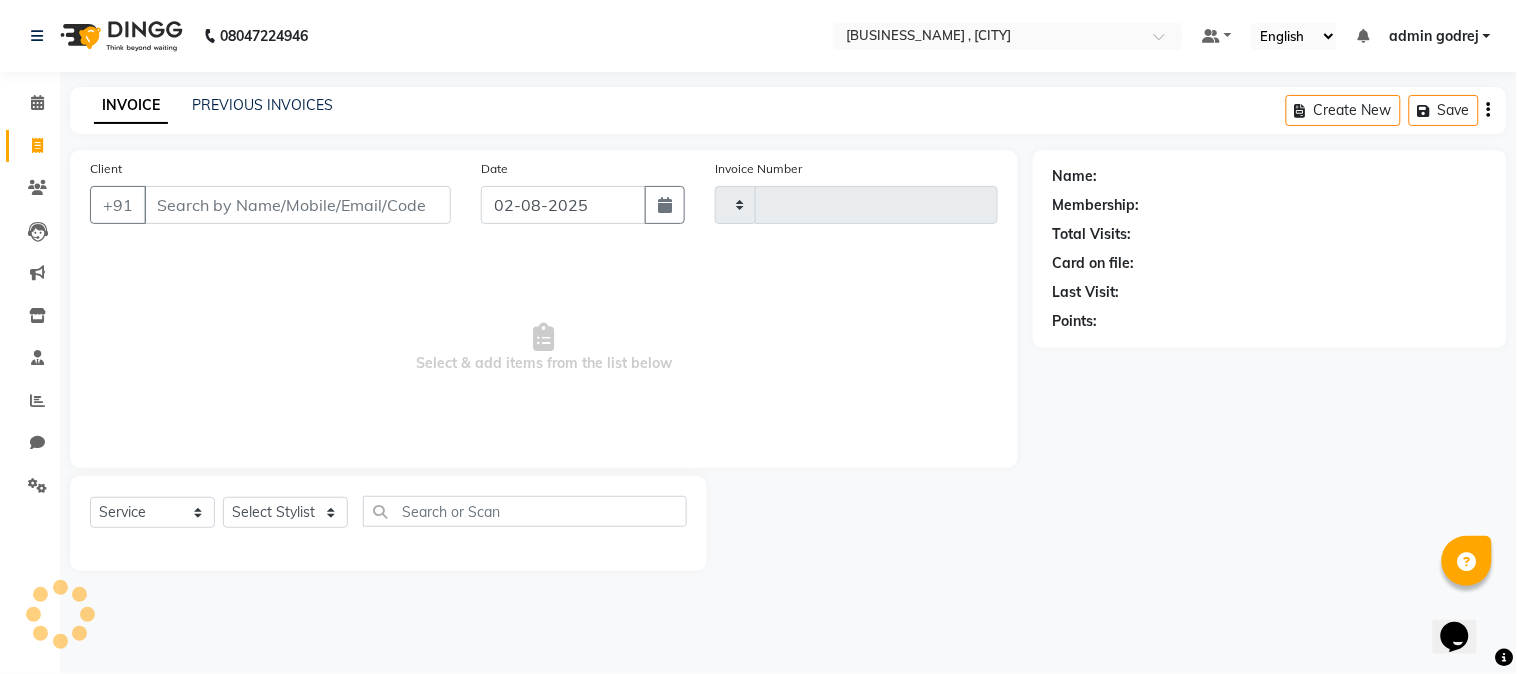 type on "1231" 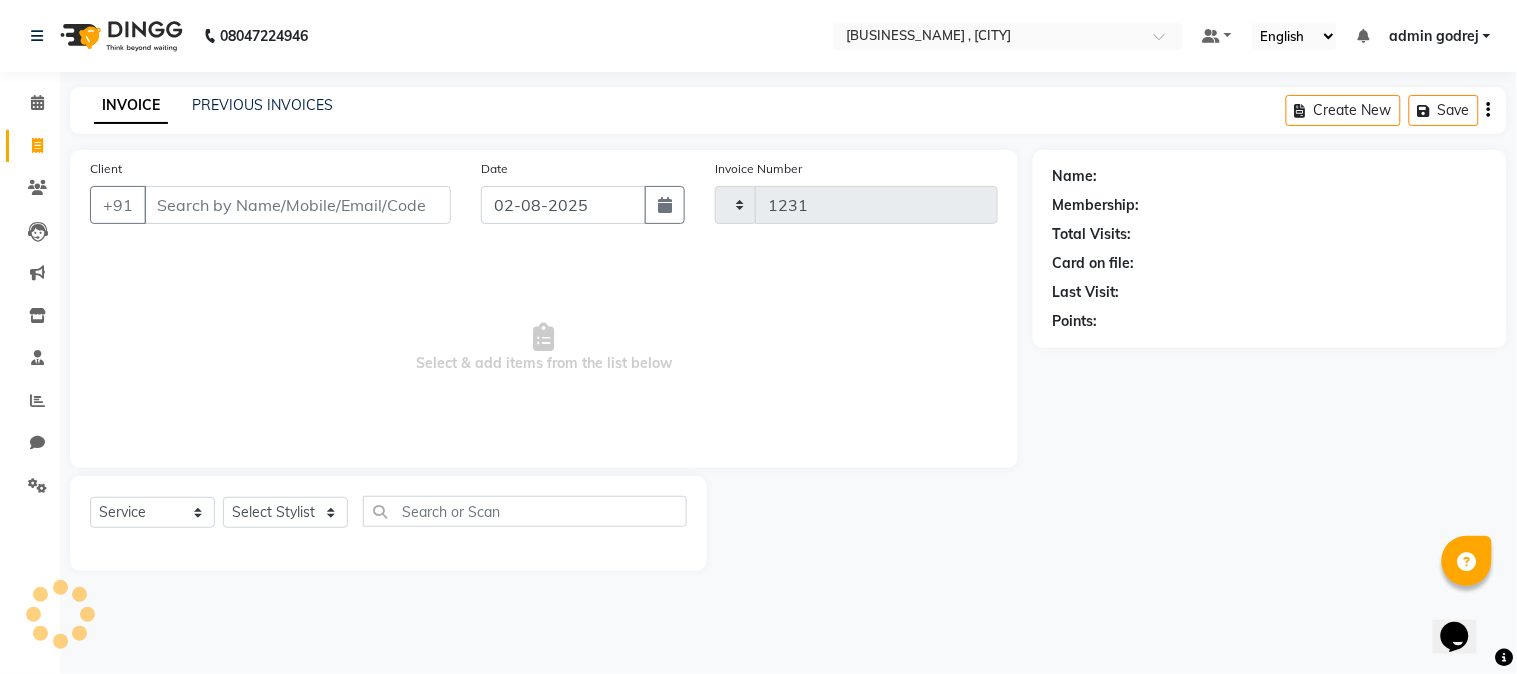 select on "7250" 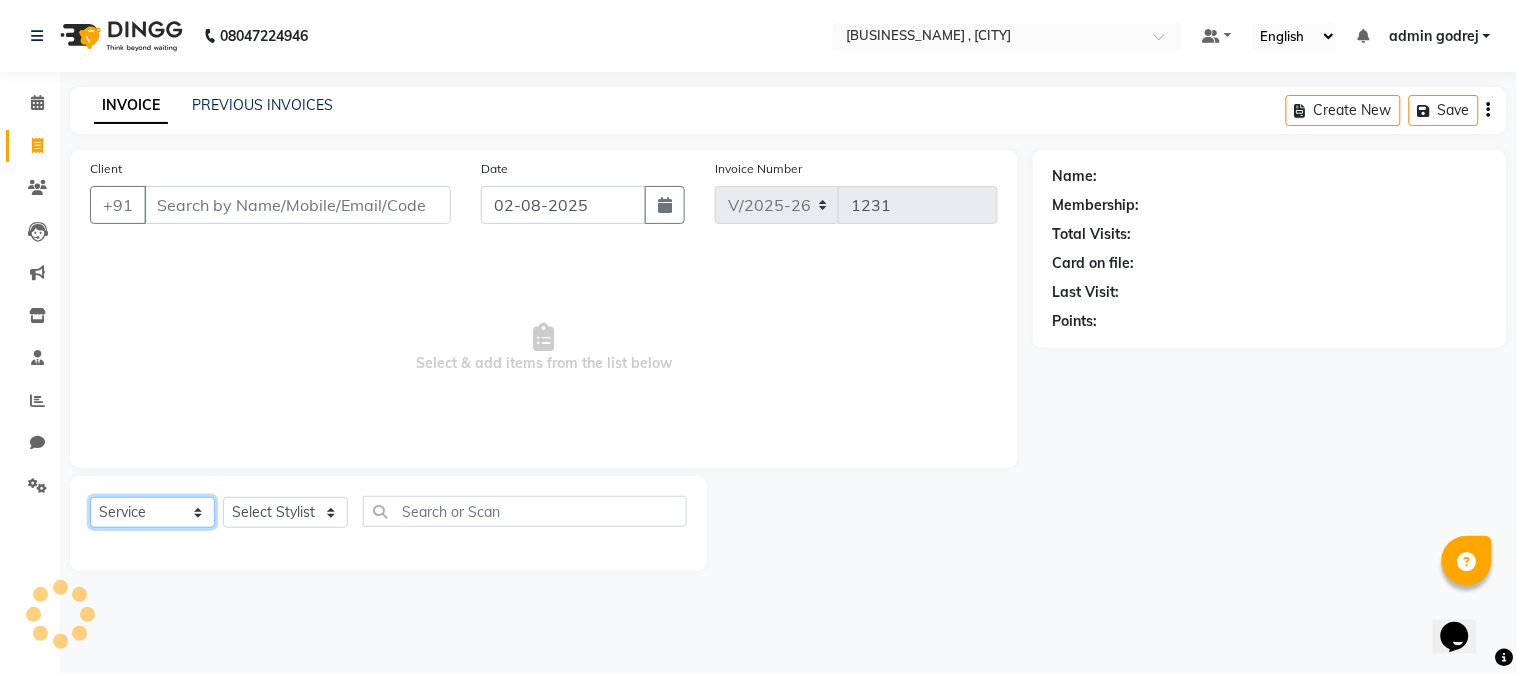 click on "Select  Service  Product  Membership  Package Voucher Prepaid Gift Card" 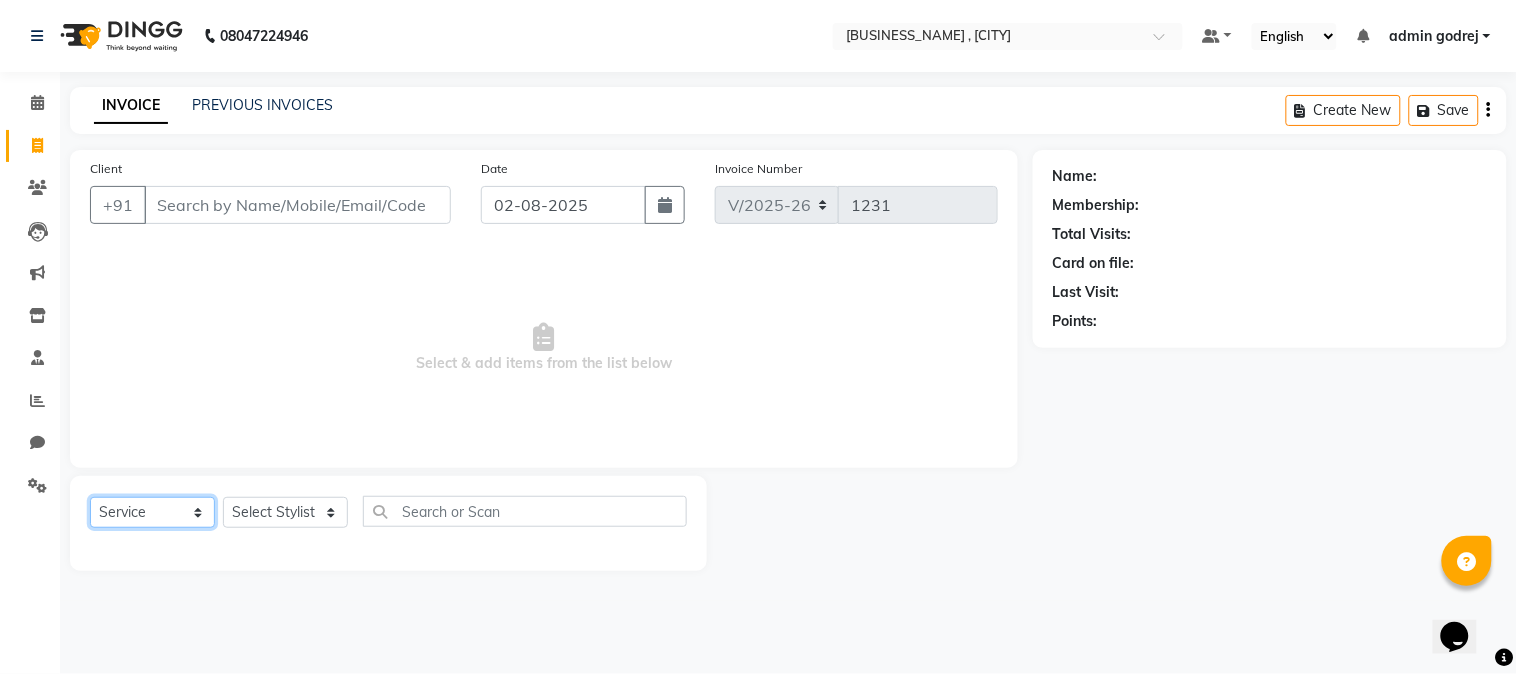 select on "product" 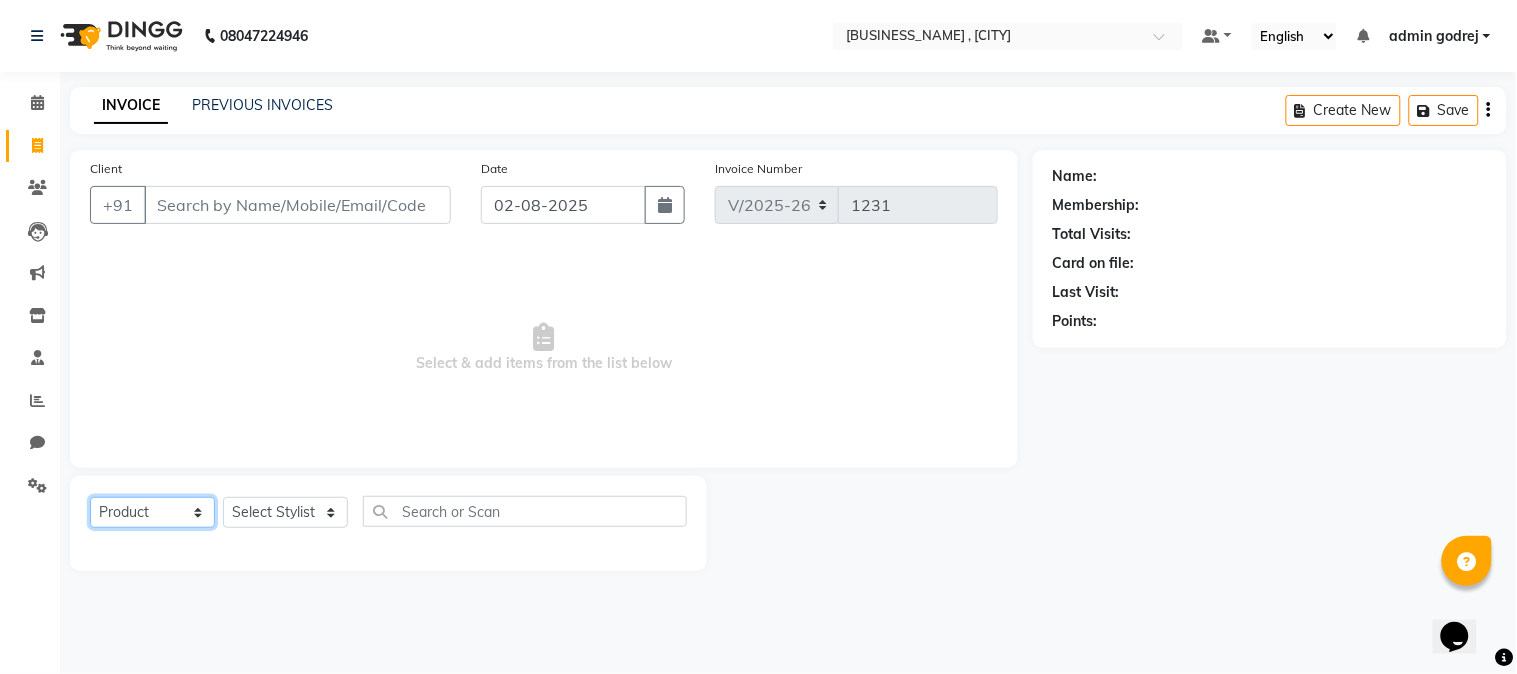 click on "Select  Service  Product  Membership  Package Voucher Prepaid Gift Card" 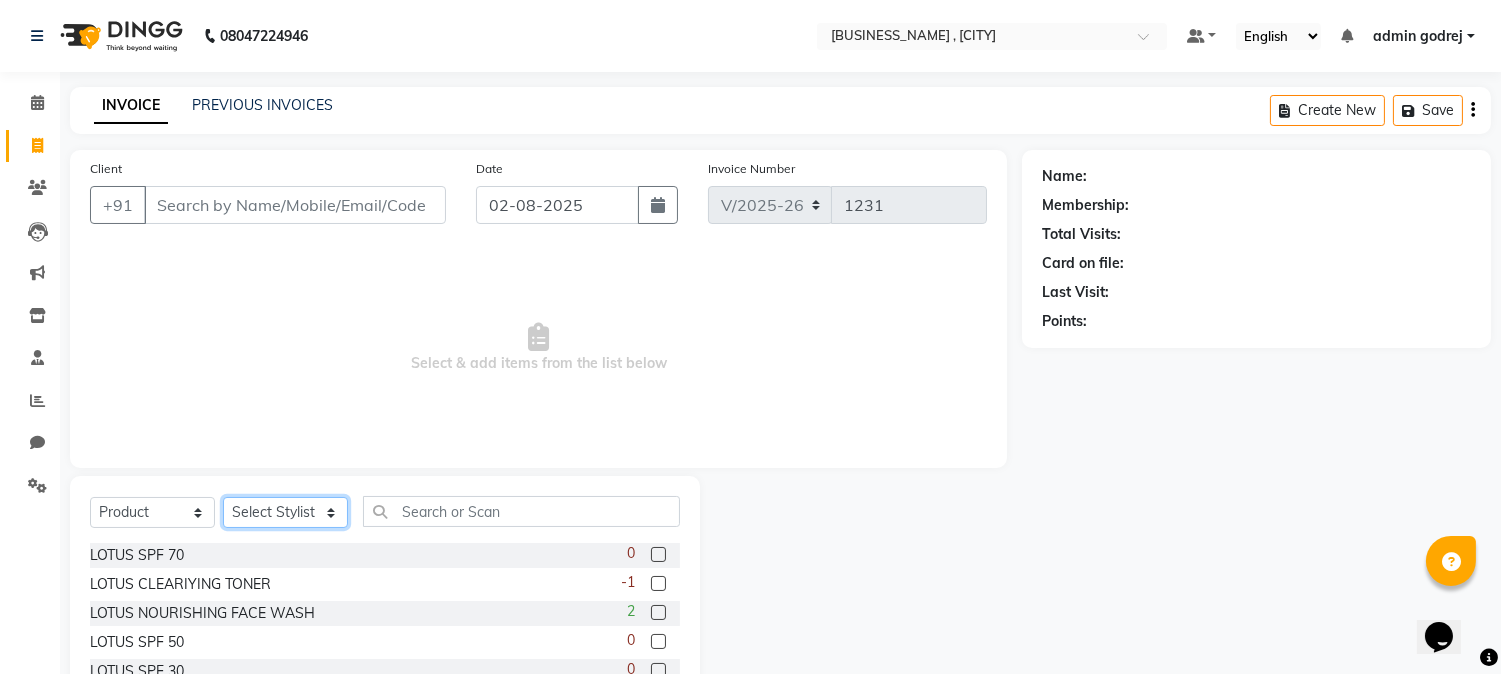 click on "Select Stylist admin godrej [FIRST] [LAST] [FIRST] [LAST] [FIRST] [LAST] [FIRST] [LAST] [FIRST] [LAST] [FIRST] [LAST] [FIRST] [LAST] [FIRST] [LAST] [FIRST] [LAST] [FIRST] [LAST]" 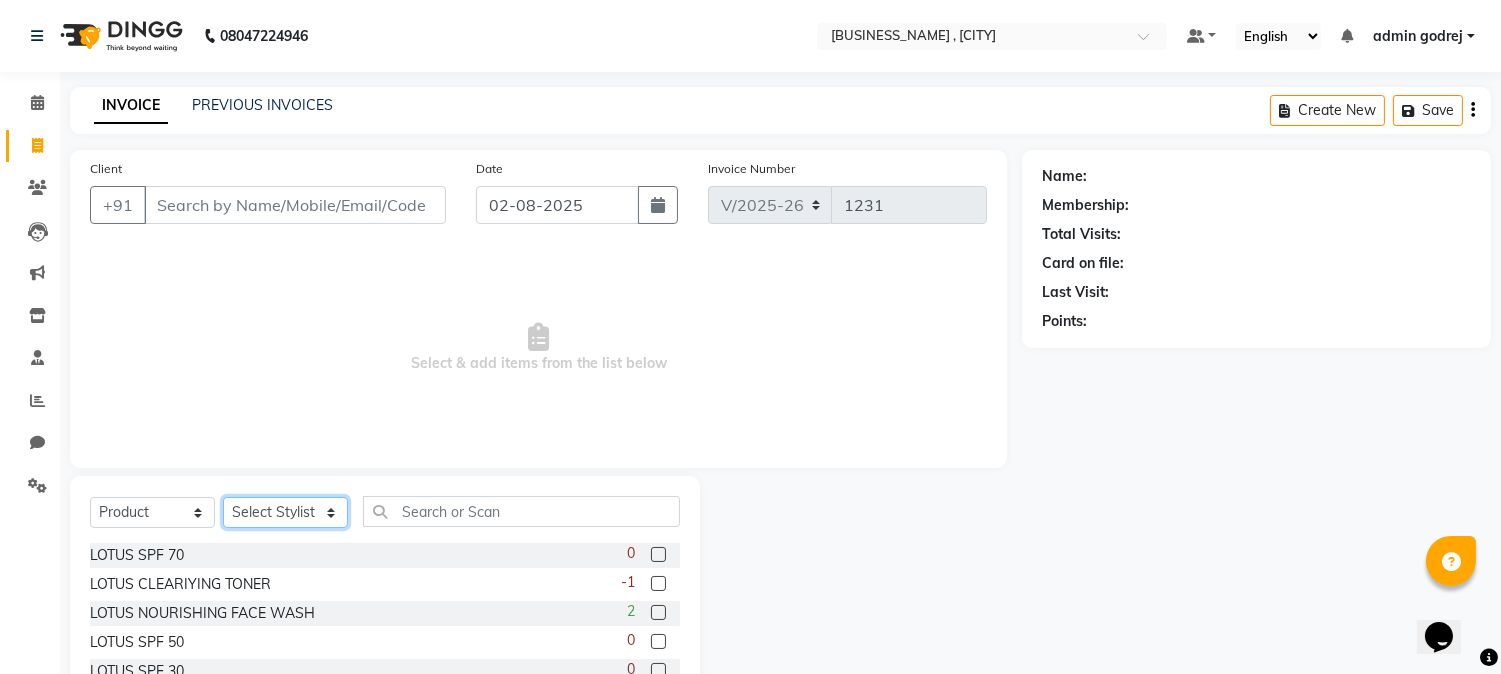 select on "61810" 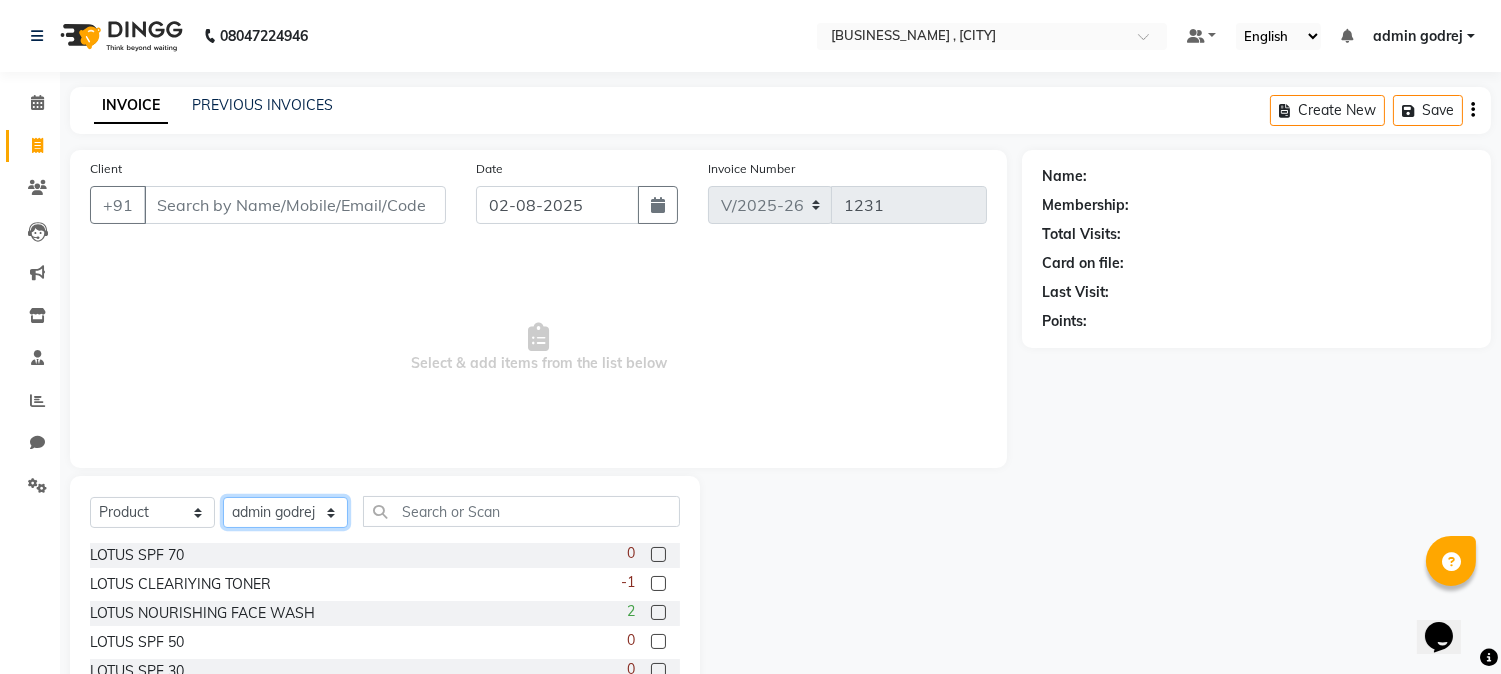 click on "Select Stylist admin godrej [FIRST] [LAST] [FIRST] [LAST] [FIRST] [LAST] [FIRST] [LAST] [FIRST] [LAST] [FIRST] [LAST] [FIRST] [LAST] [FIRST] [LAST] [FIRST] [LAST] [FIRST] [LAST]" 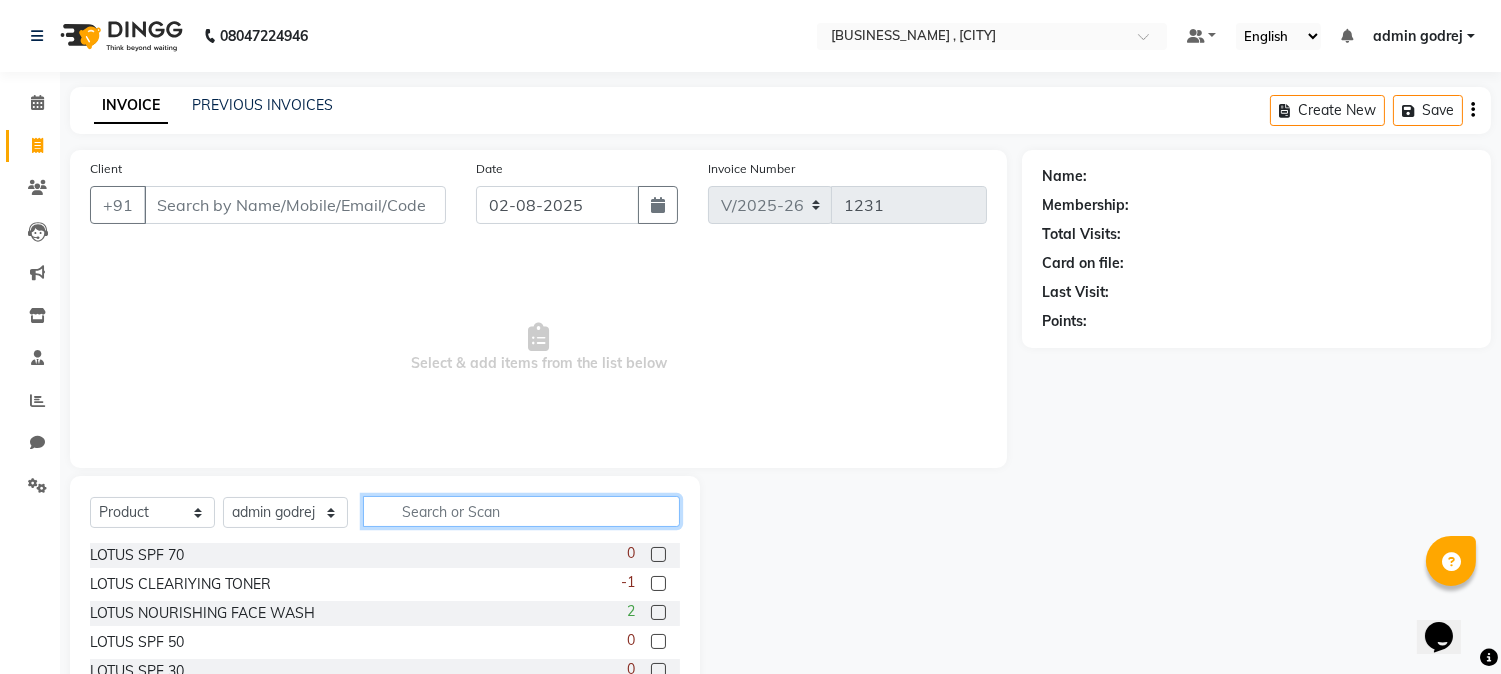click 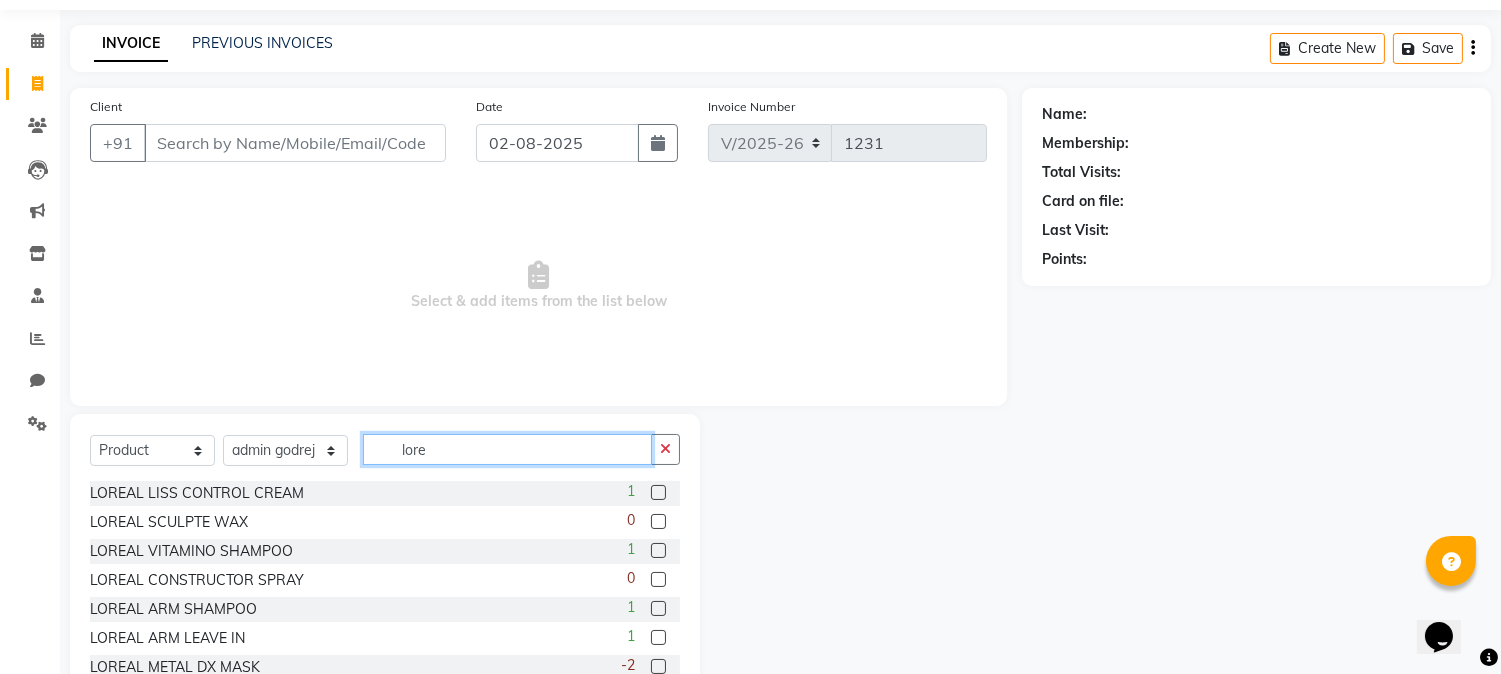 scroll, scrollTop: 111, scrollLeft: 0, axis: vertical 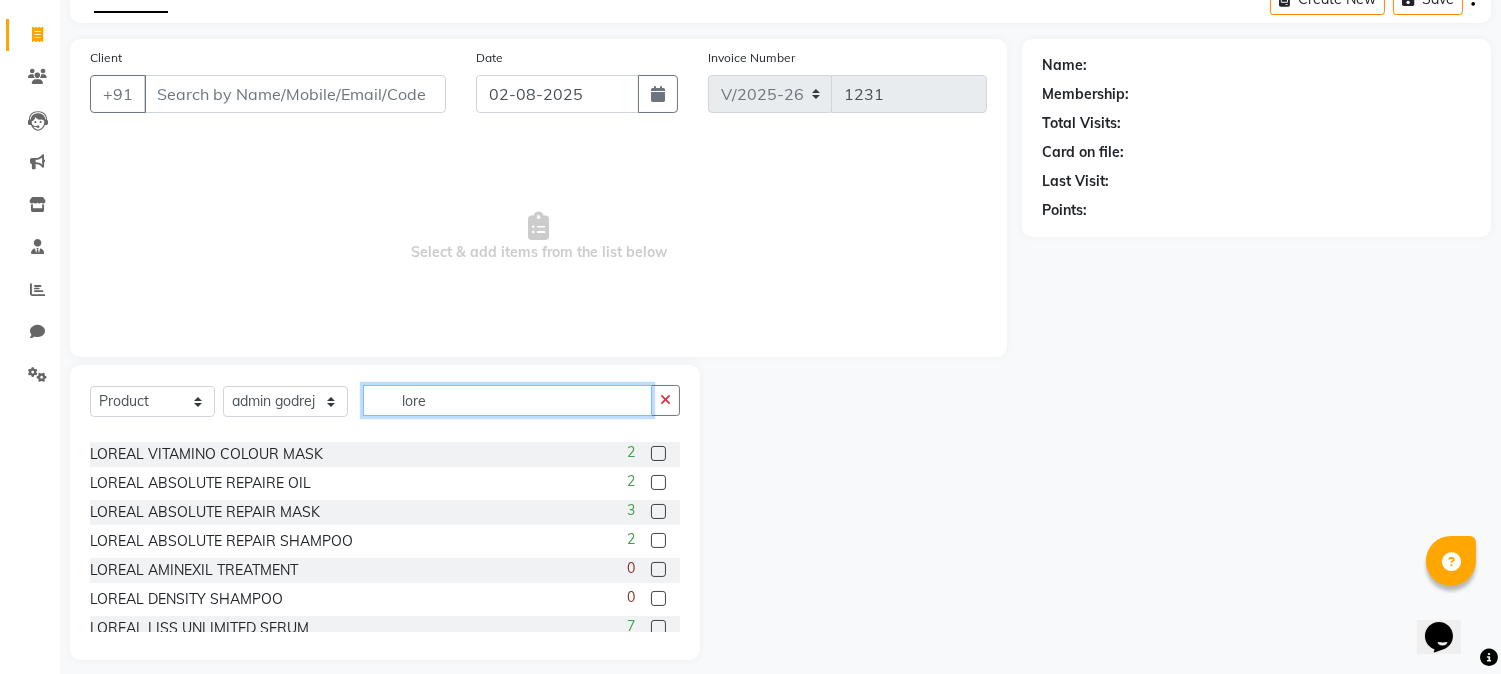 type on "lore" 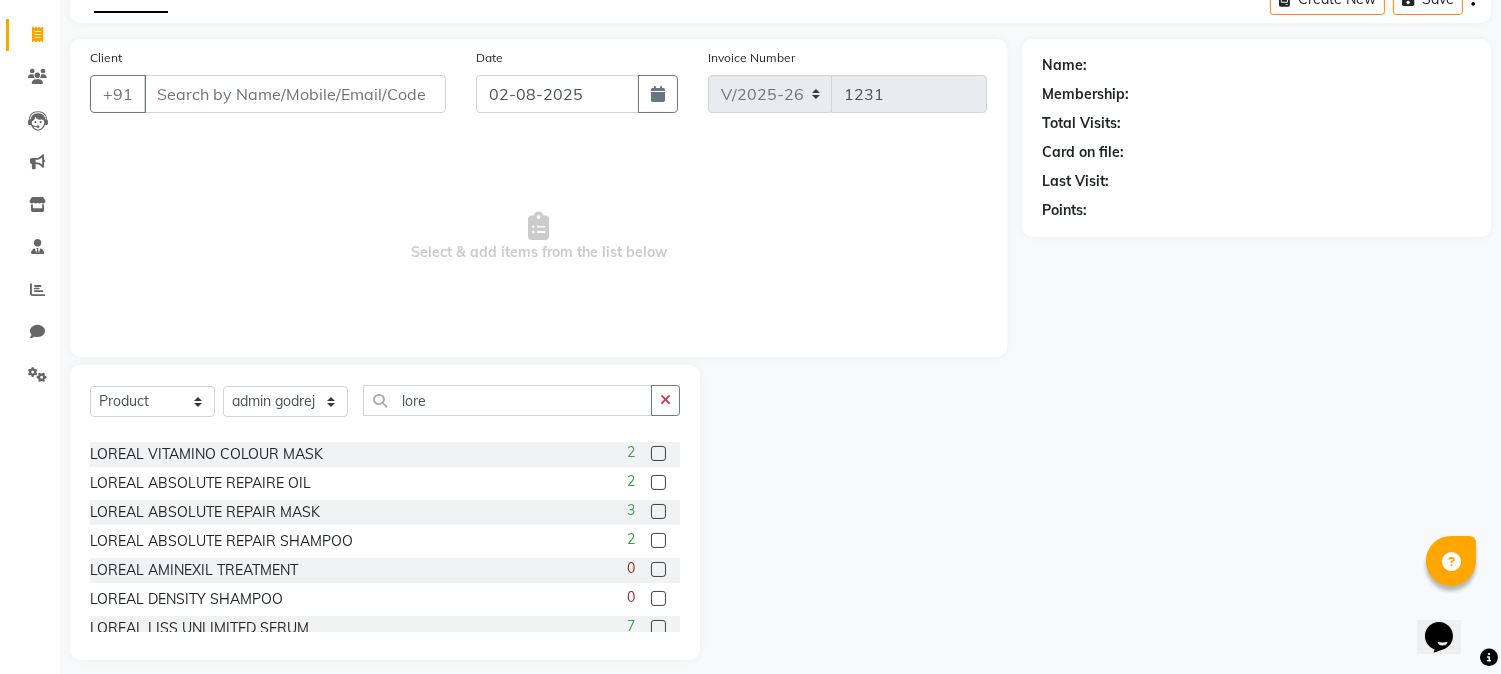 click 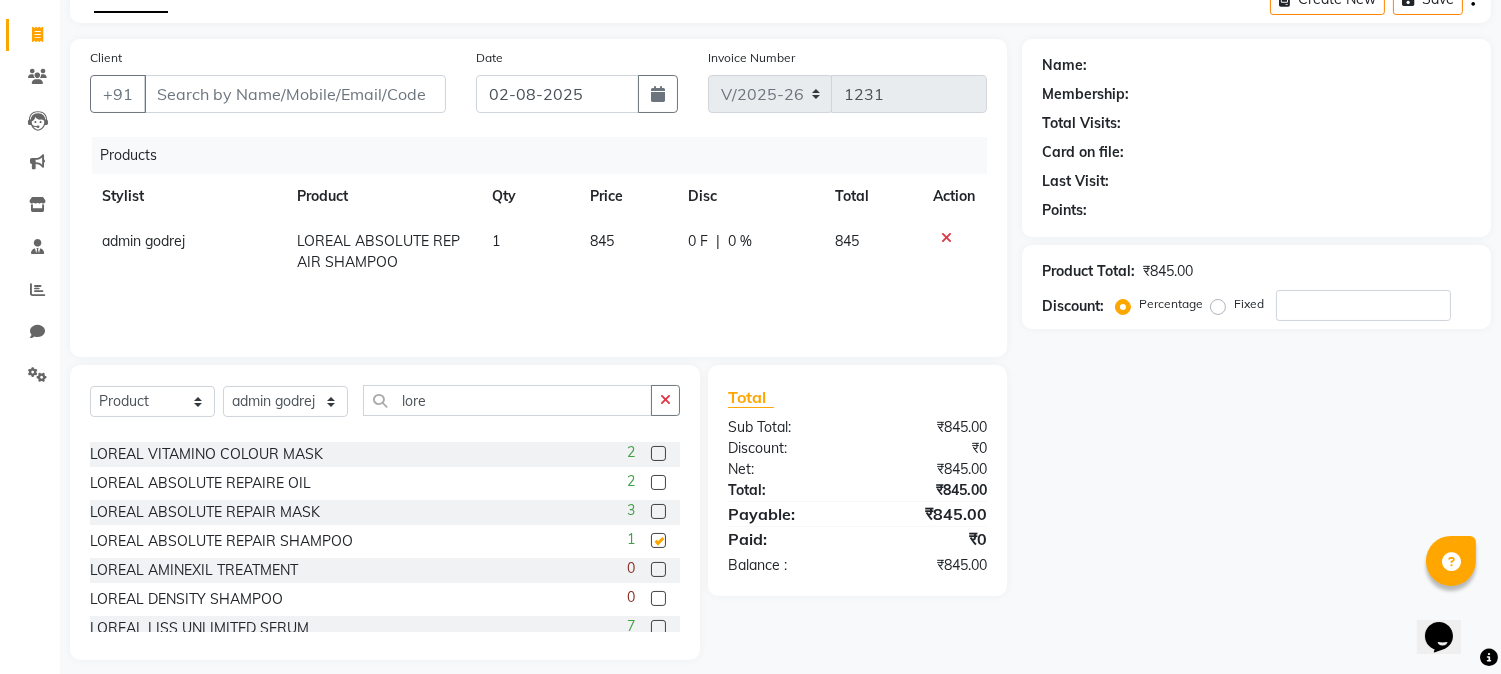 checkbox on "false" 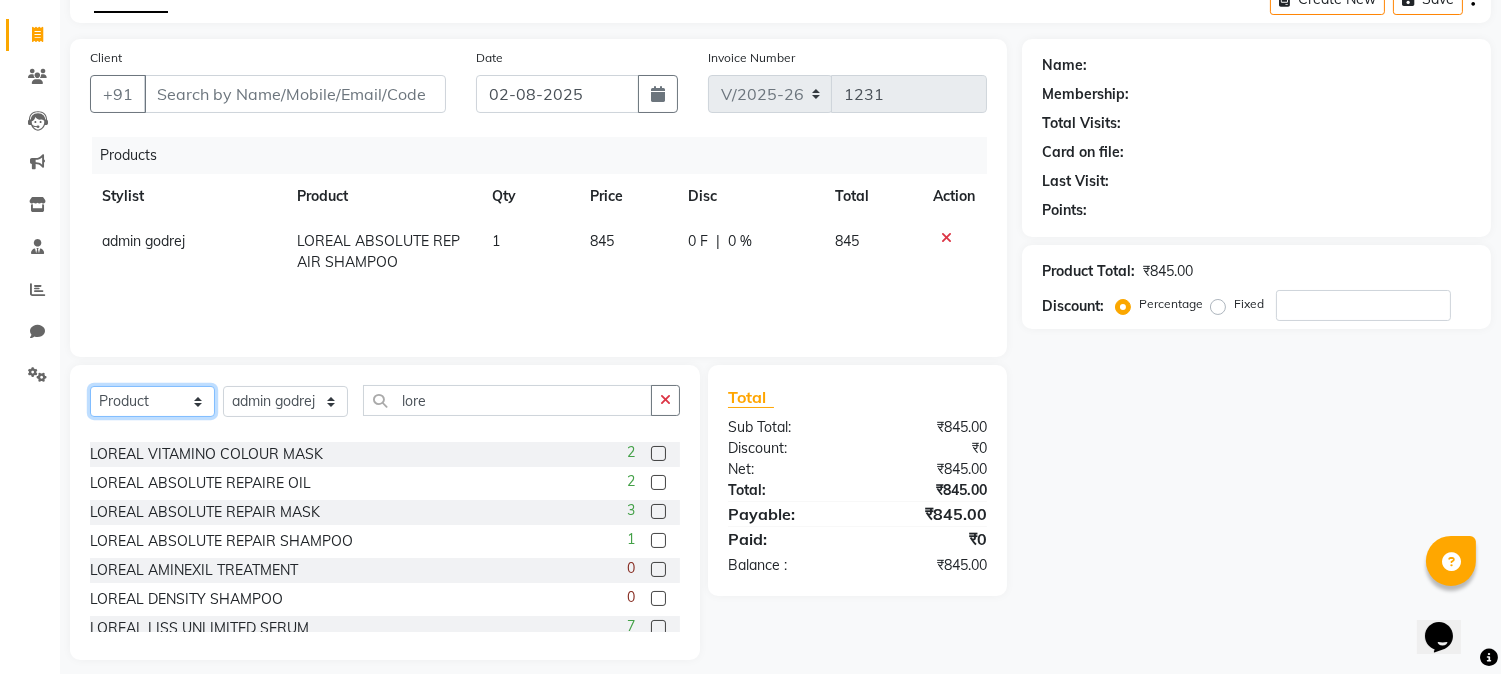 click on "Select  Service  Product  Membership  Package Voucher Prepaid Gift Card" 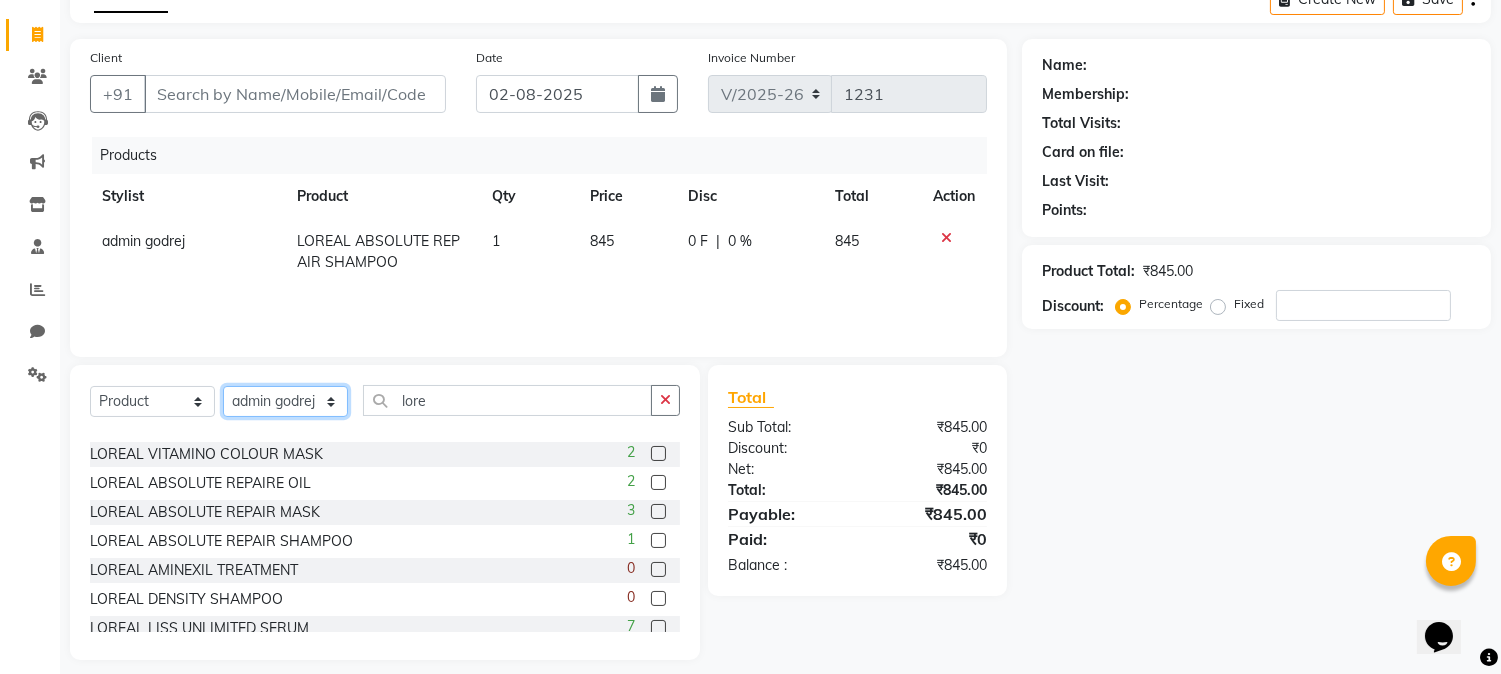 click on "Select Stylist admin godrej [FIRST] [LAST] [FIRST] [LAST] [FIRST] [LAST] [FIRST] [LAST] [FIRST] [LAST] [FIRST] [LAST] [FIRST] [LAST] [FIRST] [LAST] [FIRST] [LAST] [FIRST] [LAST]" 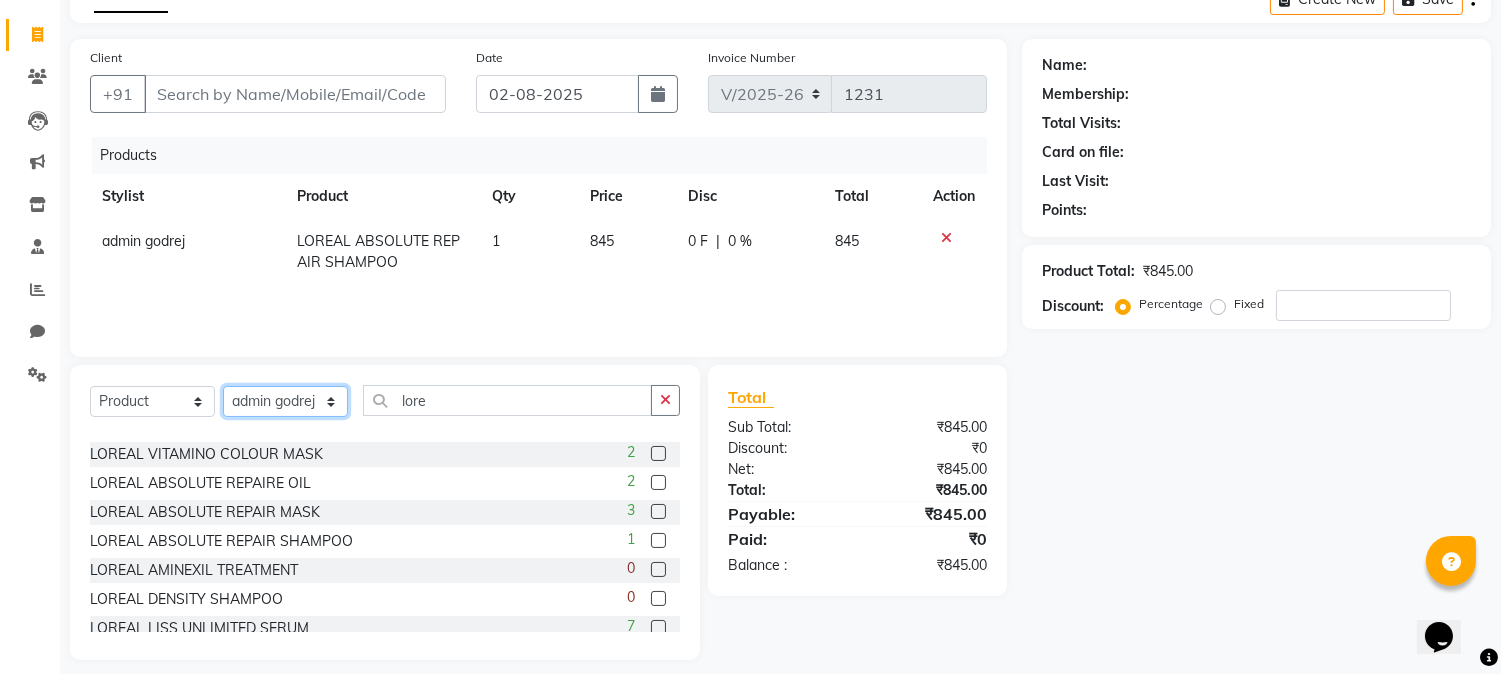 select on "67171" 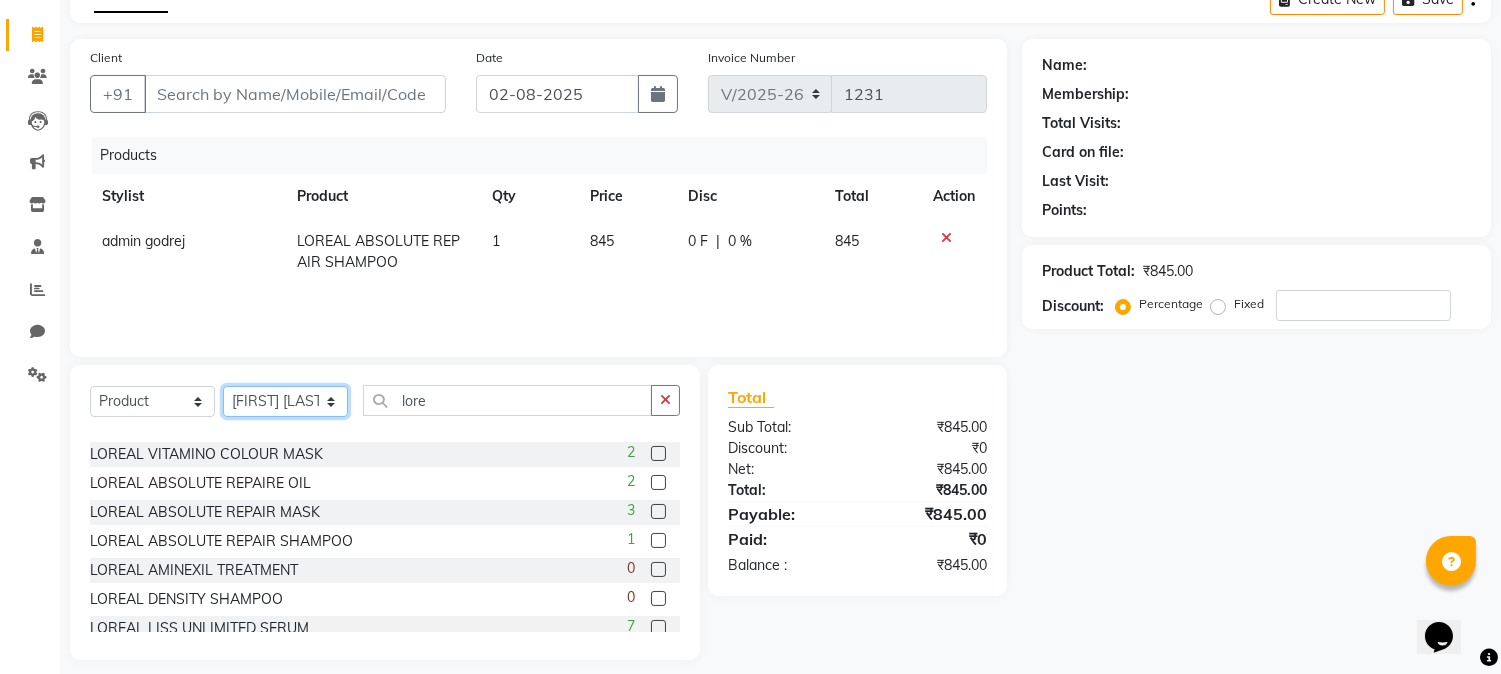 click on "Select Stylist admin godrej [FIRST] [LAST] [FIRST] [LAST] [FIRST] [LAST] [FIRST] [LAST] [FIRST] [LAST] [FIRST] [LAST] [FIRST] [LAST] [FIRST] [LAST] [FIRST] [LAST] [FIRST] [LAST]" 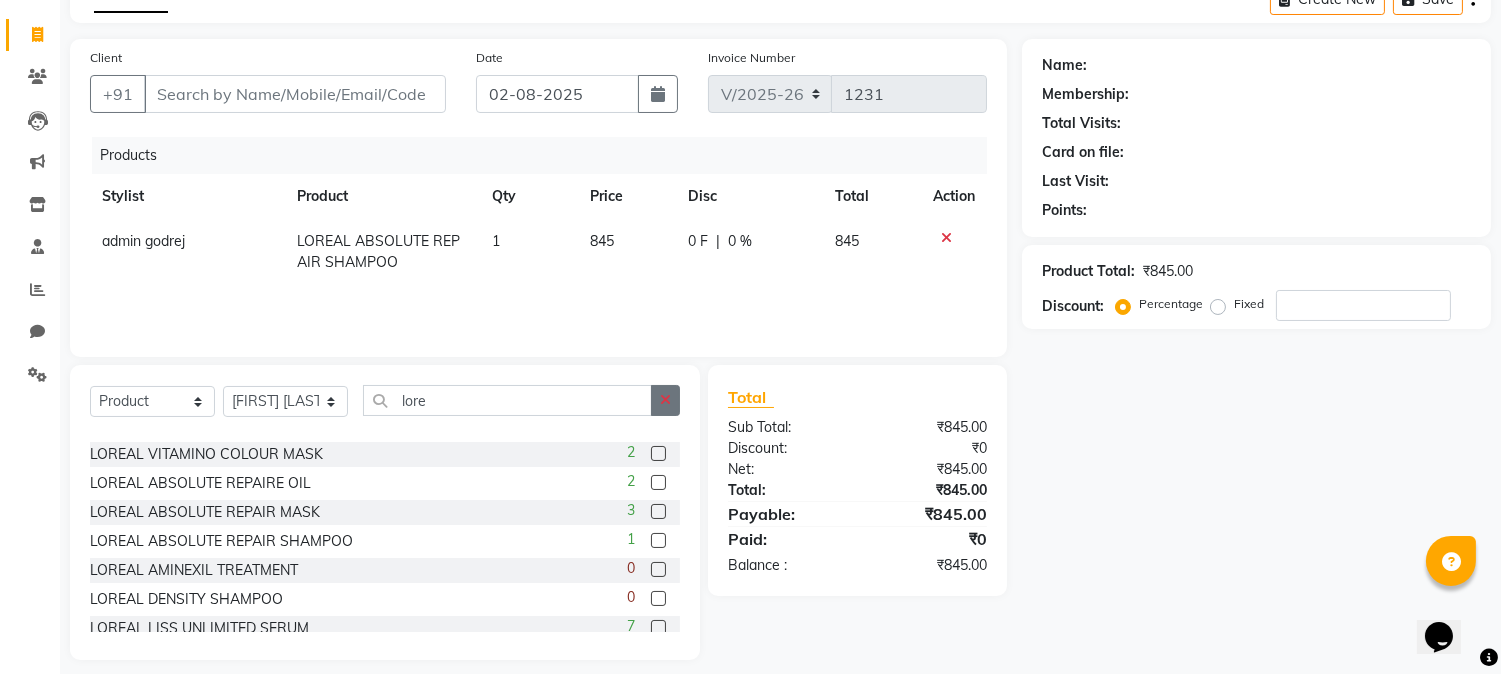 click 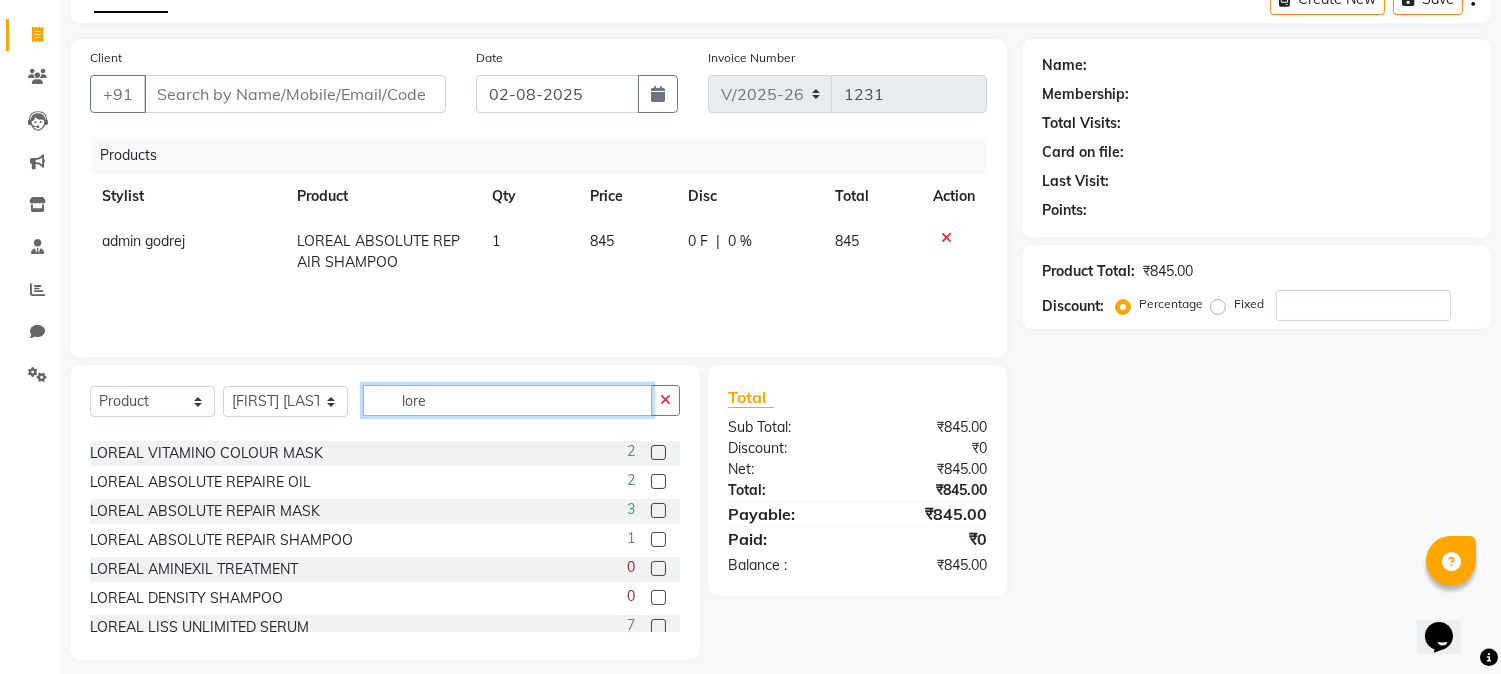 scroll, scrollTop: 222, scrollLeft: 0, axis: vertical 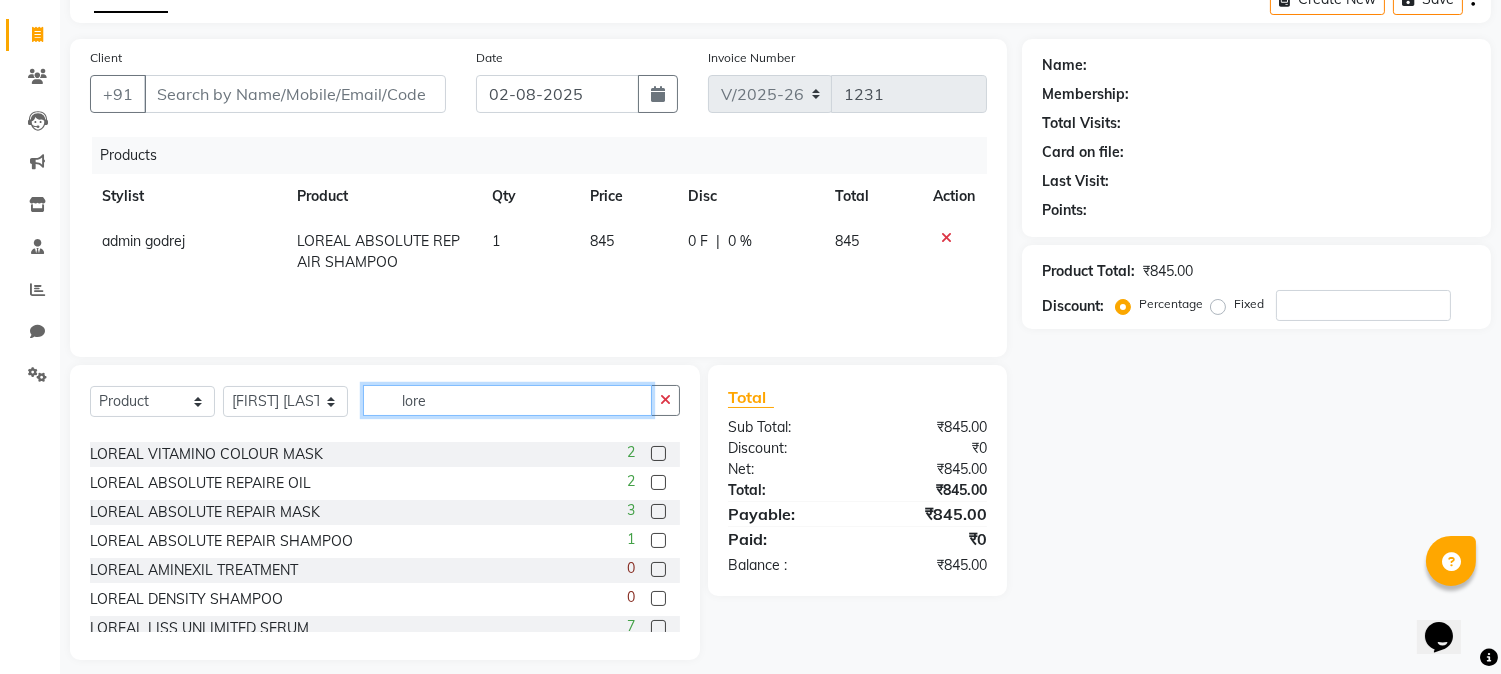 type on "lore" 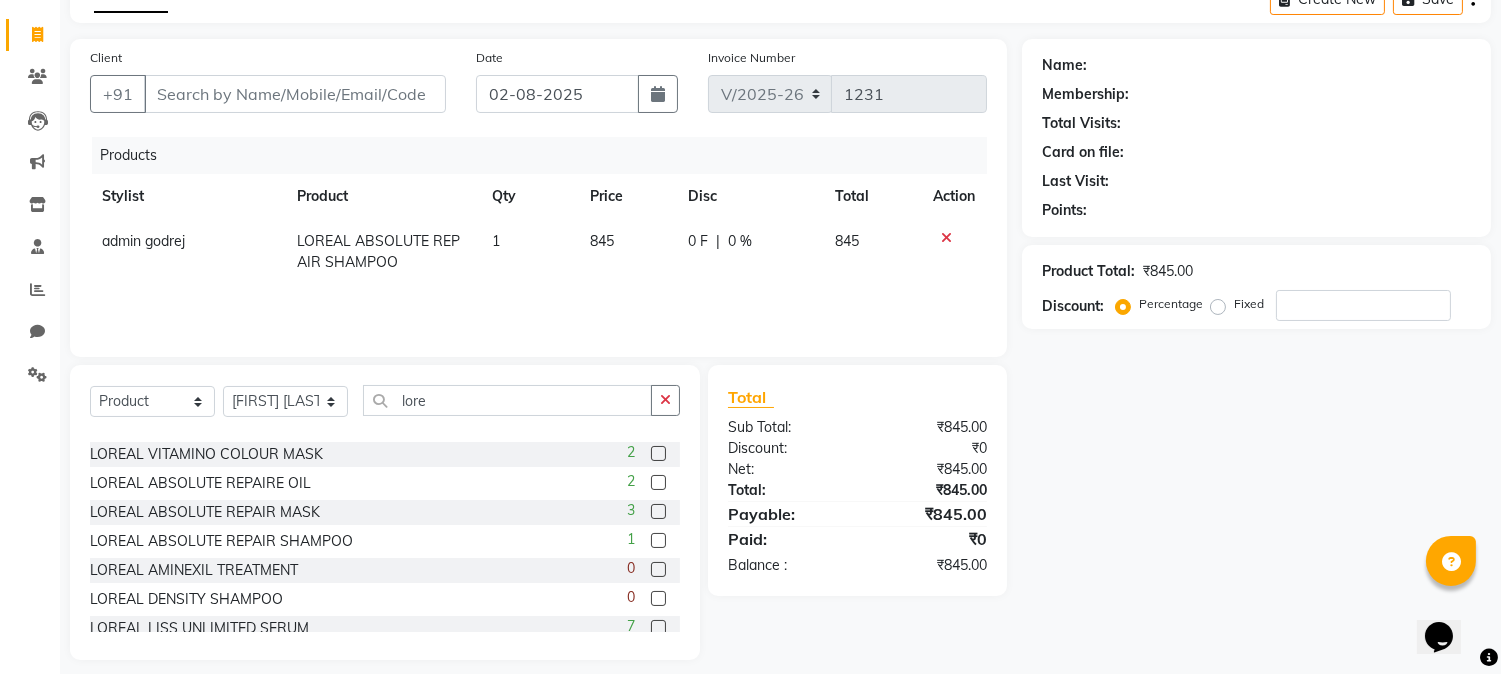 click 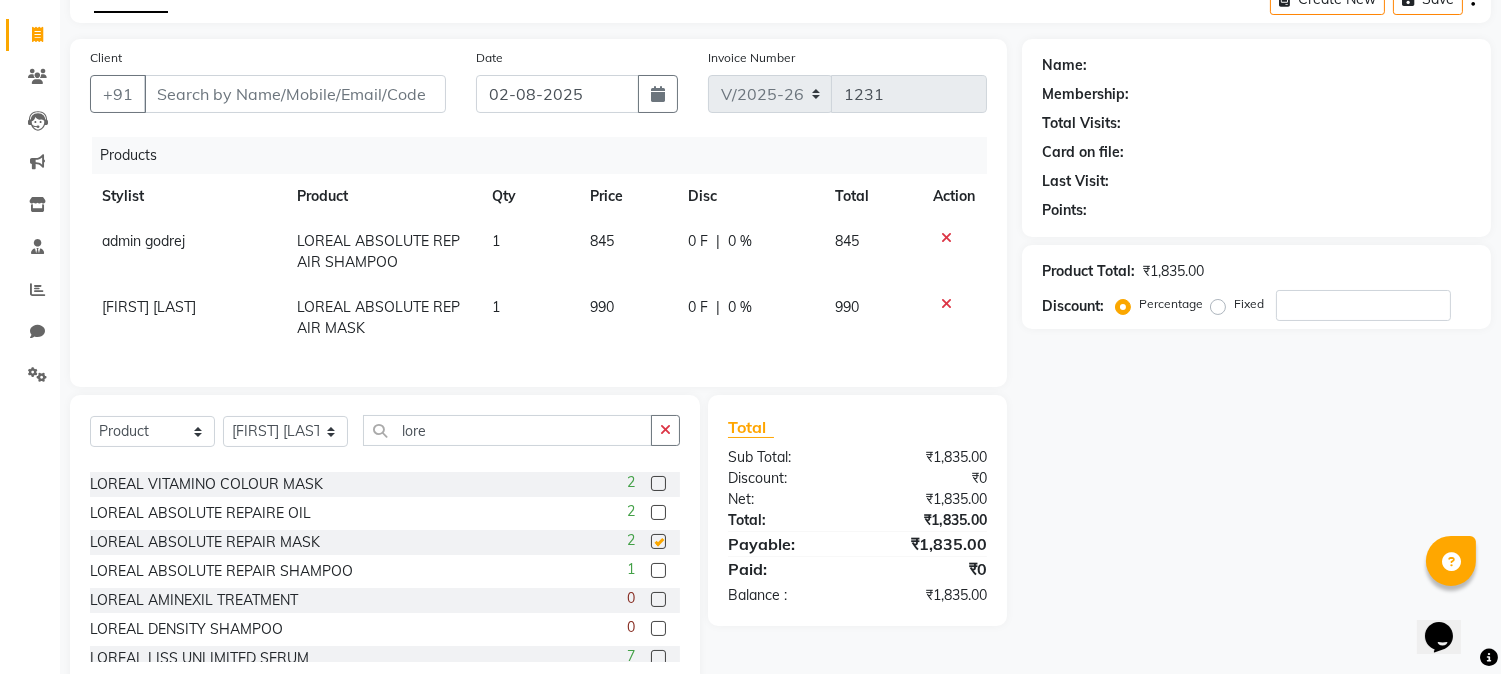 checkbox on "false" 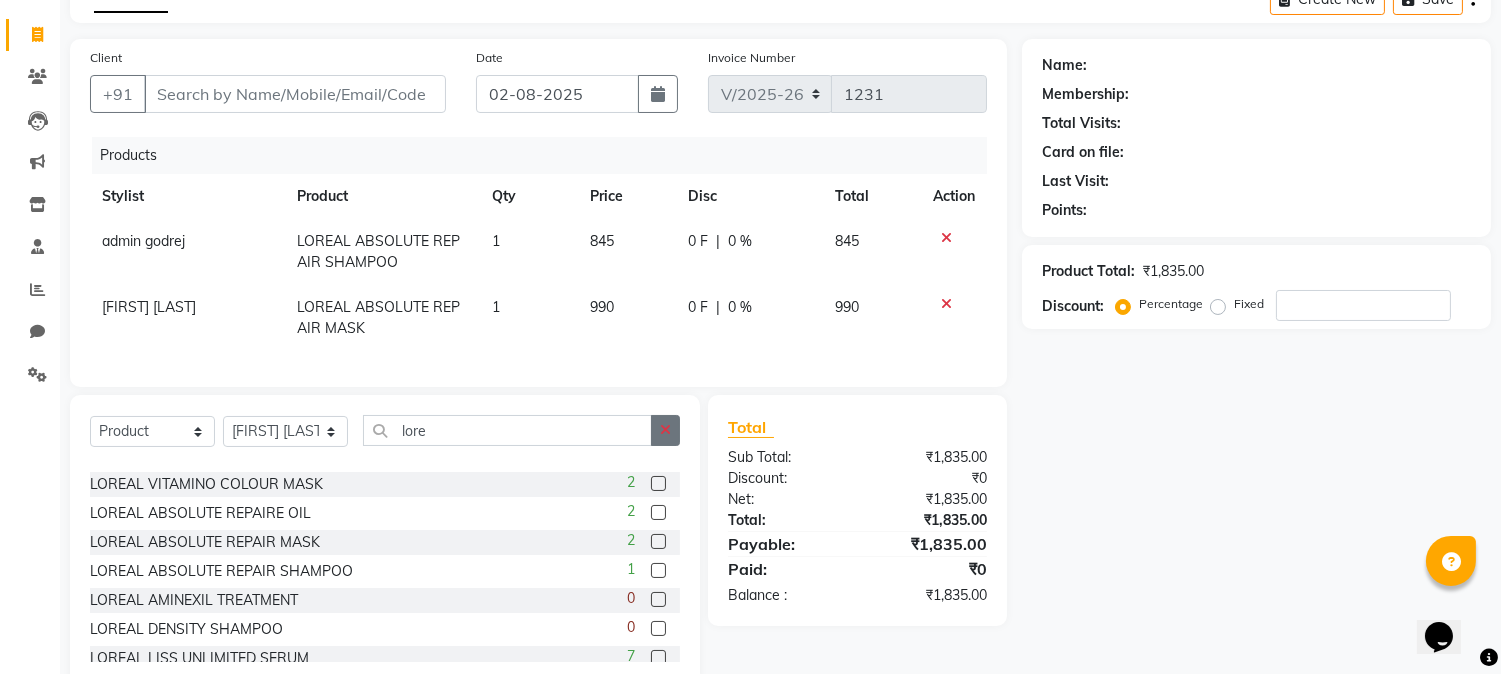 click 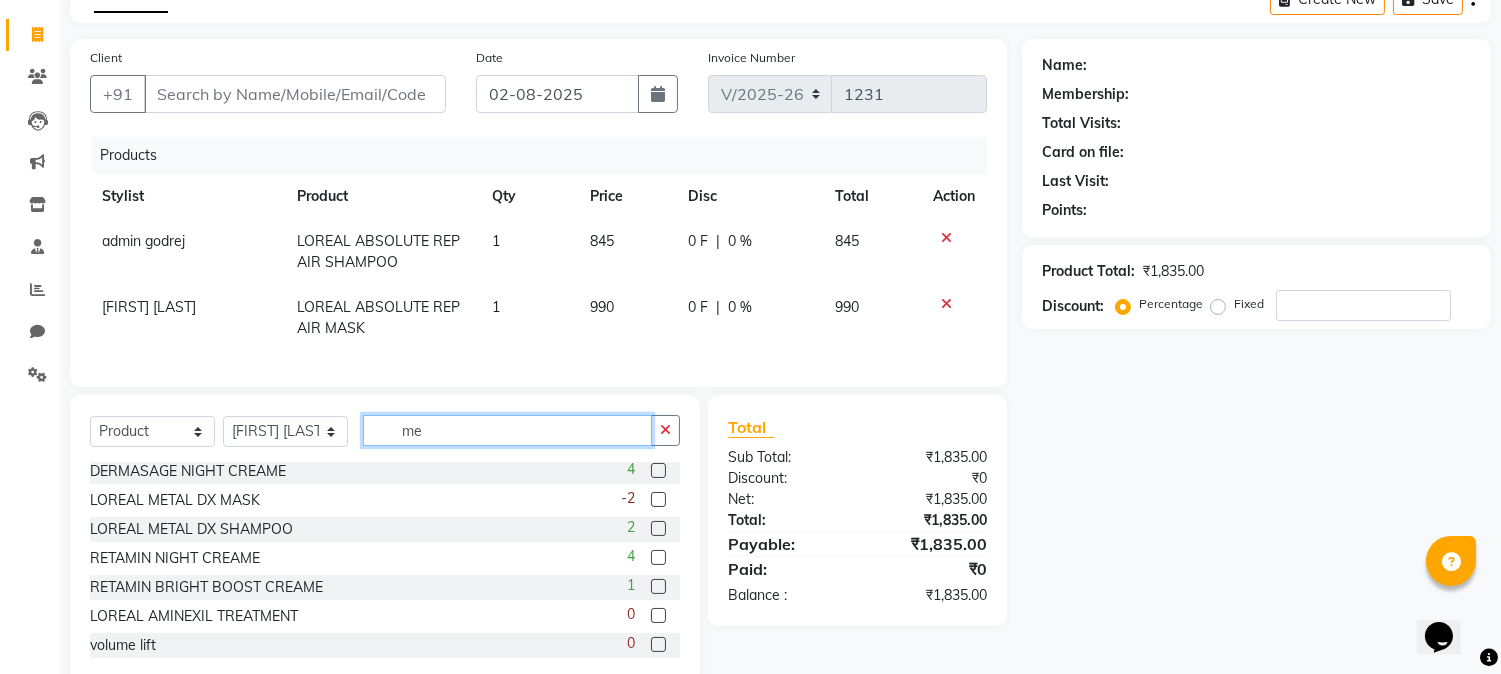 scroll, scrollTop: 61, scrollLeft: 0, axis: vertical 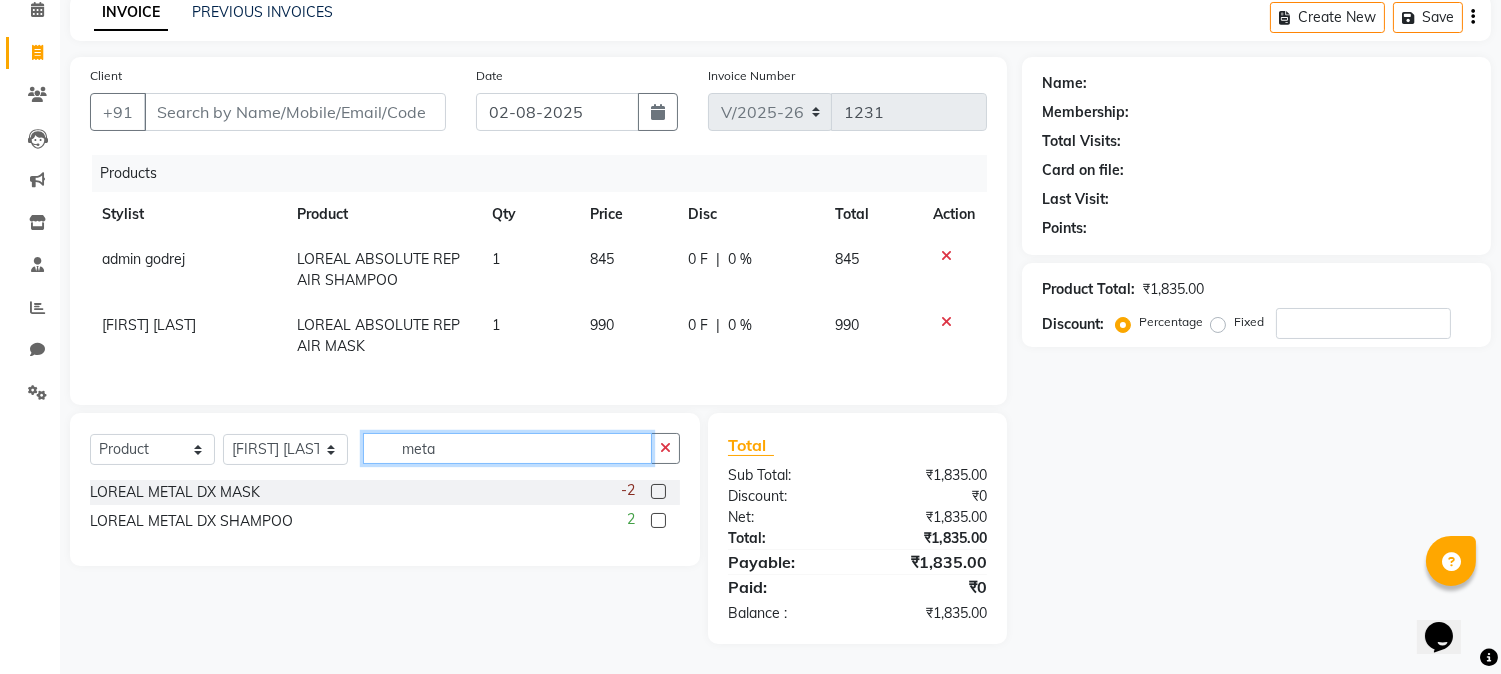 type on "meta" 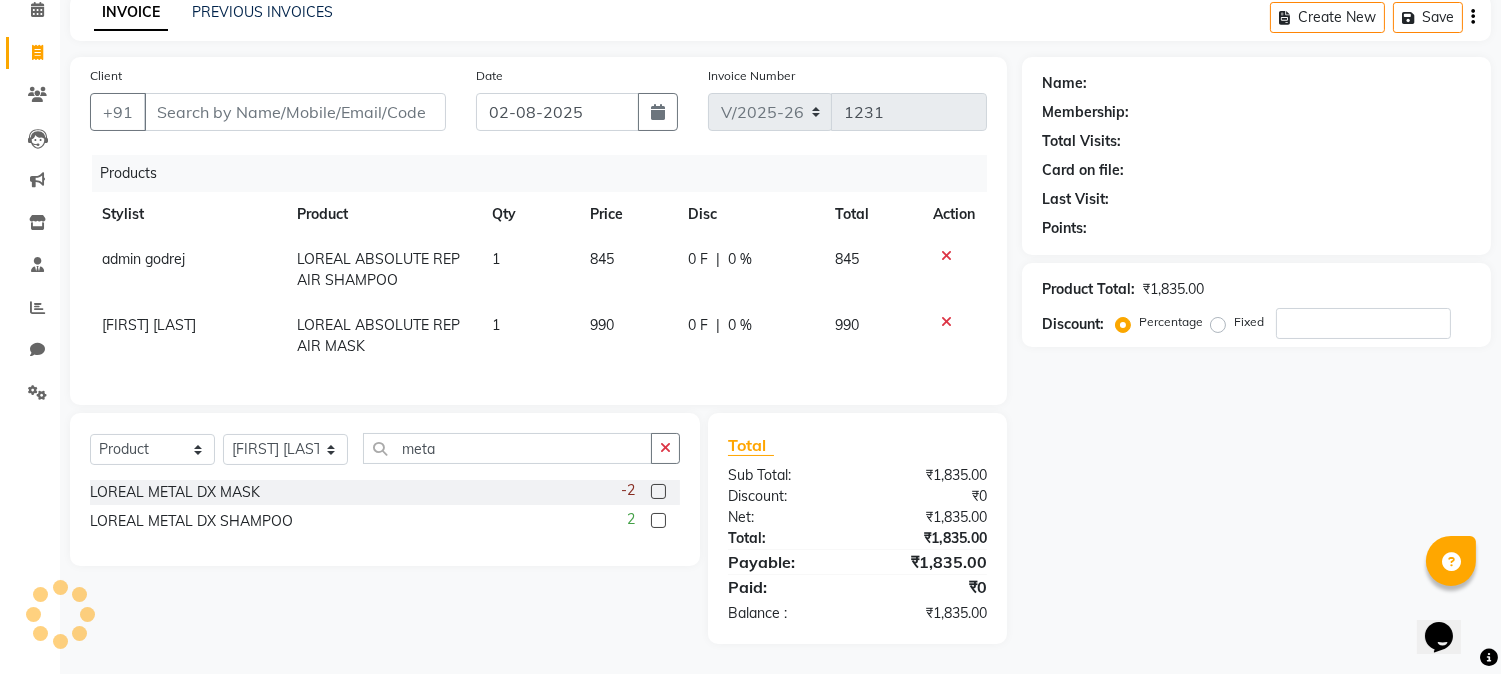 click 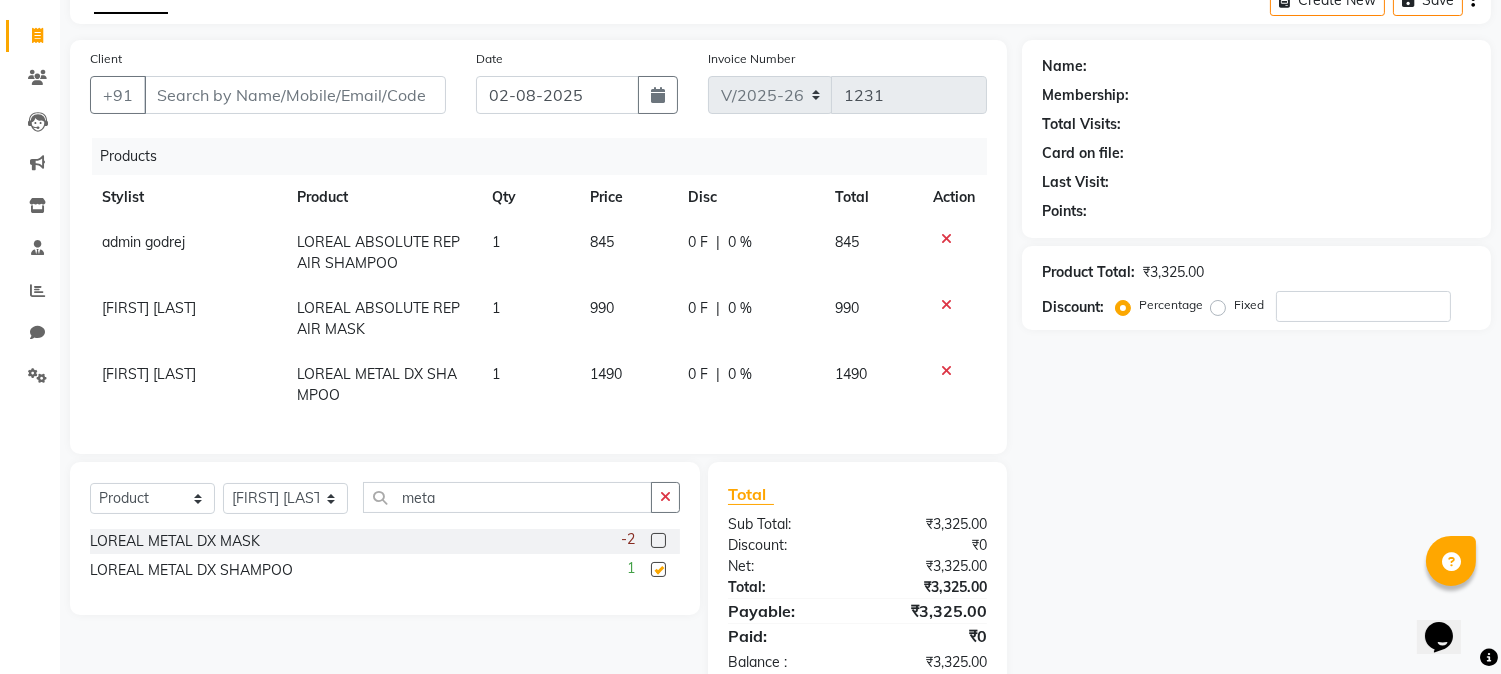 checkbox on "false" 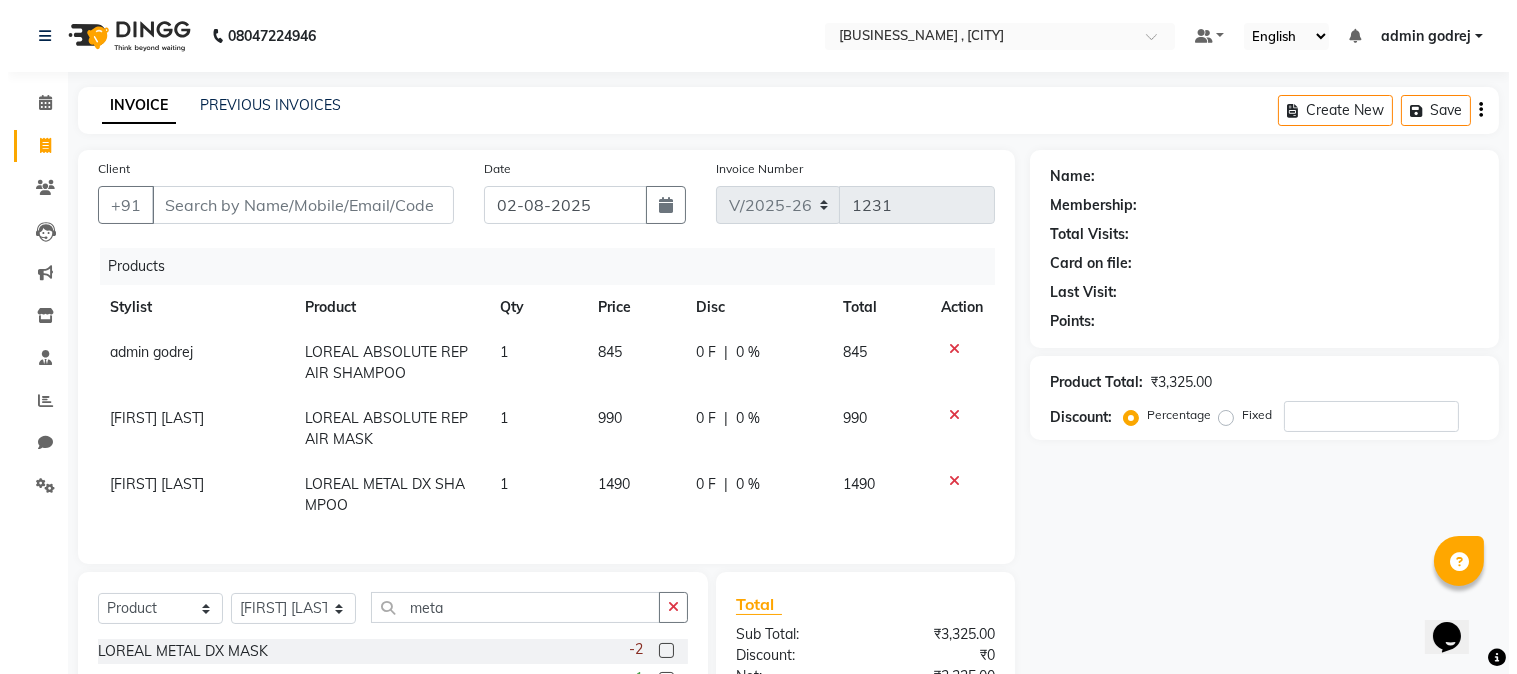scroll, scrollTop: 111, scrollLeft: 0, axis: vertical 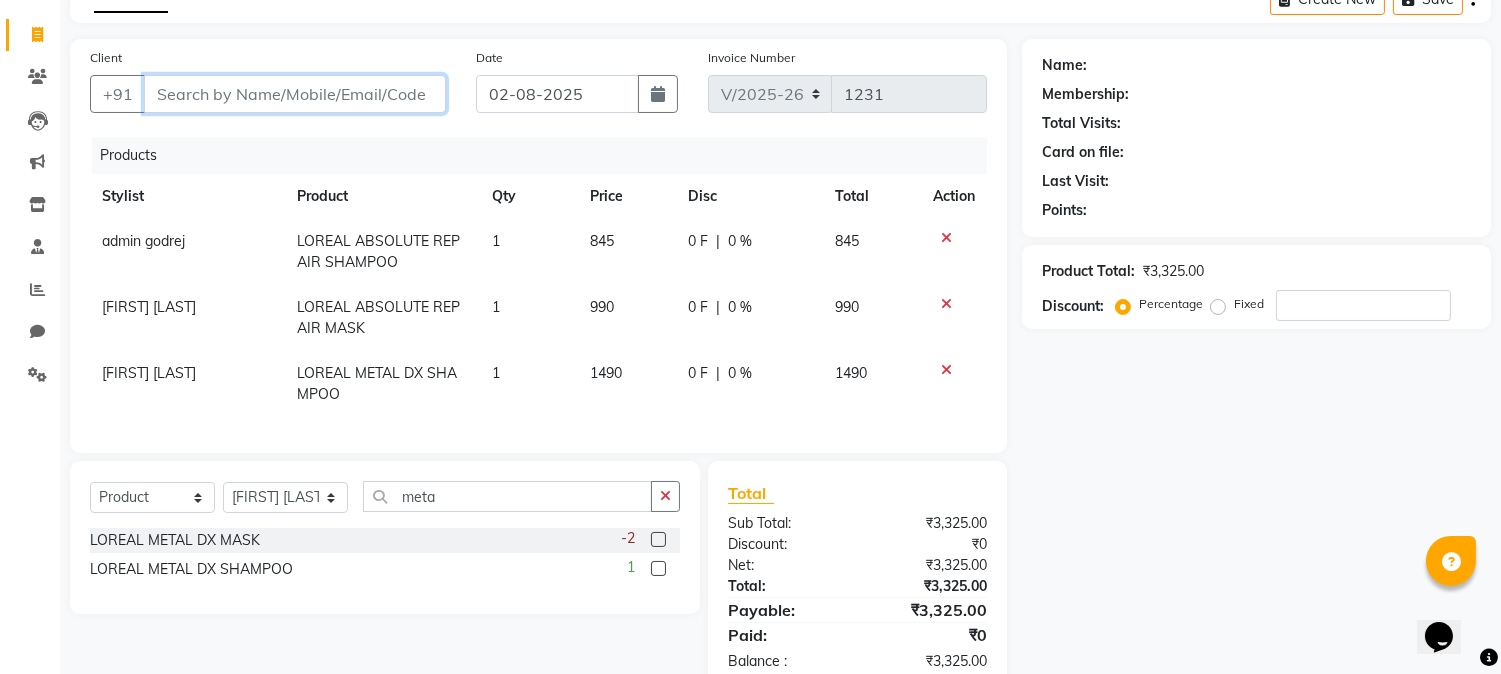 click on "Client" at bounding box center (295, 94) 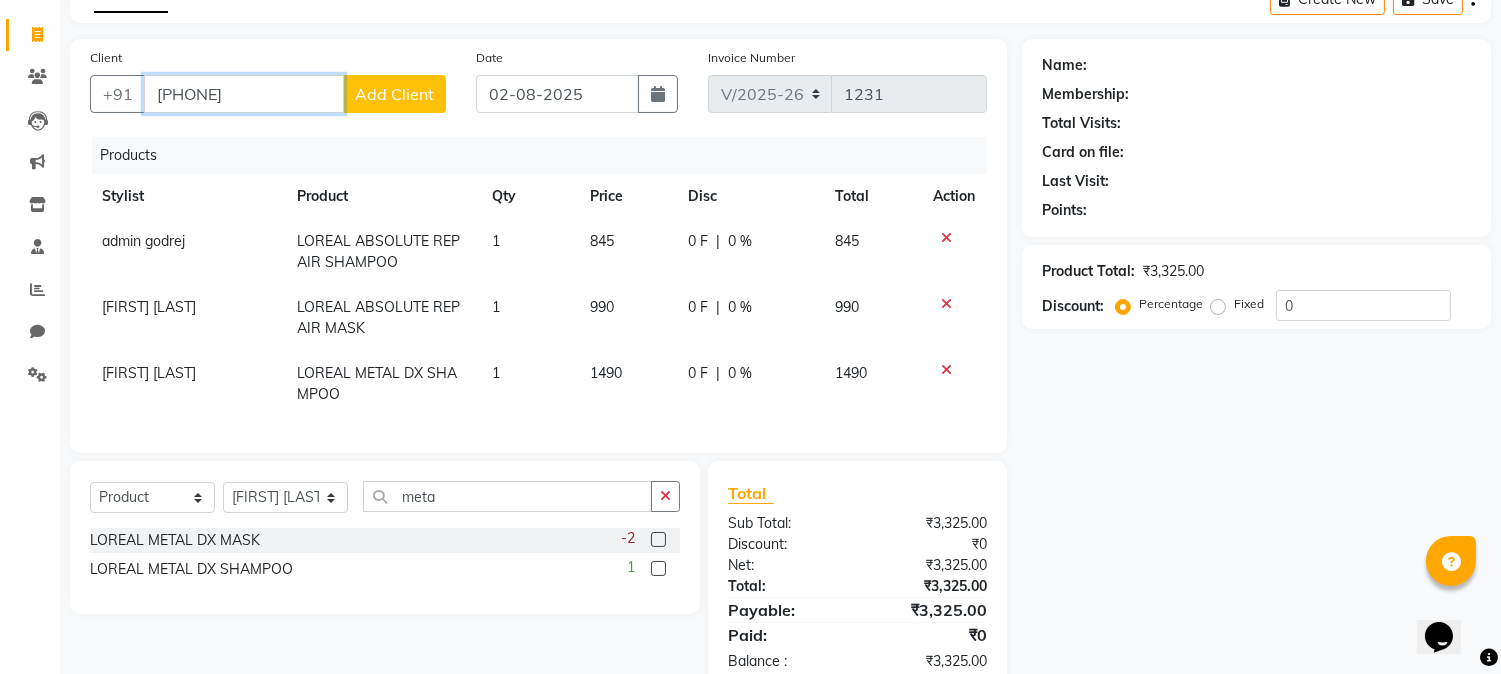 type on "[PHONE]" 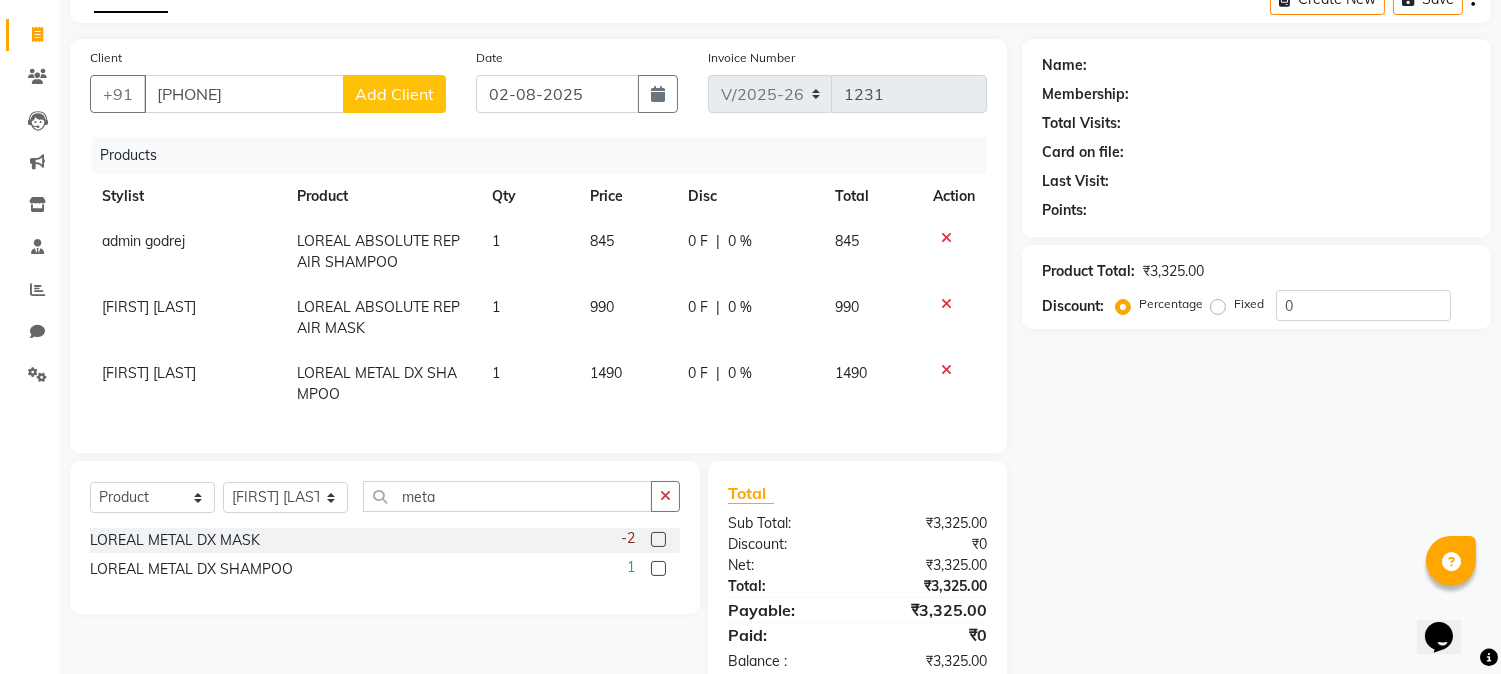 click on "Add Client" 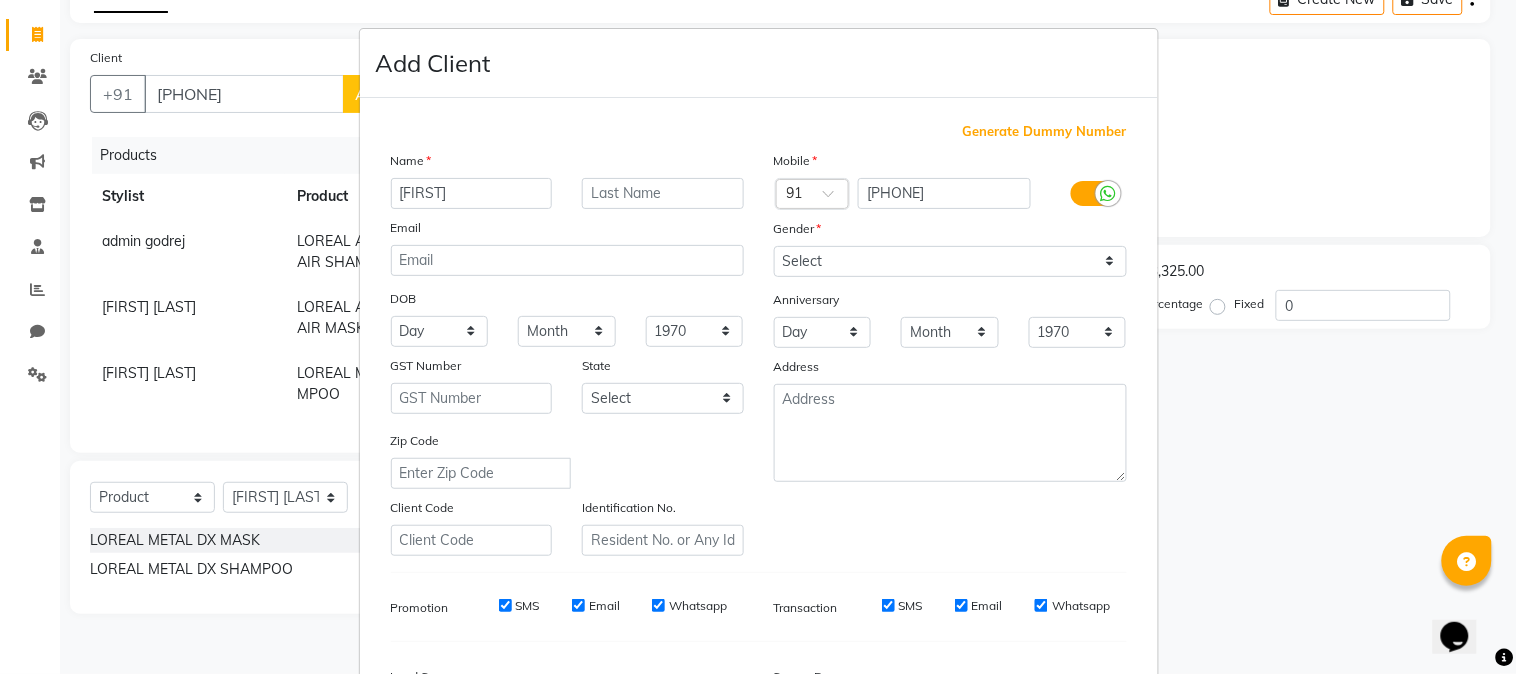 type on "[FIRST]" 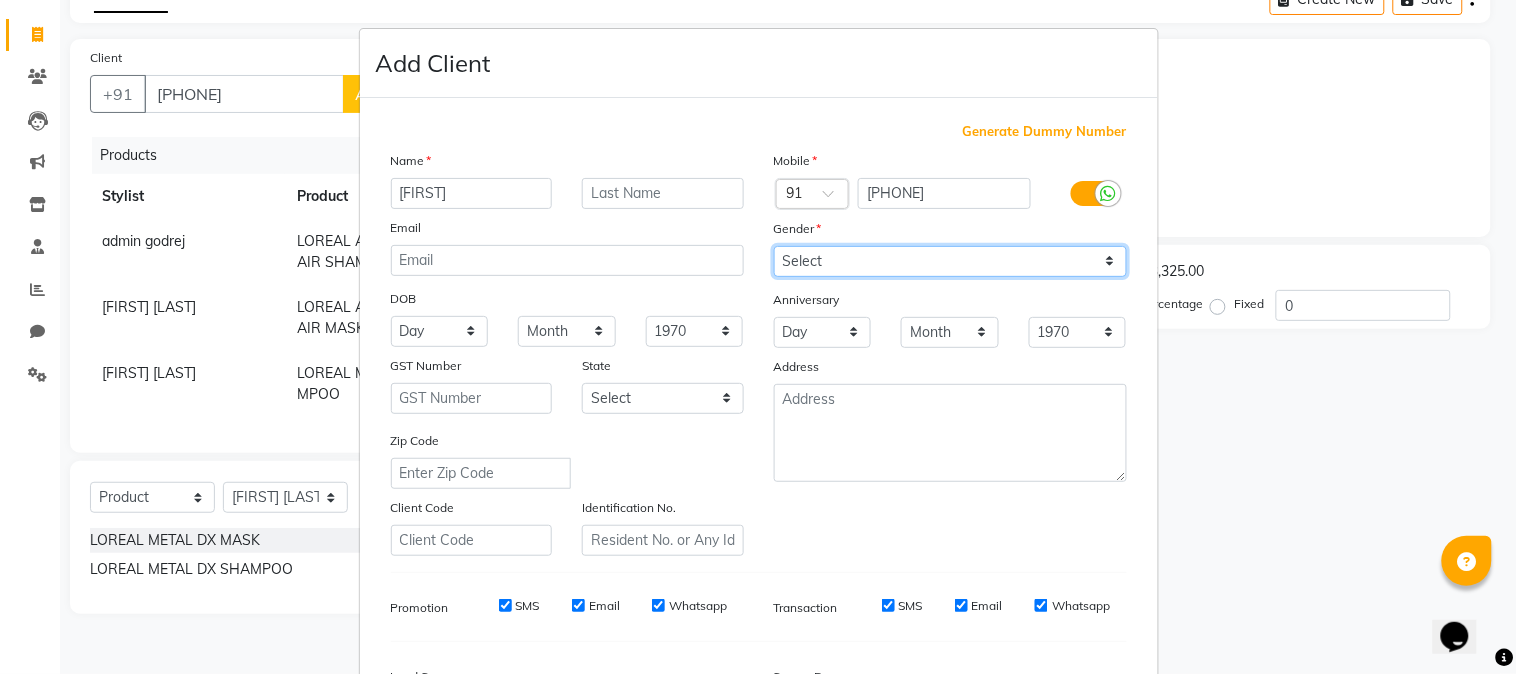 click on "Select Male Female Other Prefer Not To Say" at bounding box center [950, 261] 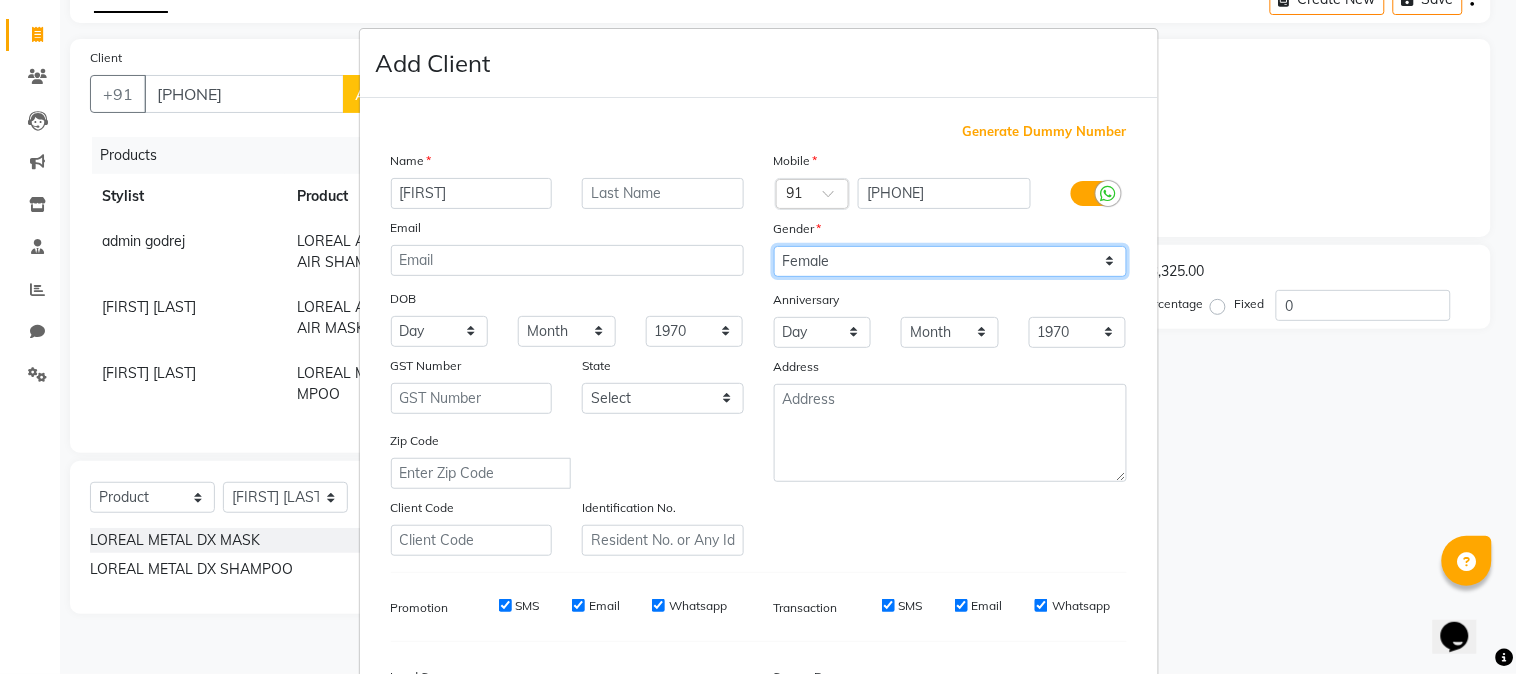 click on "Select Male Female Other Prefer Not To Say" at bounding box center (950, 261) 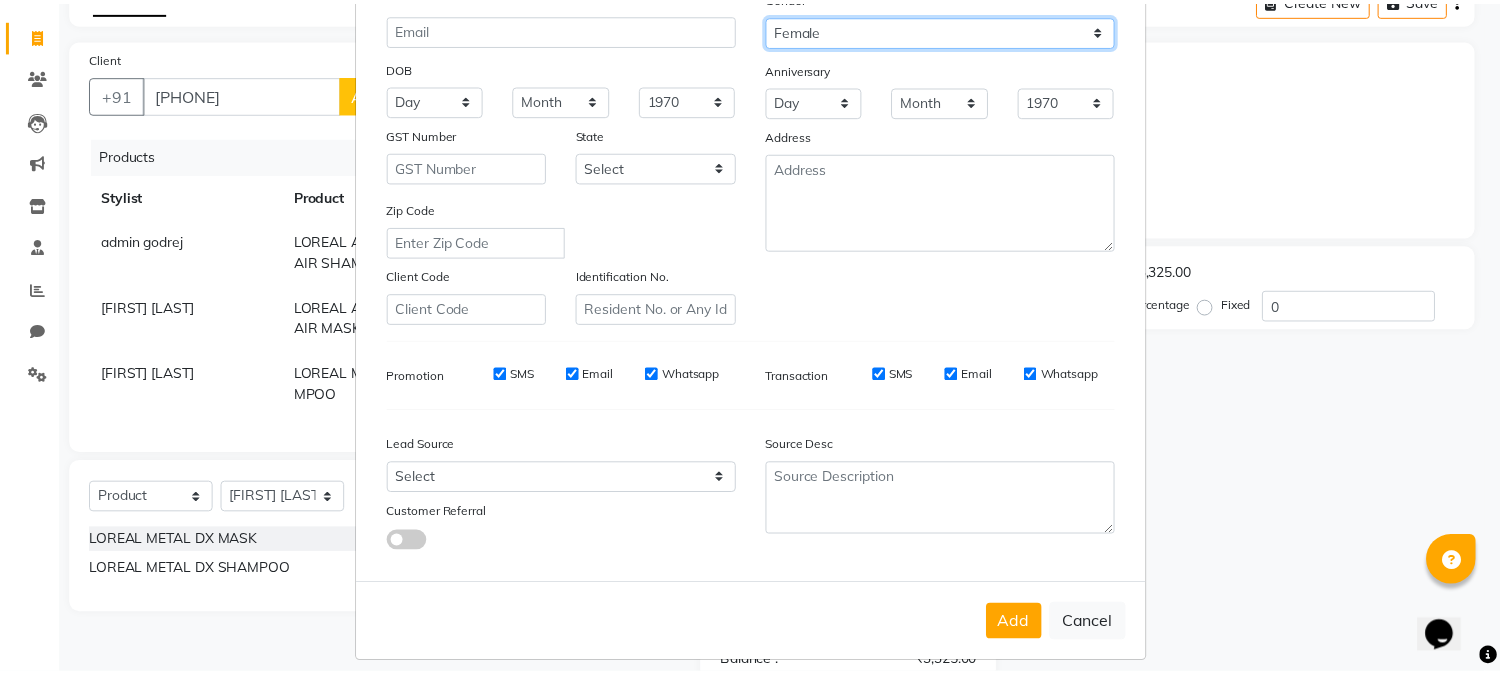scroll, scrollTop: 250, scrollLeft: 0, axis: vertical 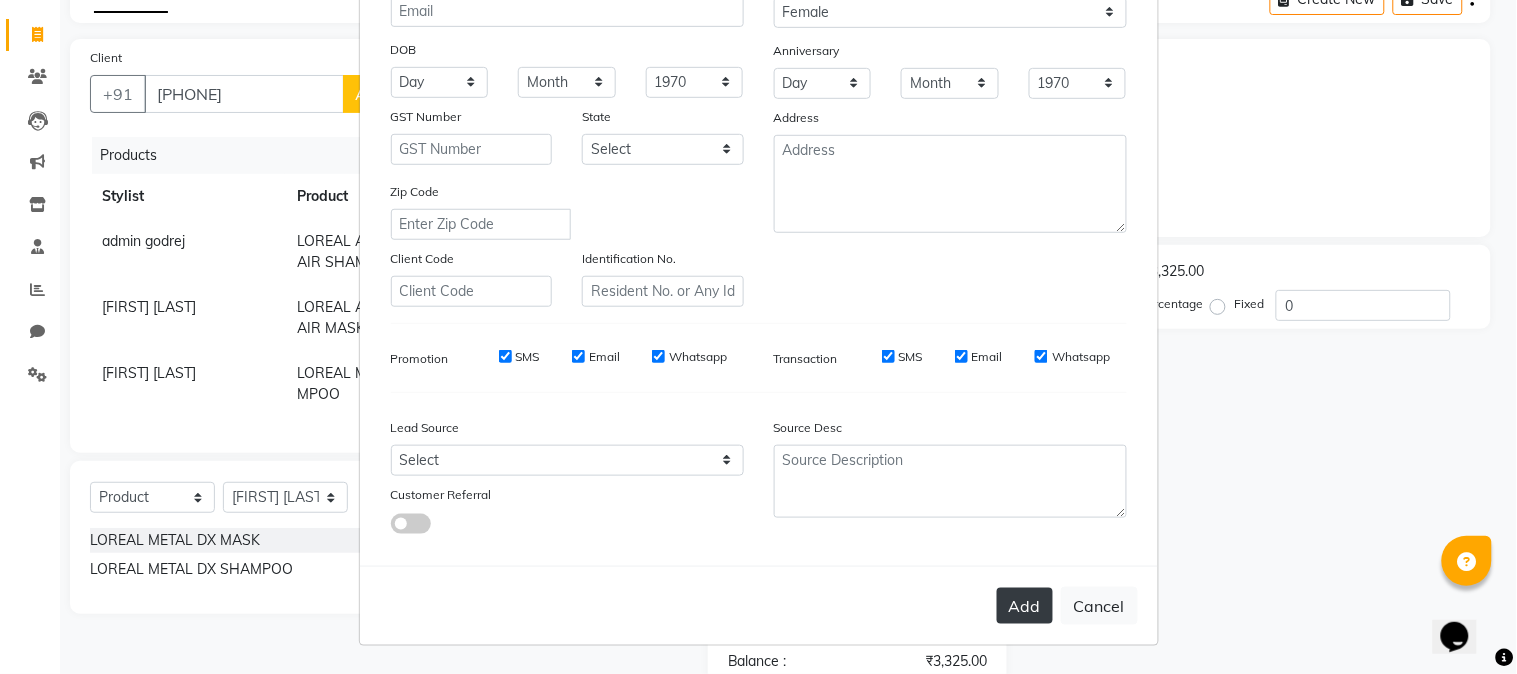 click on "Add" at bounding box center (1025, 606) 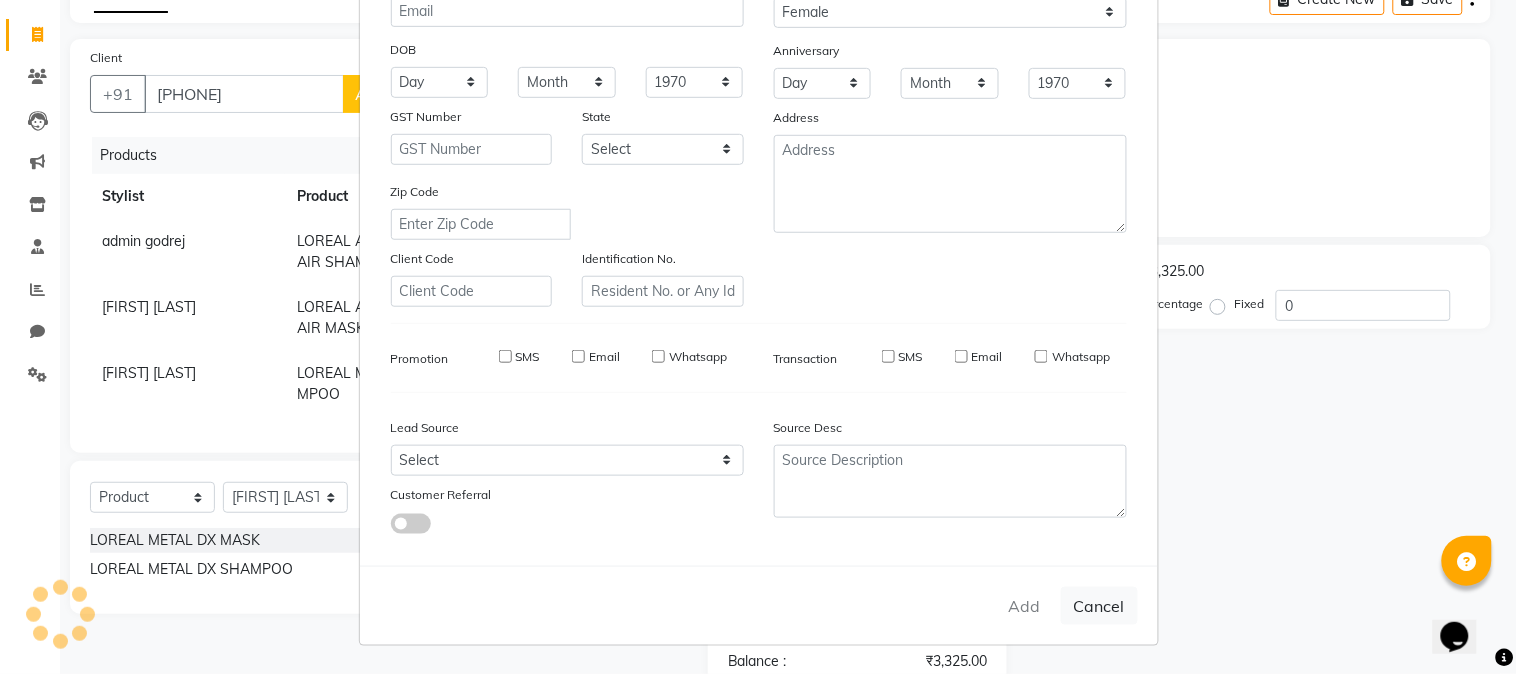 type 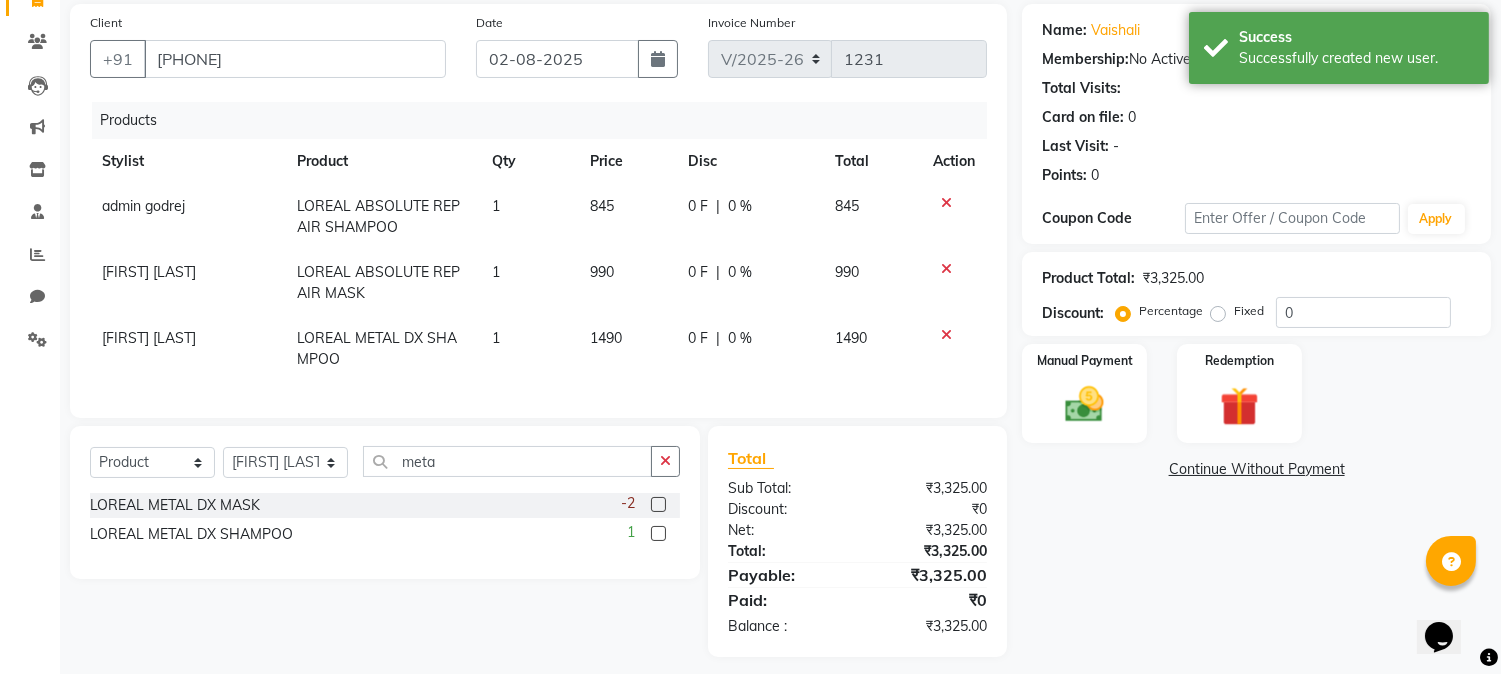 scroll, scrollTop: 175, scrollLeft: 0, axis: vertical 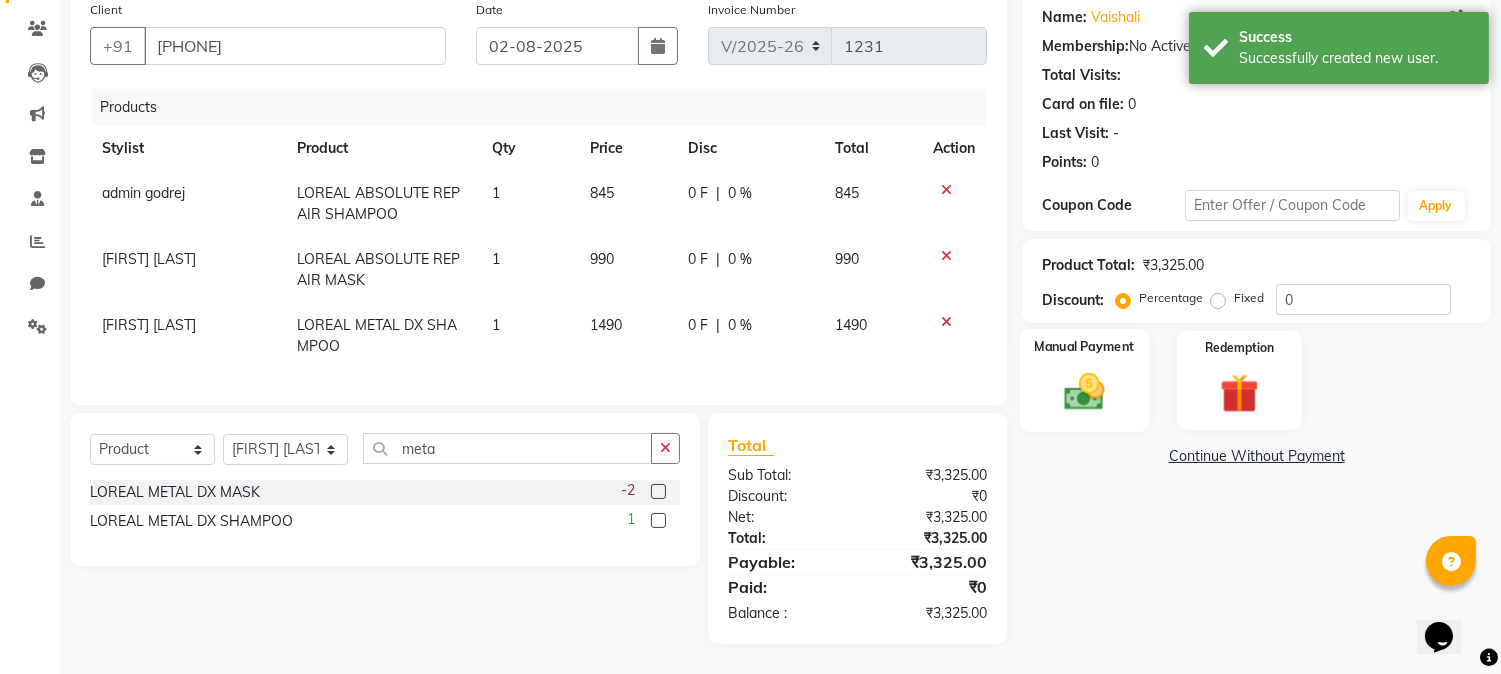 click 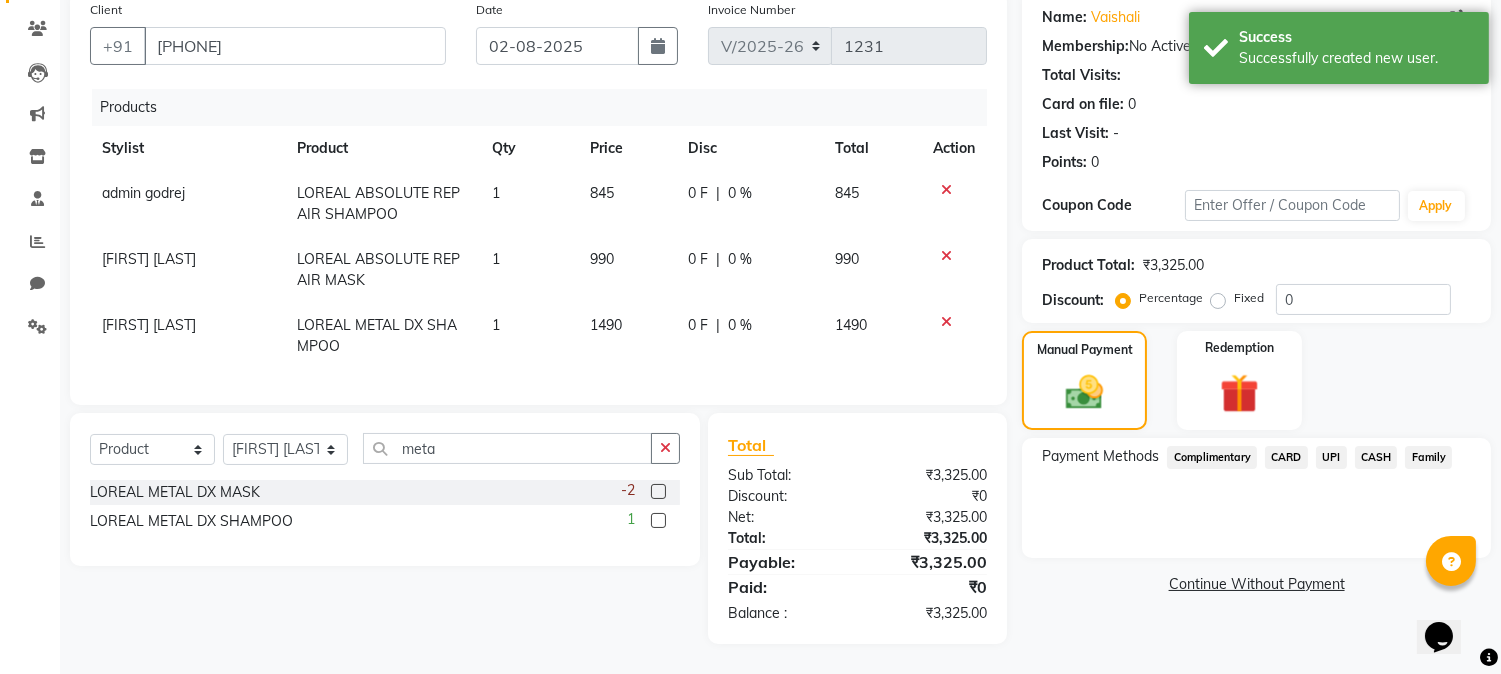 click on "CASH" 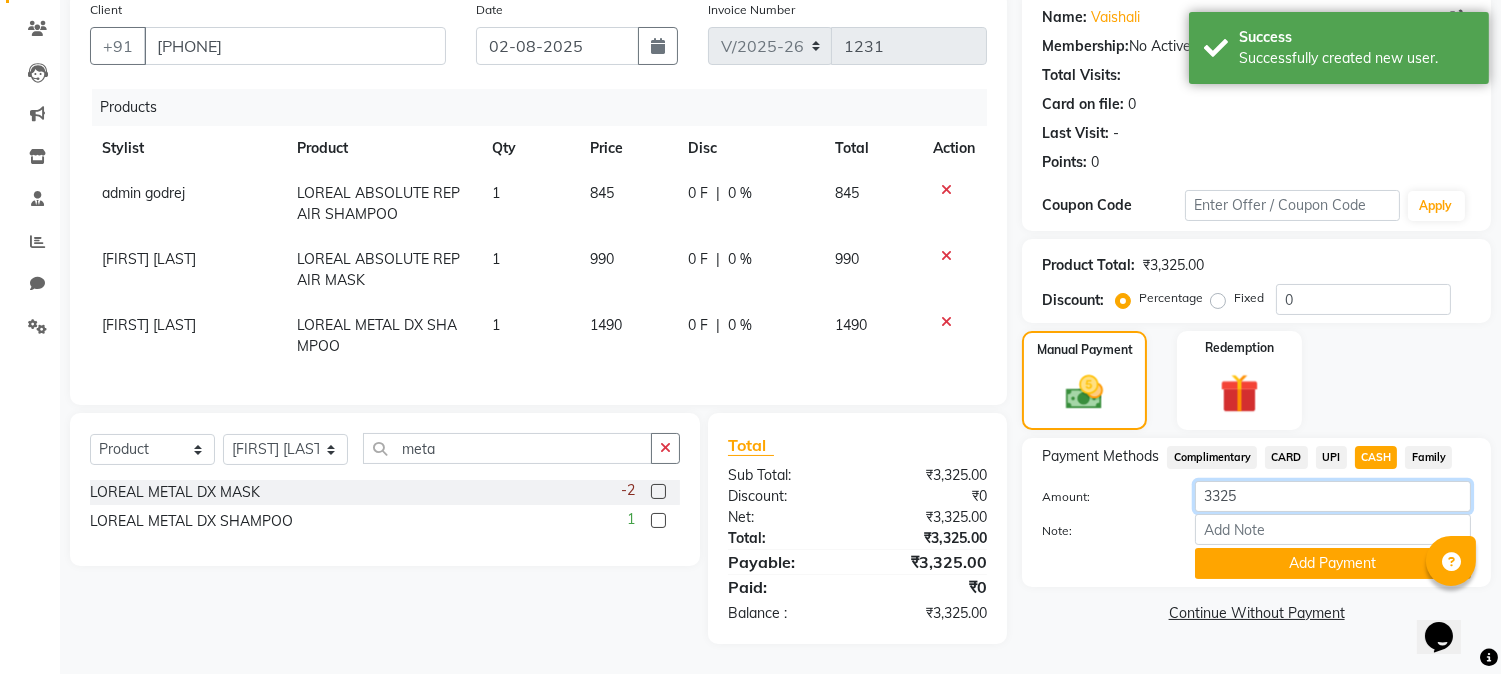 click on "3325" 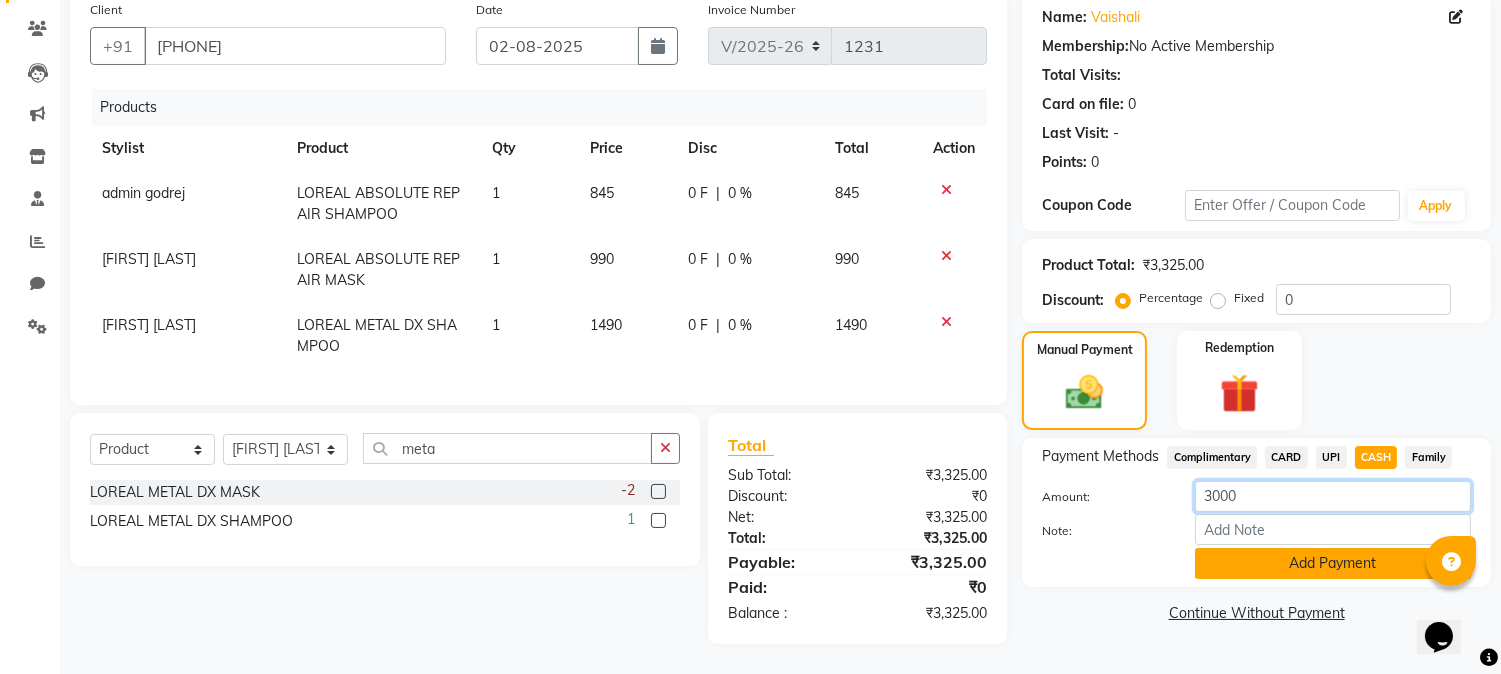 type on "3000" 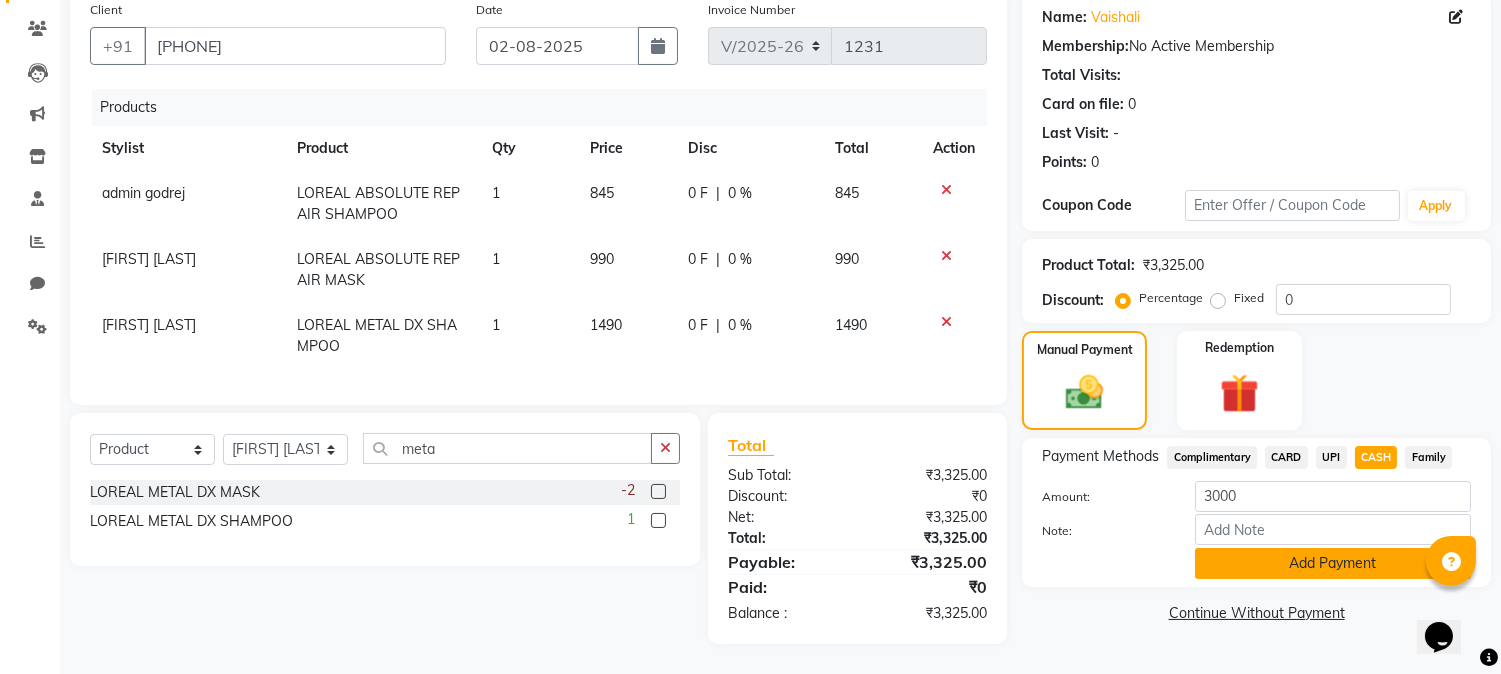 click on "Add Payment" 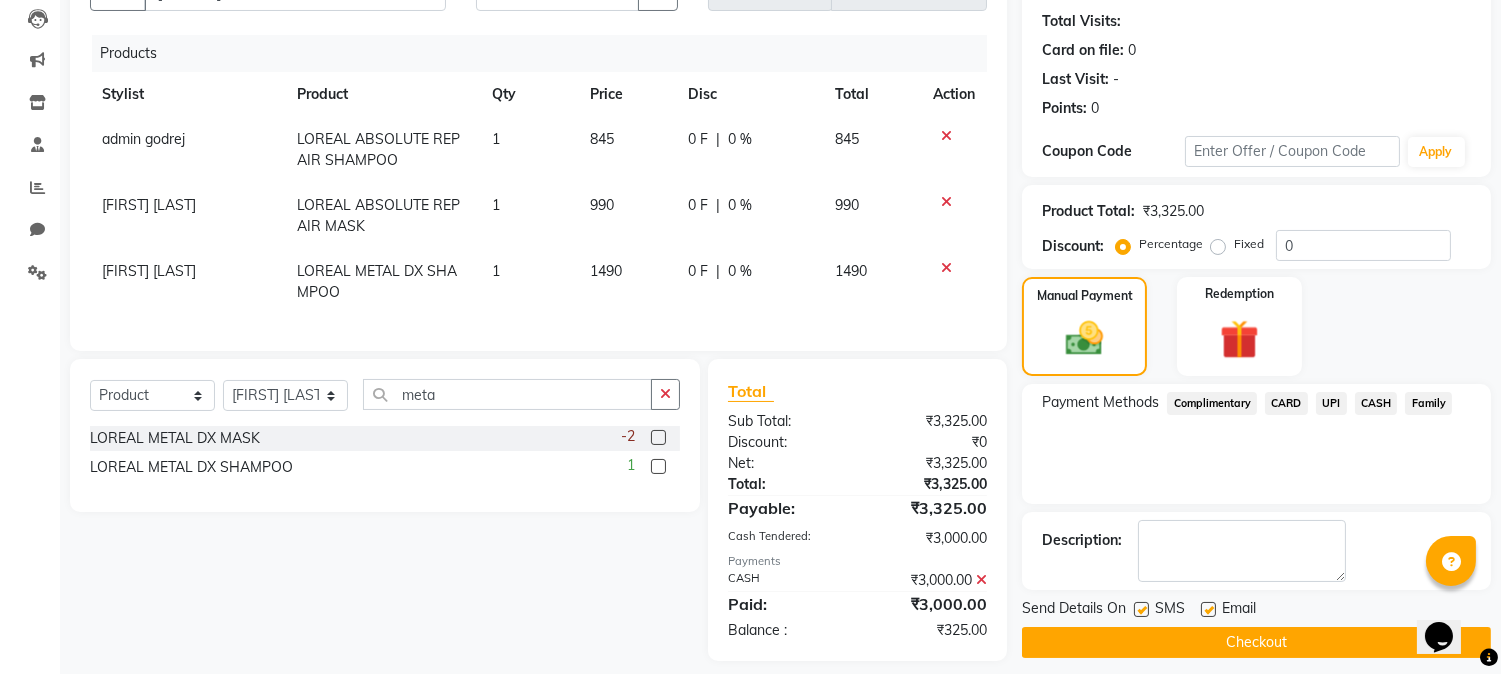 scroll, scrollTop: 246, scrollLeft: 0, axis: vertical 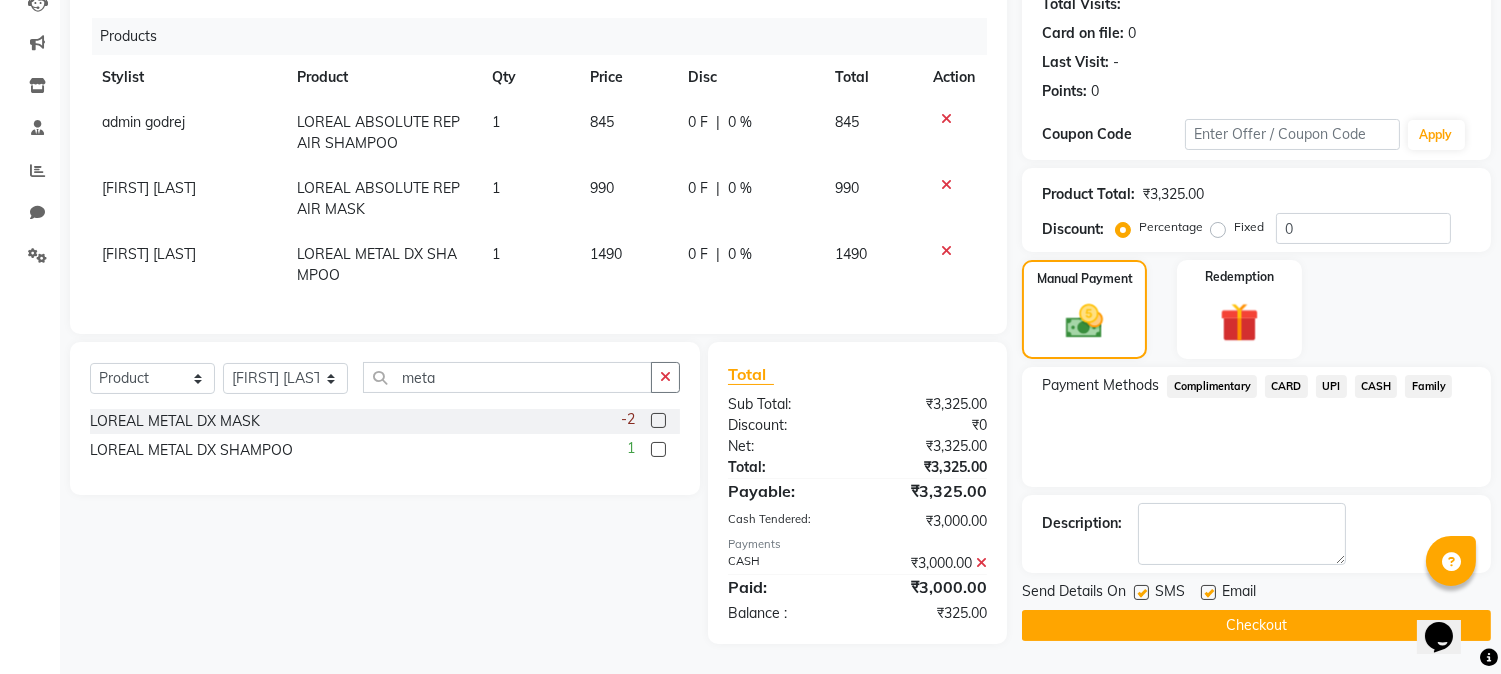 click on "UPI" 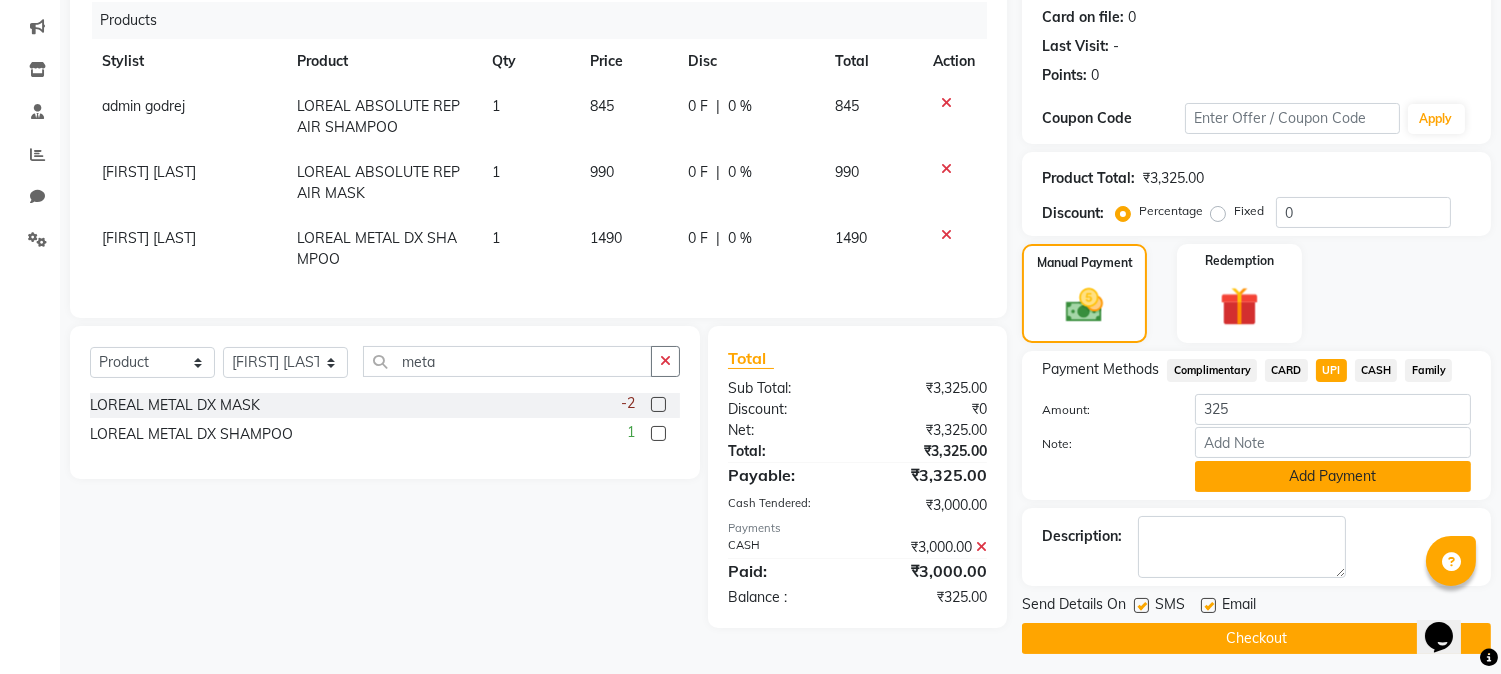 click on "Add Payment" 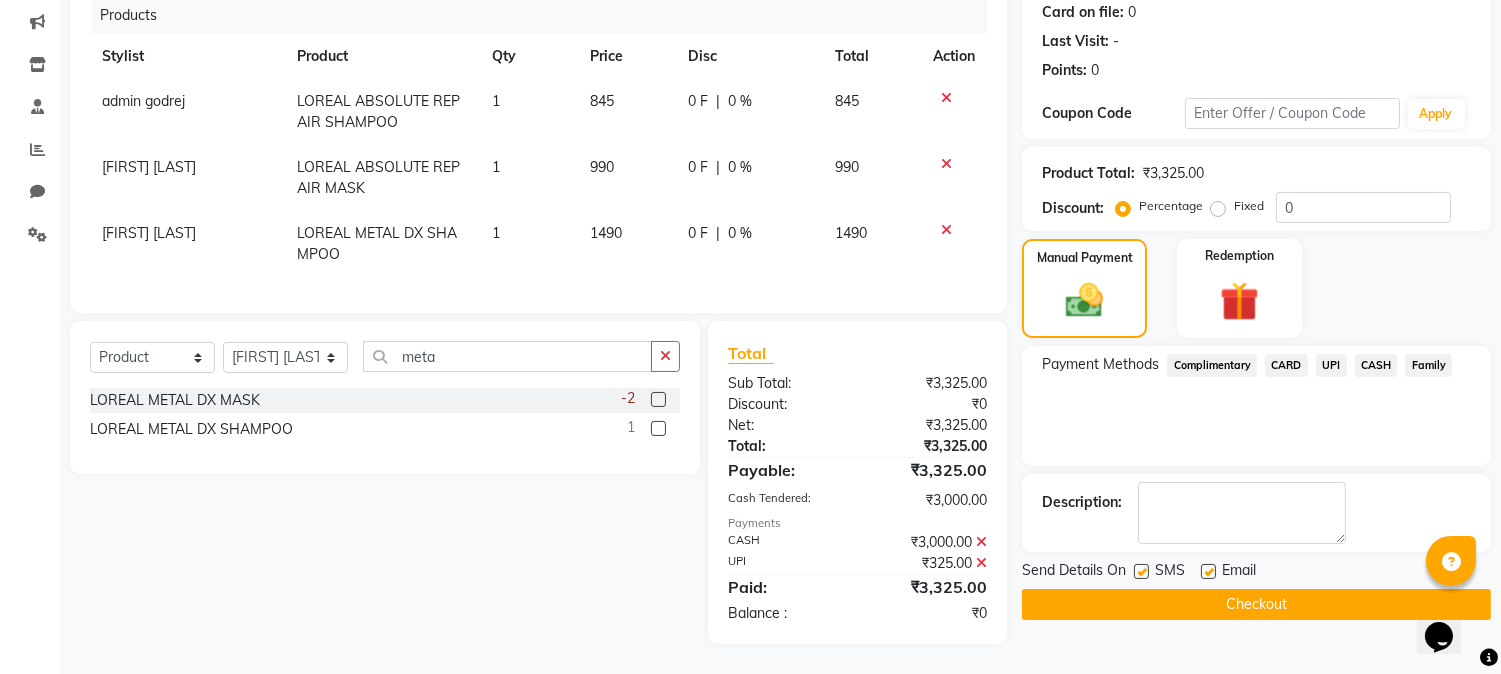 scroll, scrollTop: 267, scrollLeft: 0, axis: vertical 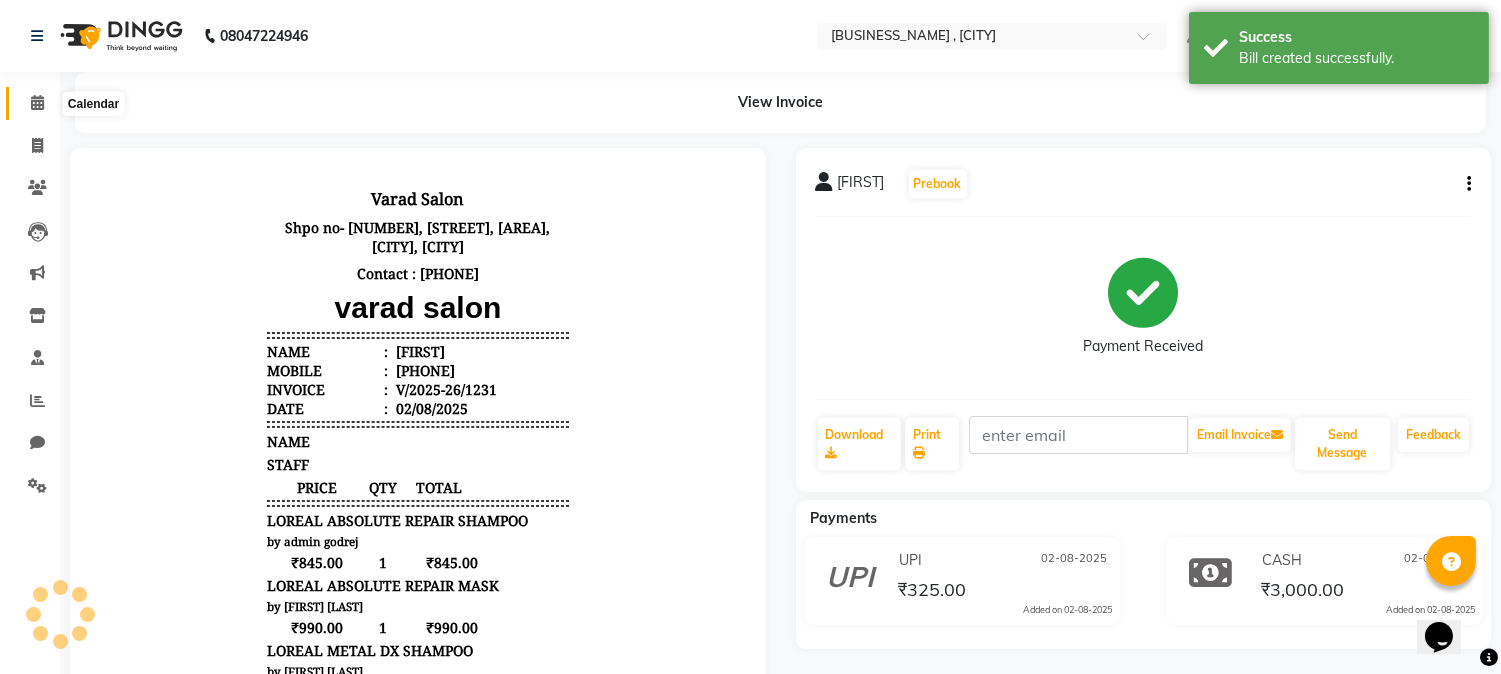 click 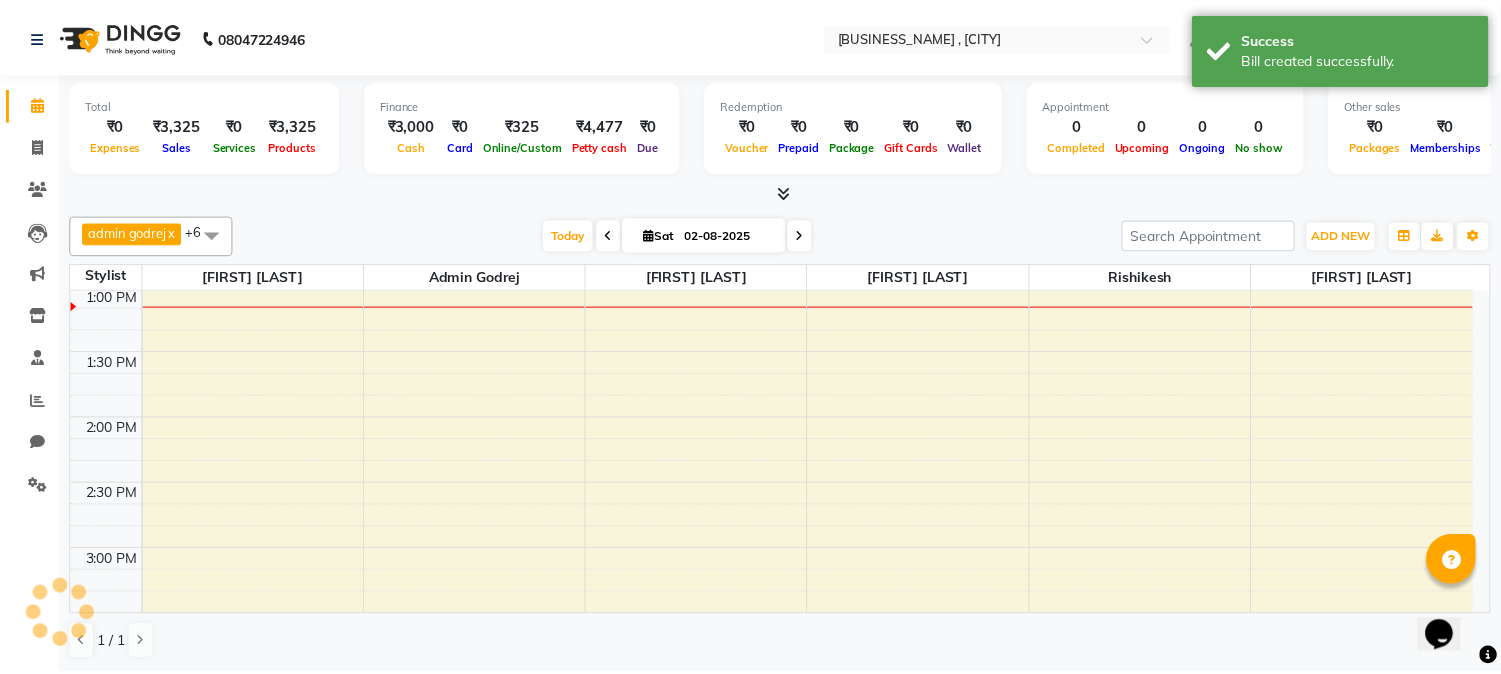 scroll, scrollTop: 664, scrollLeft: 0, axis: vertical 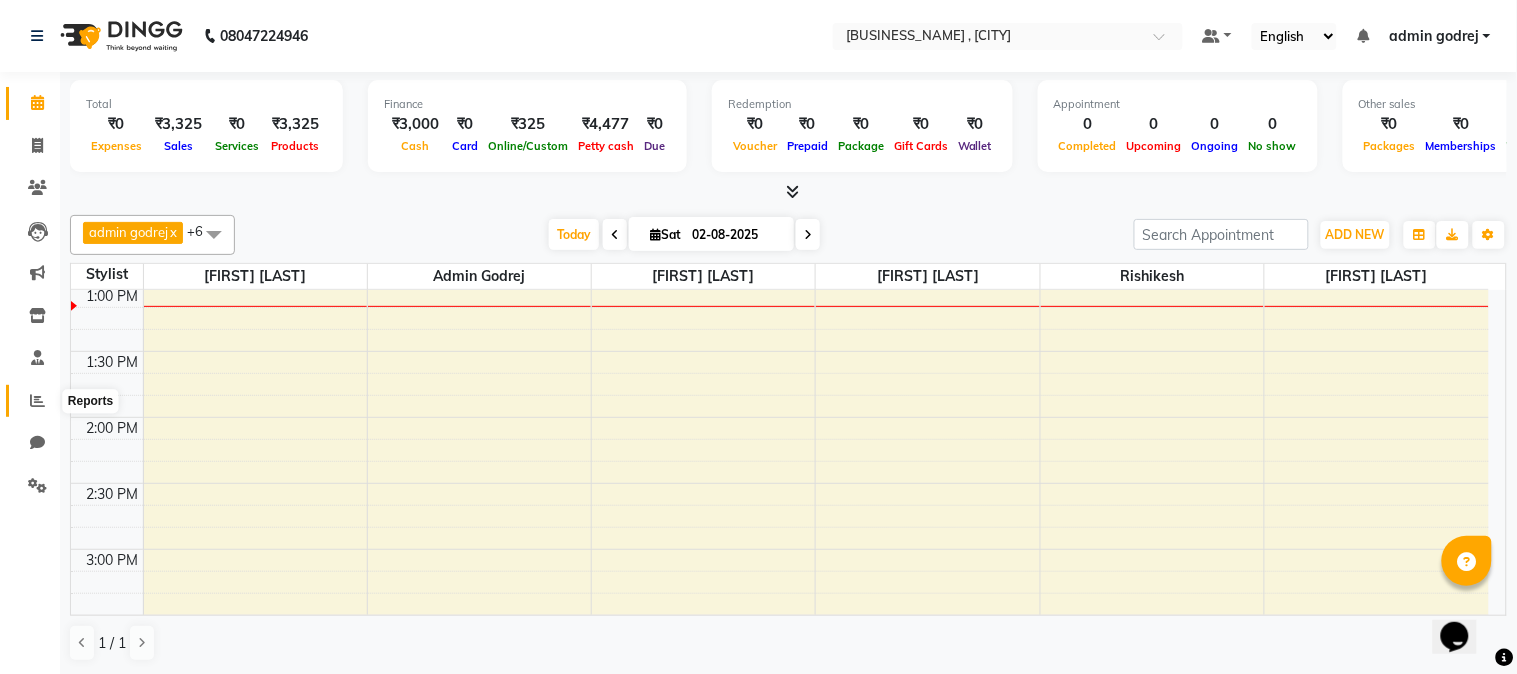 click 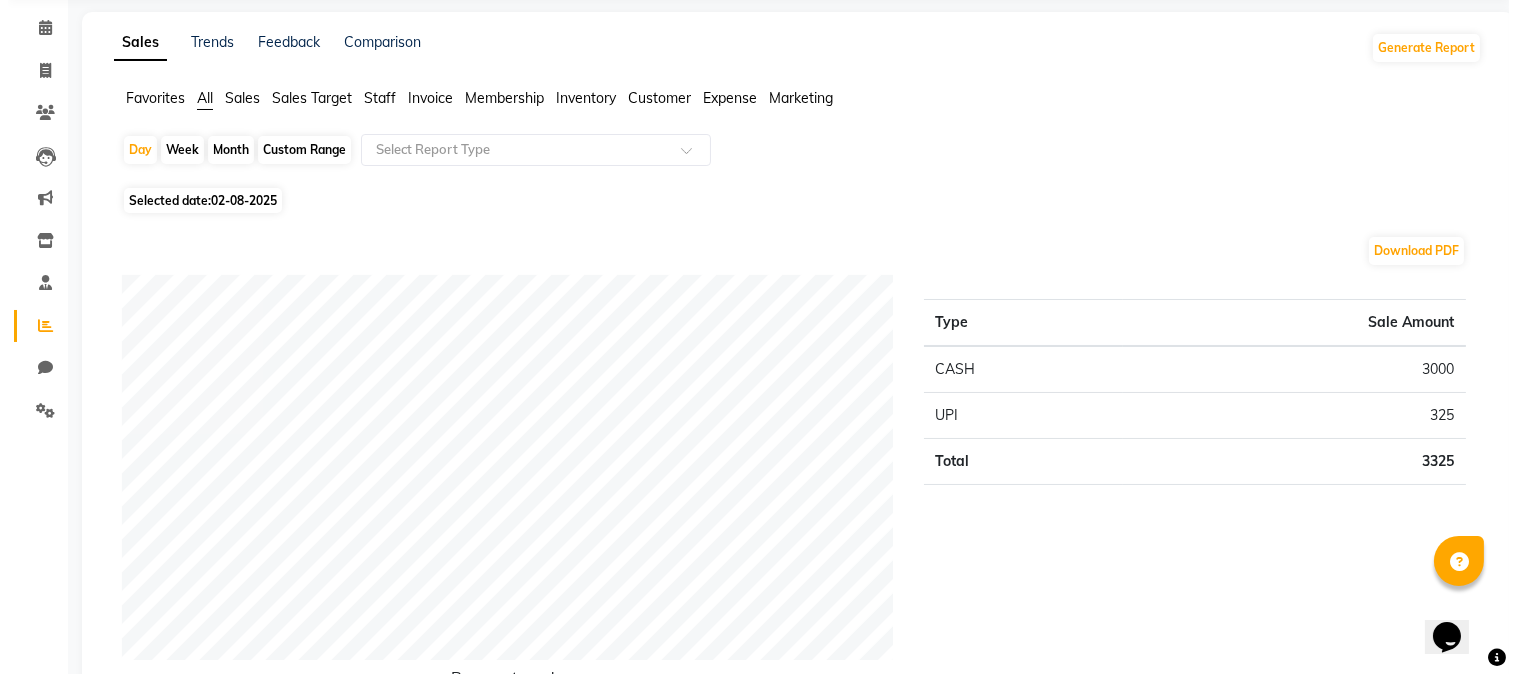 scroll, scrollTop: 0, scrollLeft: 0, axis: both 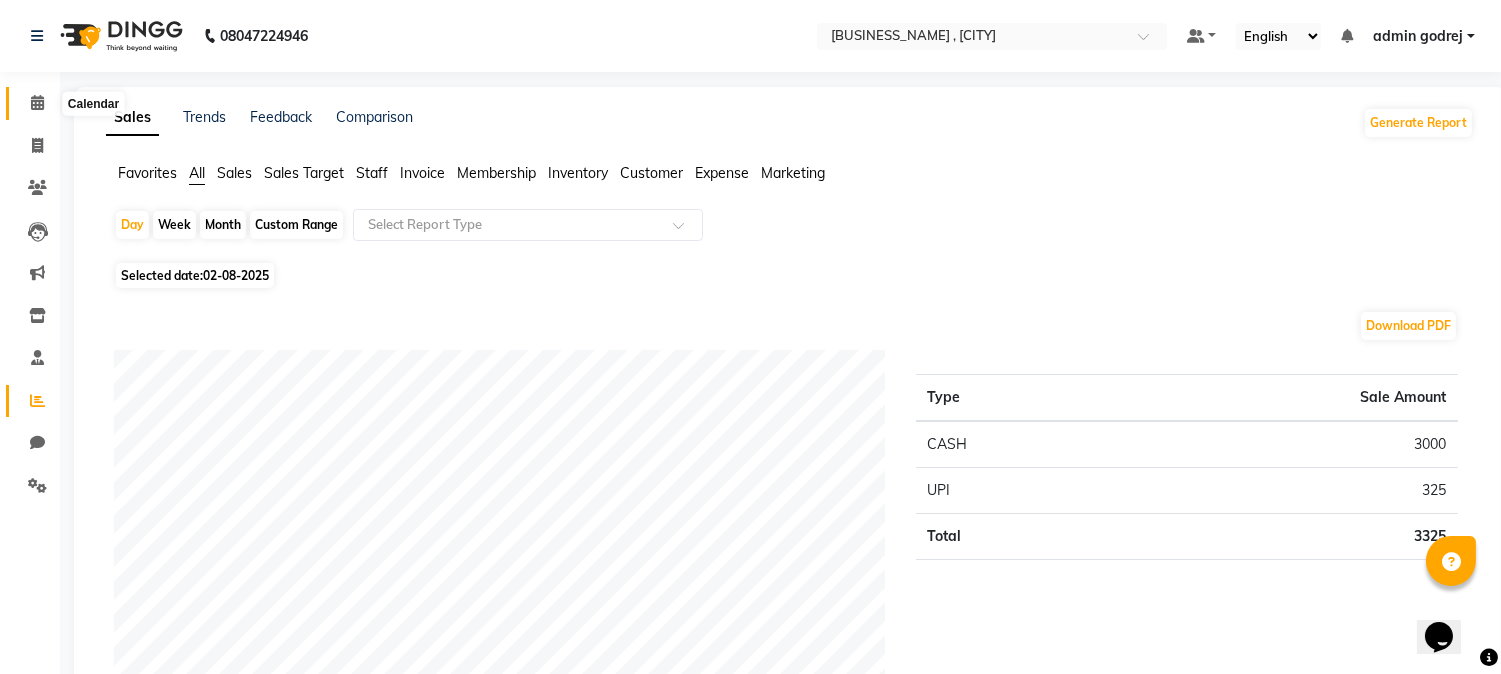 click 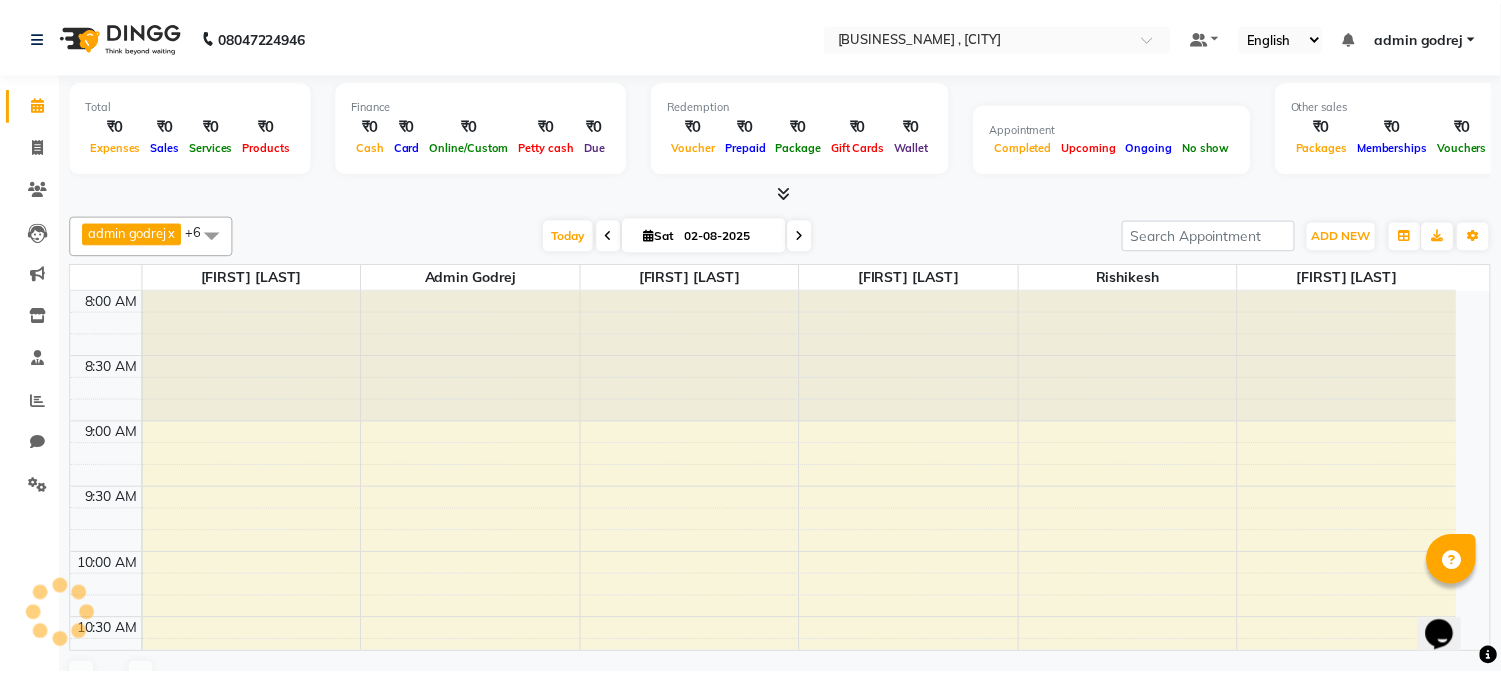 scroll, scrollTop: 664, scrollLeft: 0, axis: vertical 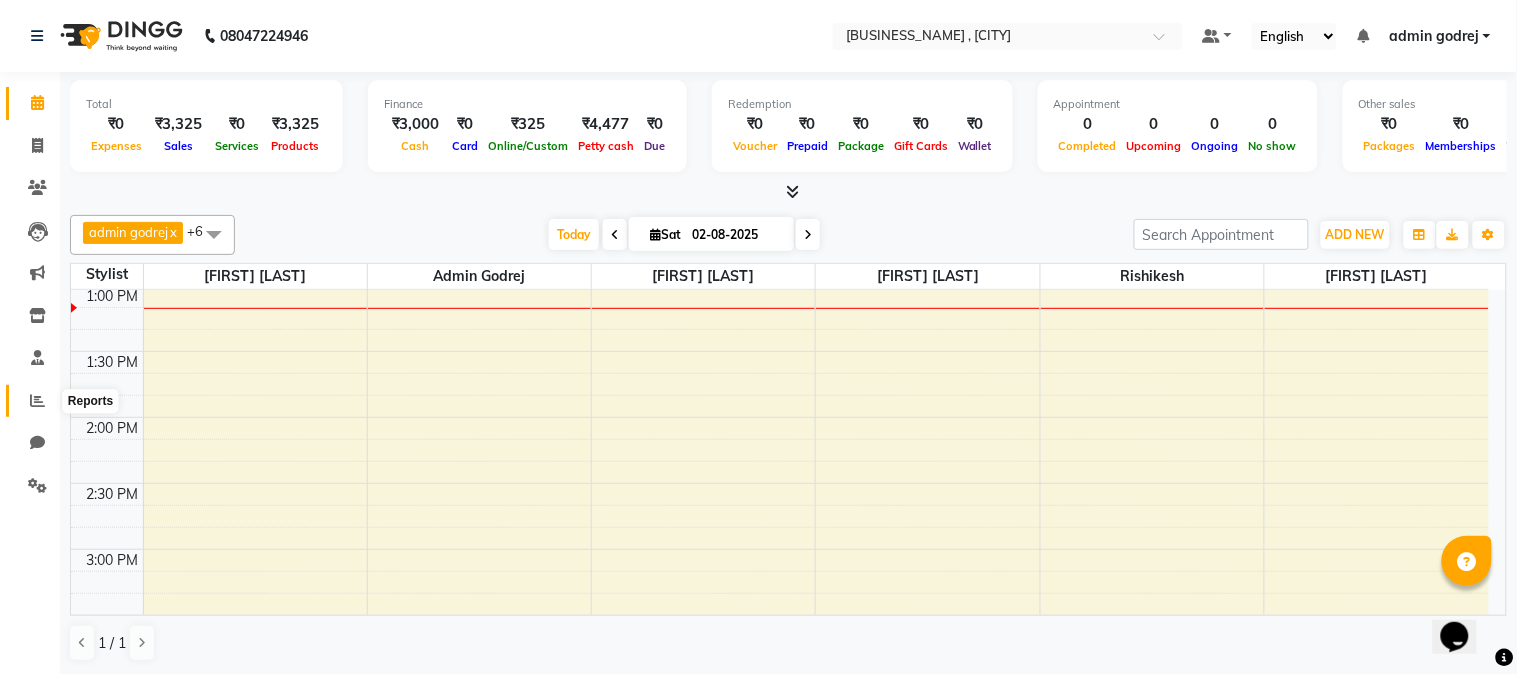 click 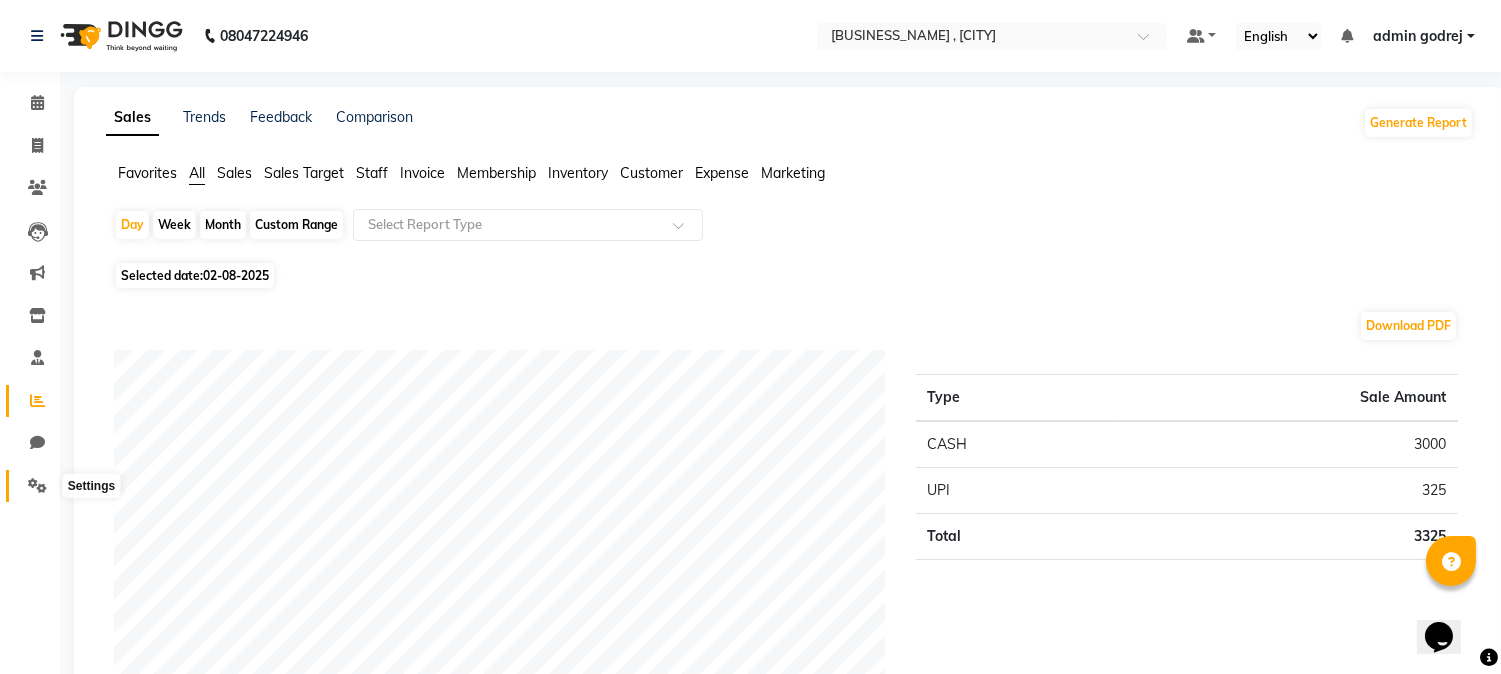 click 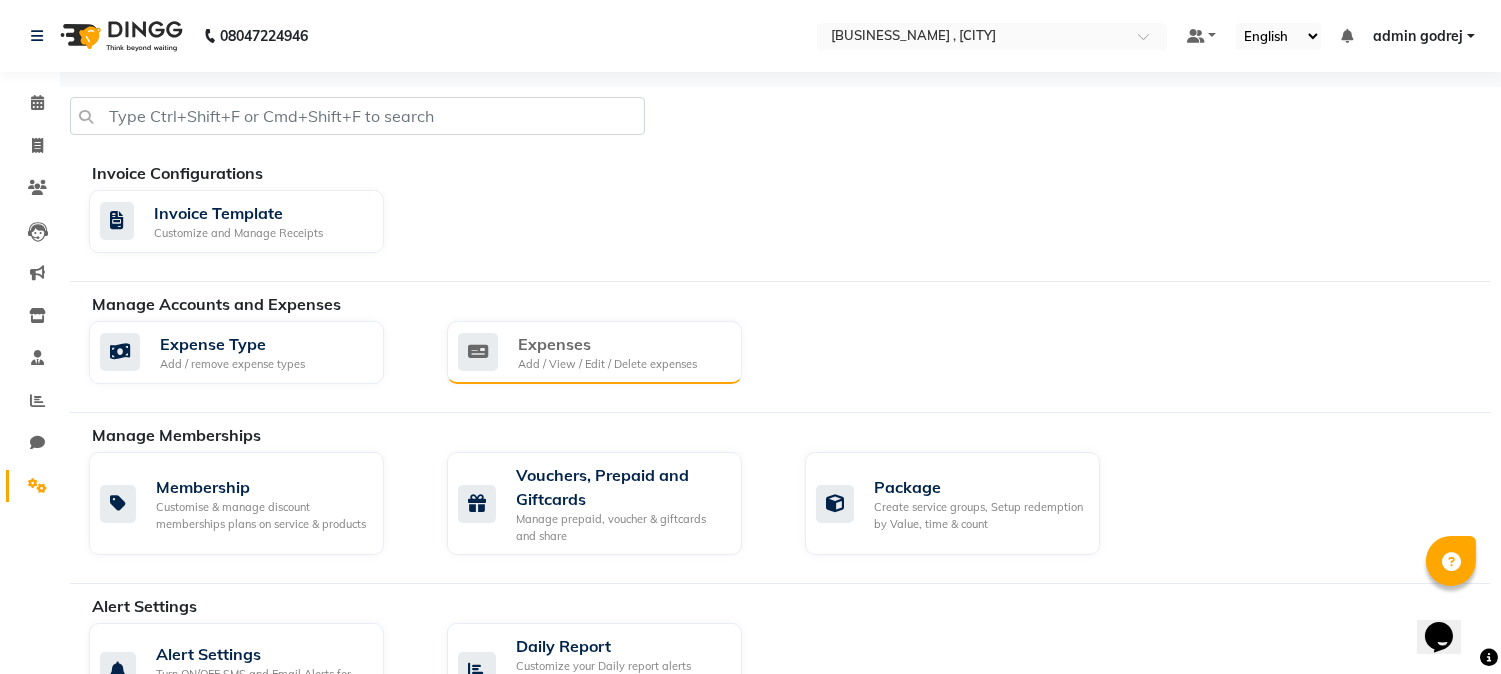 click on "Expenses" 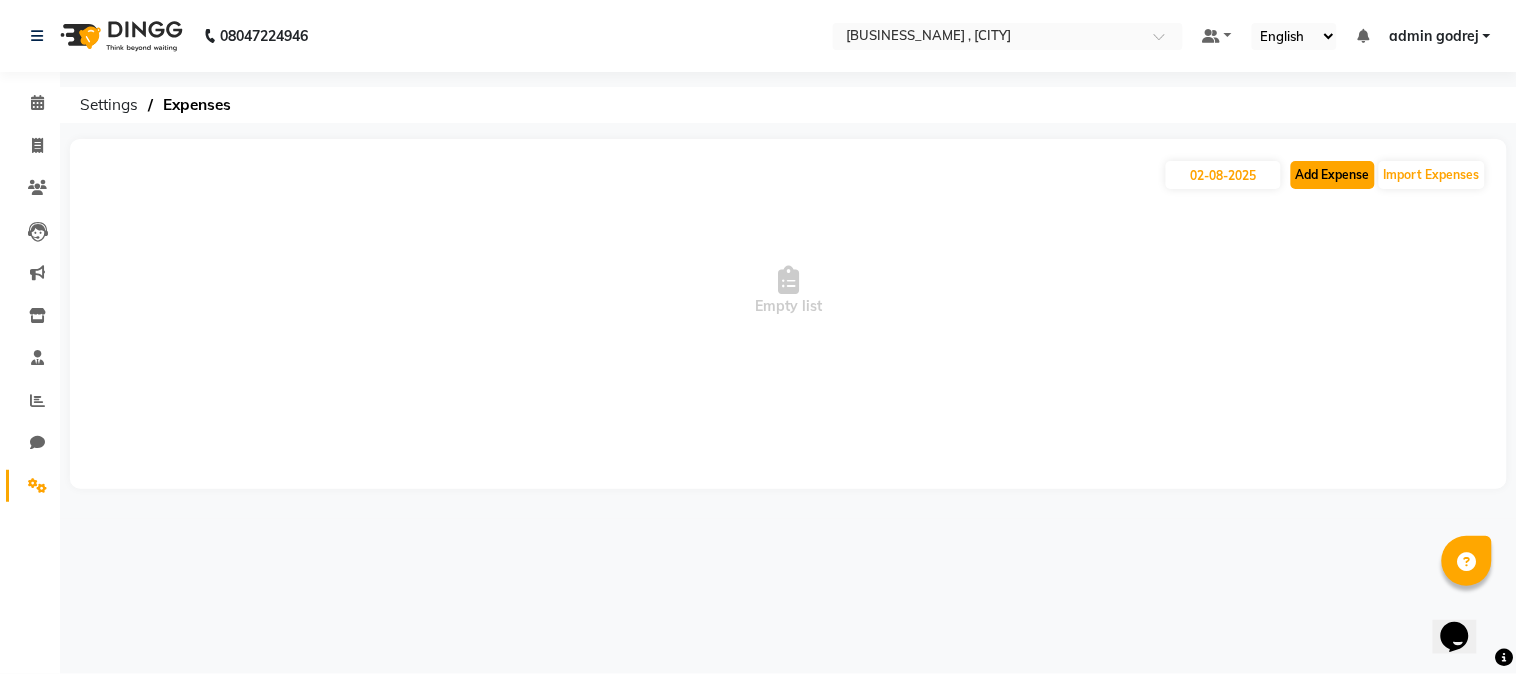 click on "Add Expense" 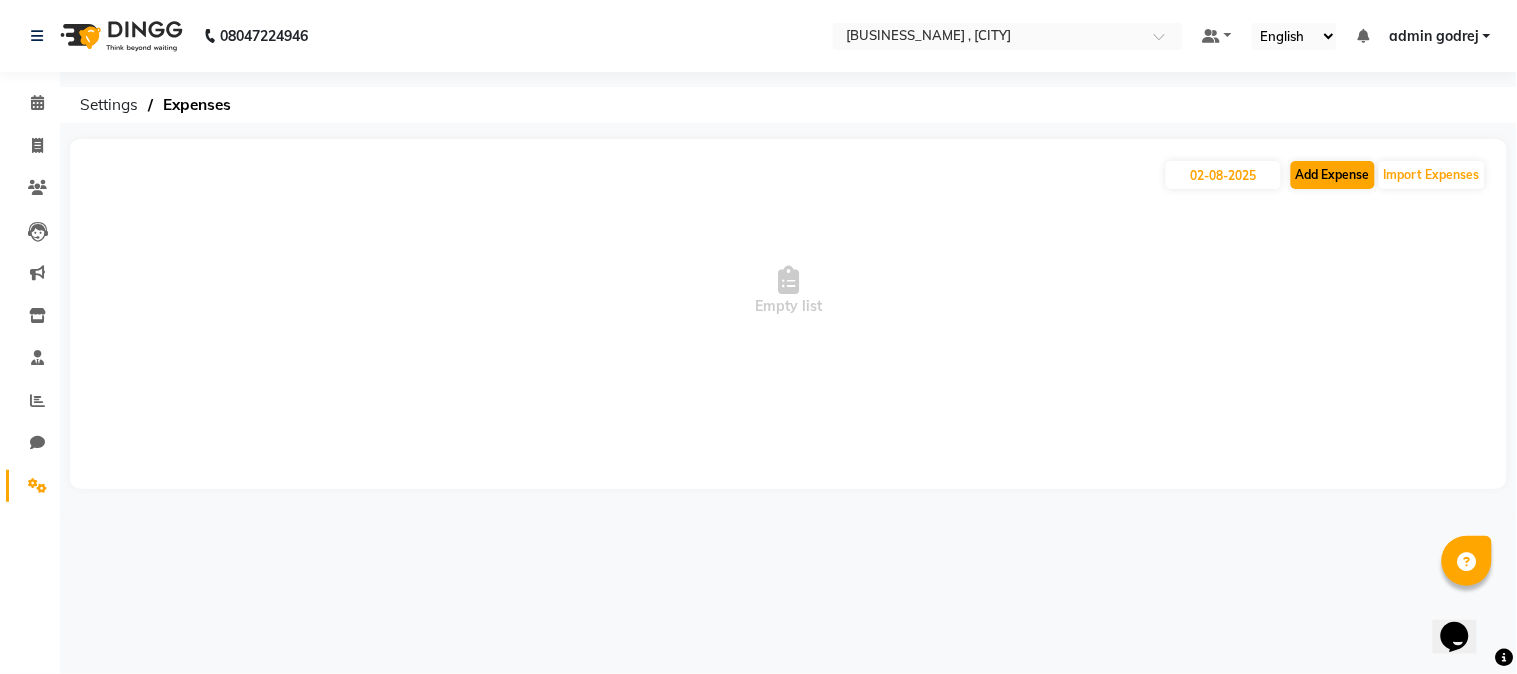 select on "1" 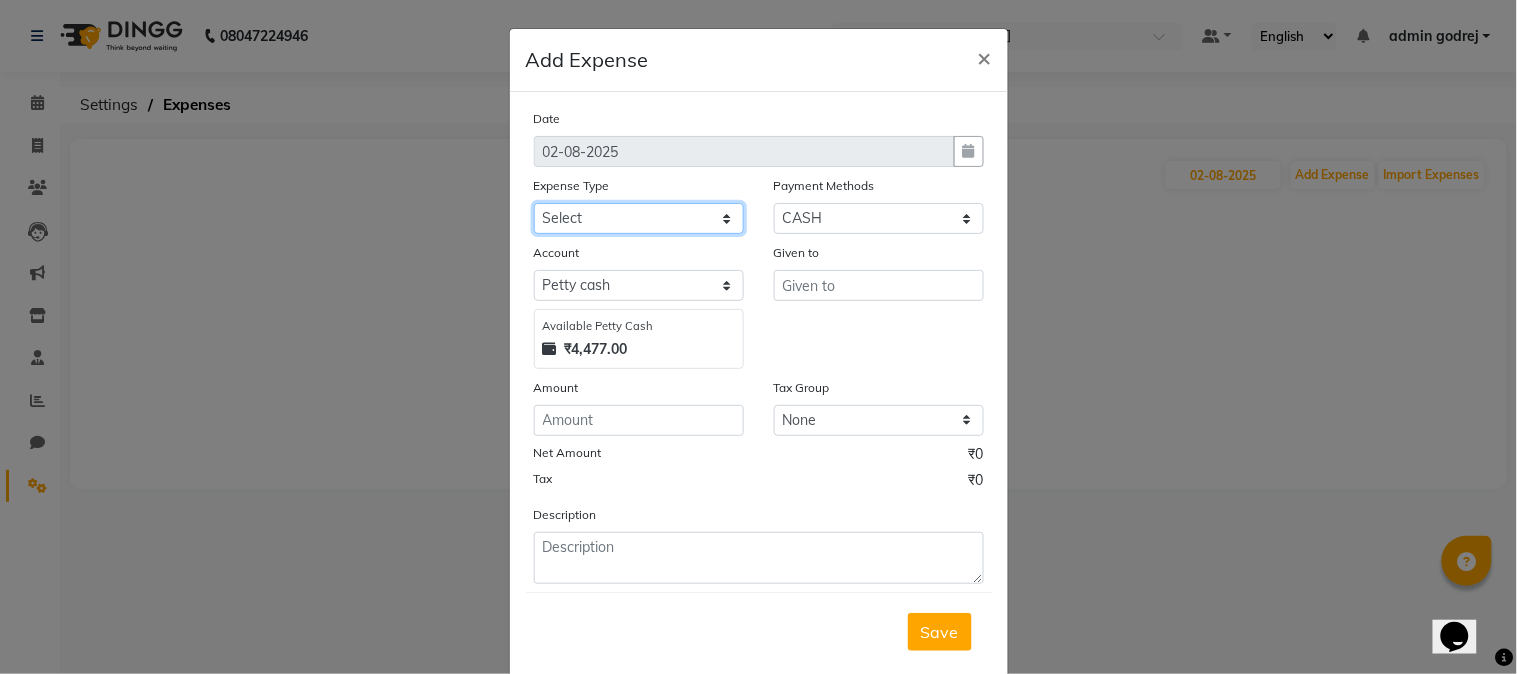click on "Select Advance Salary Amezon parcel Bank charges birthday cake BLINKIT Car maintenance  Cash transfer to bank Client Snacks Clinical charges clint snaks Equipment flower pot Fuel Govt fee Hand Over To [FIRST] [LAST] Incentive Insurance International purchase kacharawala Laundry Loan Repayment Maintenance Marketing milk Miscellaneous Other Pantry portar Product puja saman Rent room deposit Salary salon products Staff Snacks Staff Tip staff welfare Tea & Refreshment Utilities" 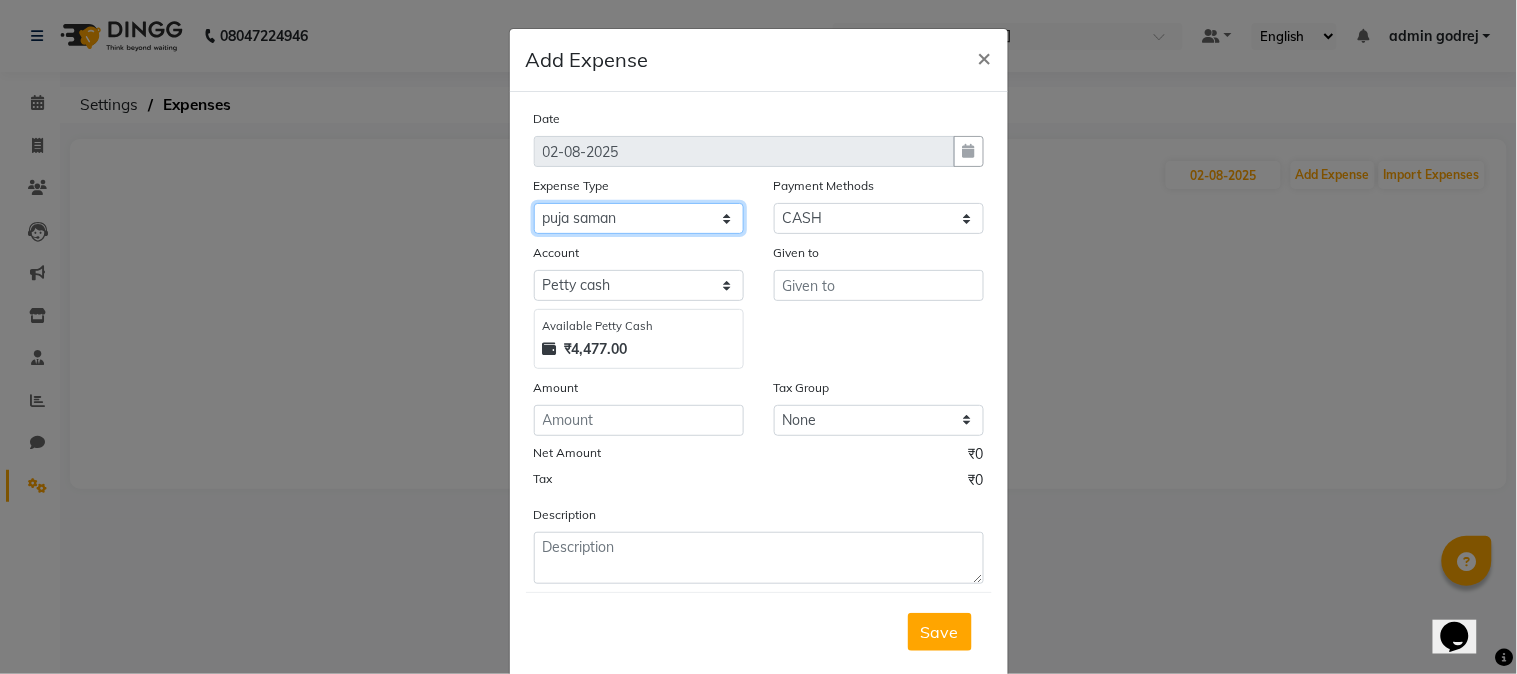 click on "Select Advance Salary Amezon parcel Bank charges birthday cake BLINKIT Car maintenance  Cash transfer to bank Client Snacks Clinical charges clint snaks Equipment flower pot Fuel Govt fee Hand Over To [FIRST] [LAST] Incentive Insurance International purchase kacharawala Laundry Loan Repayment Maintenance Marketing milk Miscellaneous Other Pantry portar Product puja saman Rent room deposit Salary salon products Staff Snacks Staff Tip staff welfare Tea & Refreshment Utilities" 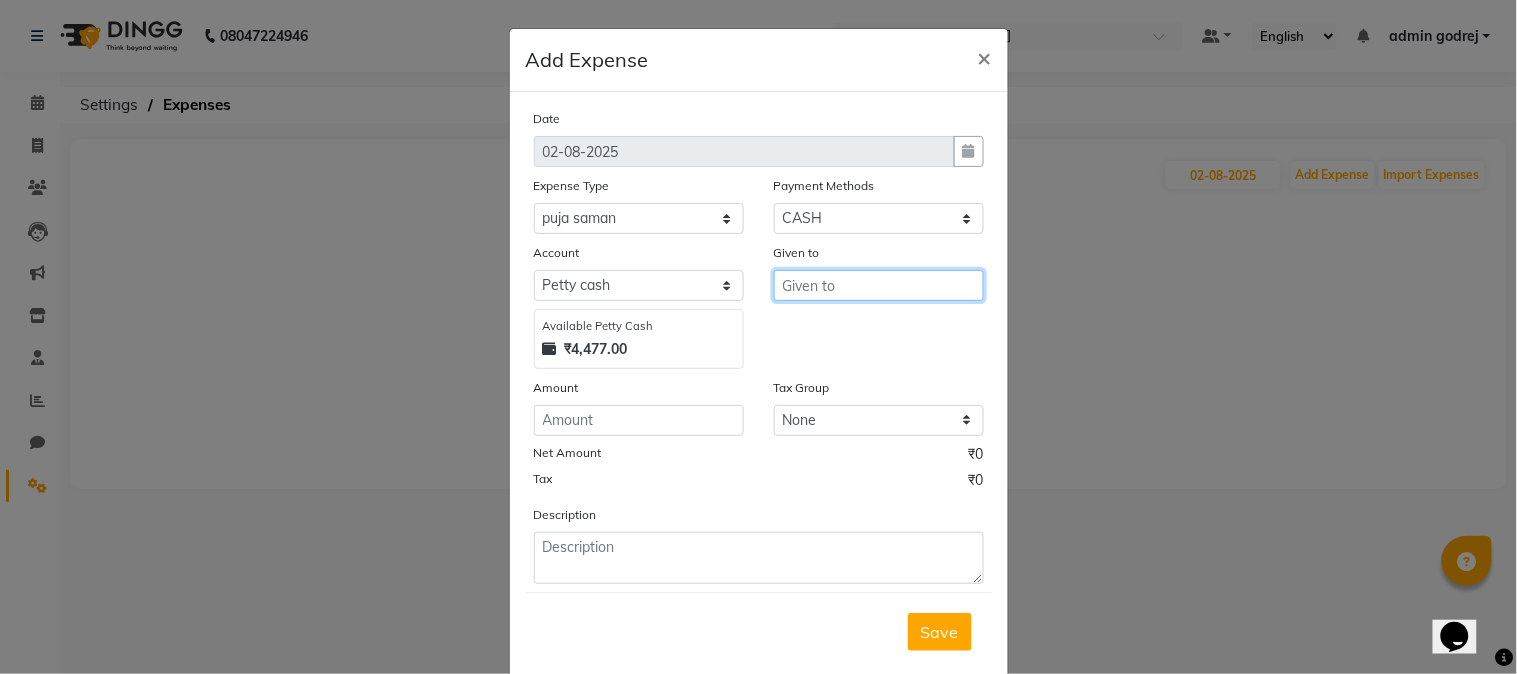 click at bounding box center [879, 285] 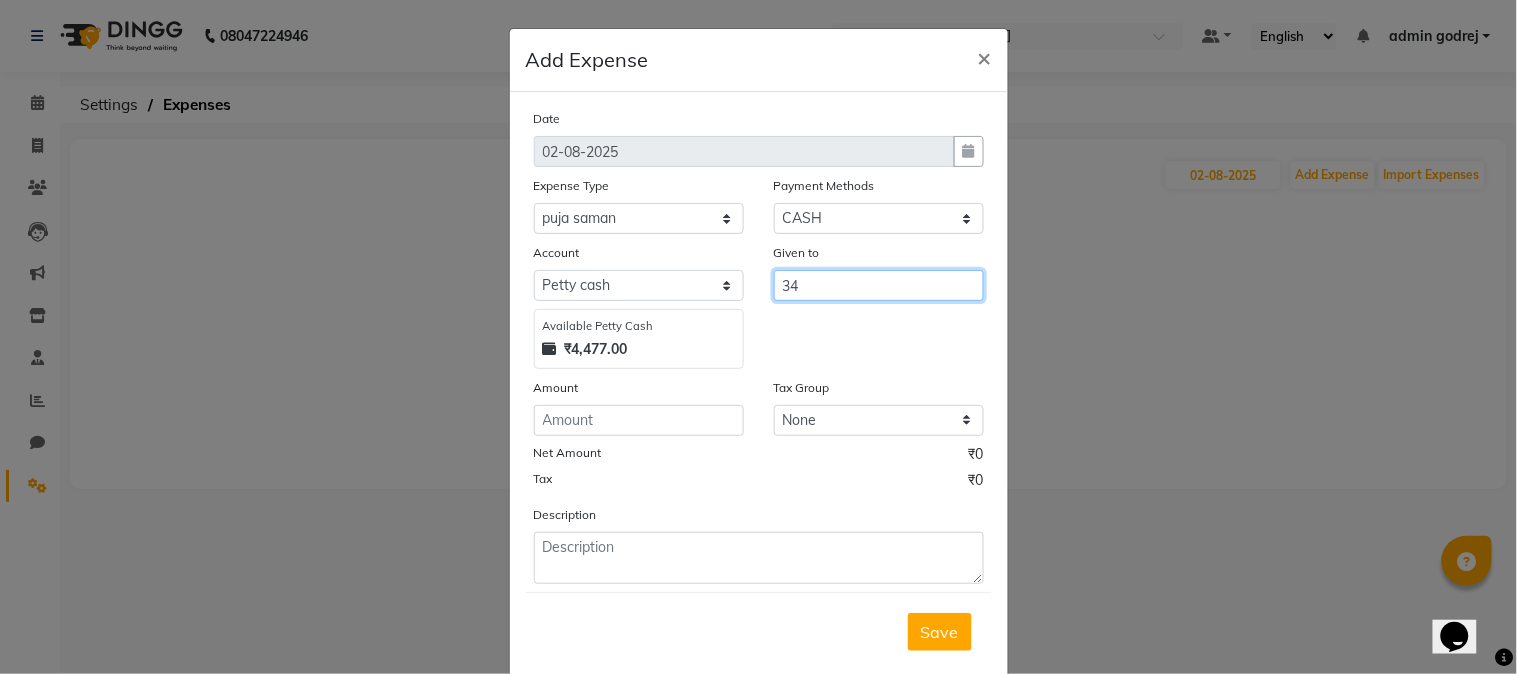 type on "3" 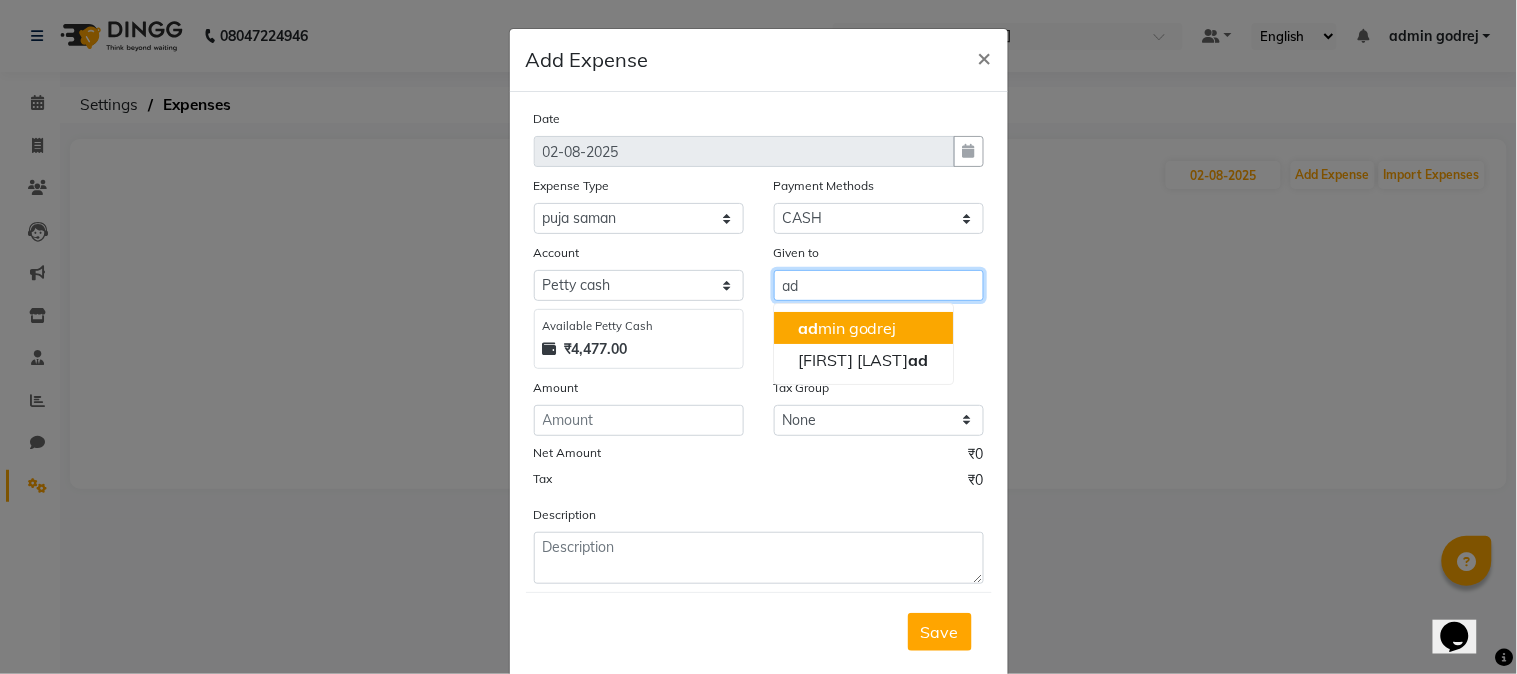 click on "ad min godrej" at bounding box center [863, 328] 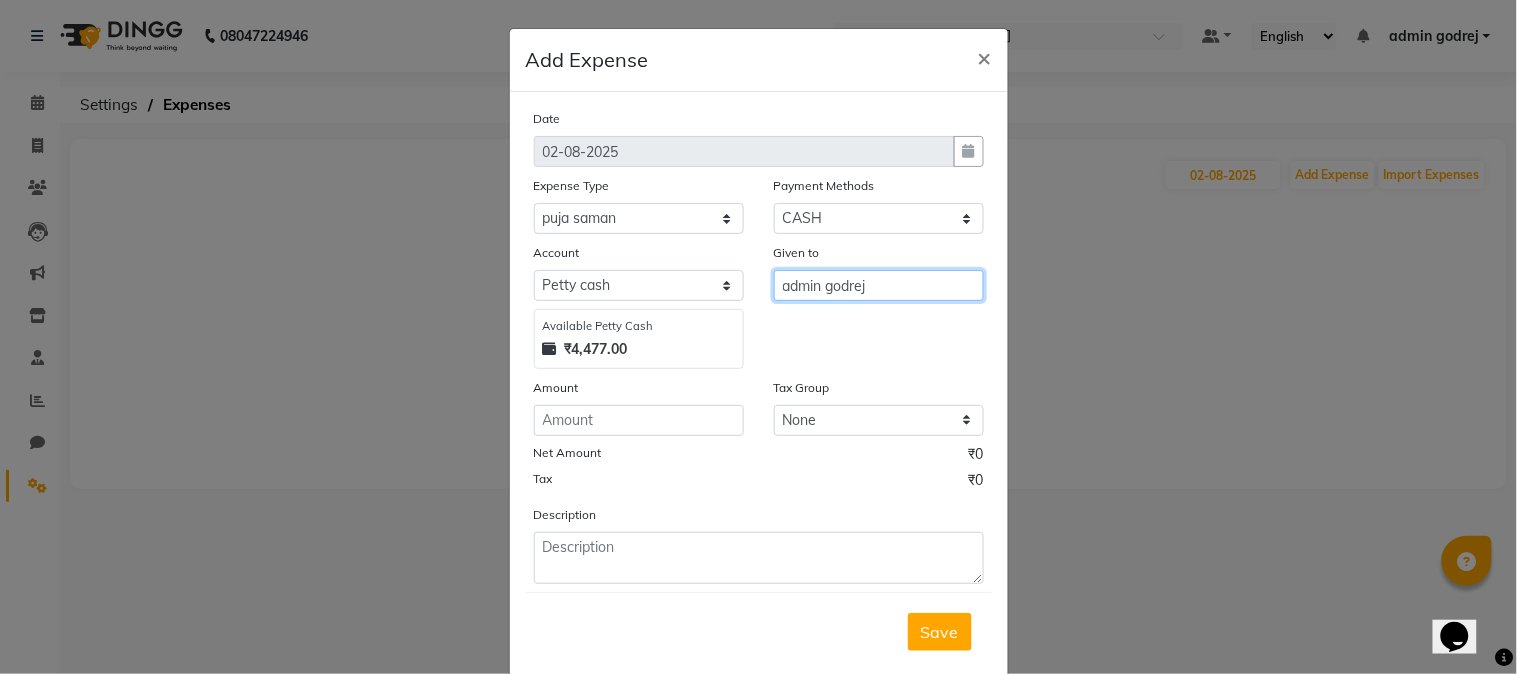 type on "admin godrej" 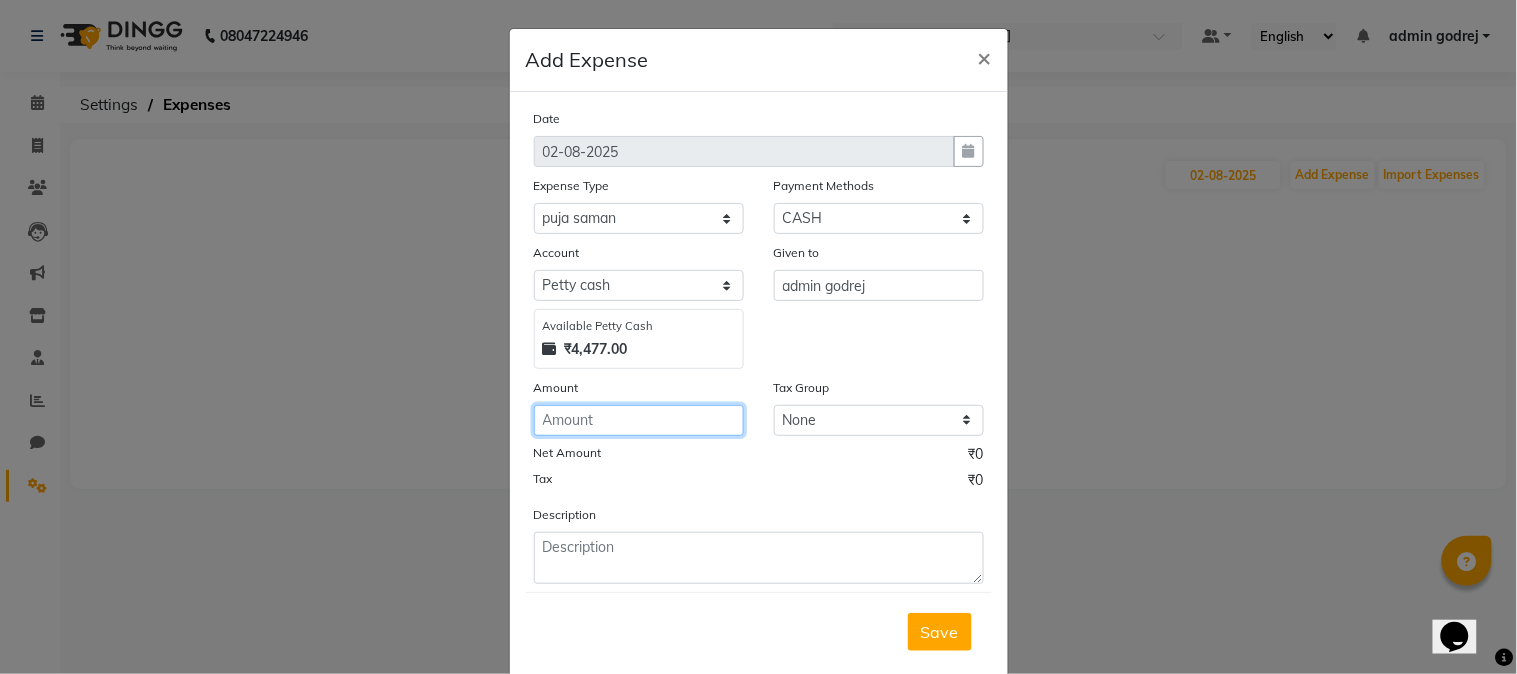 click 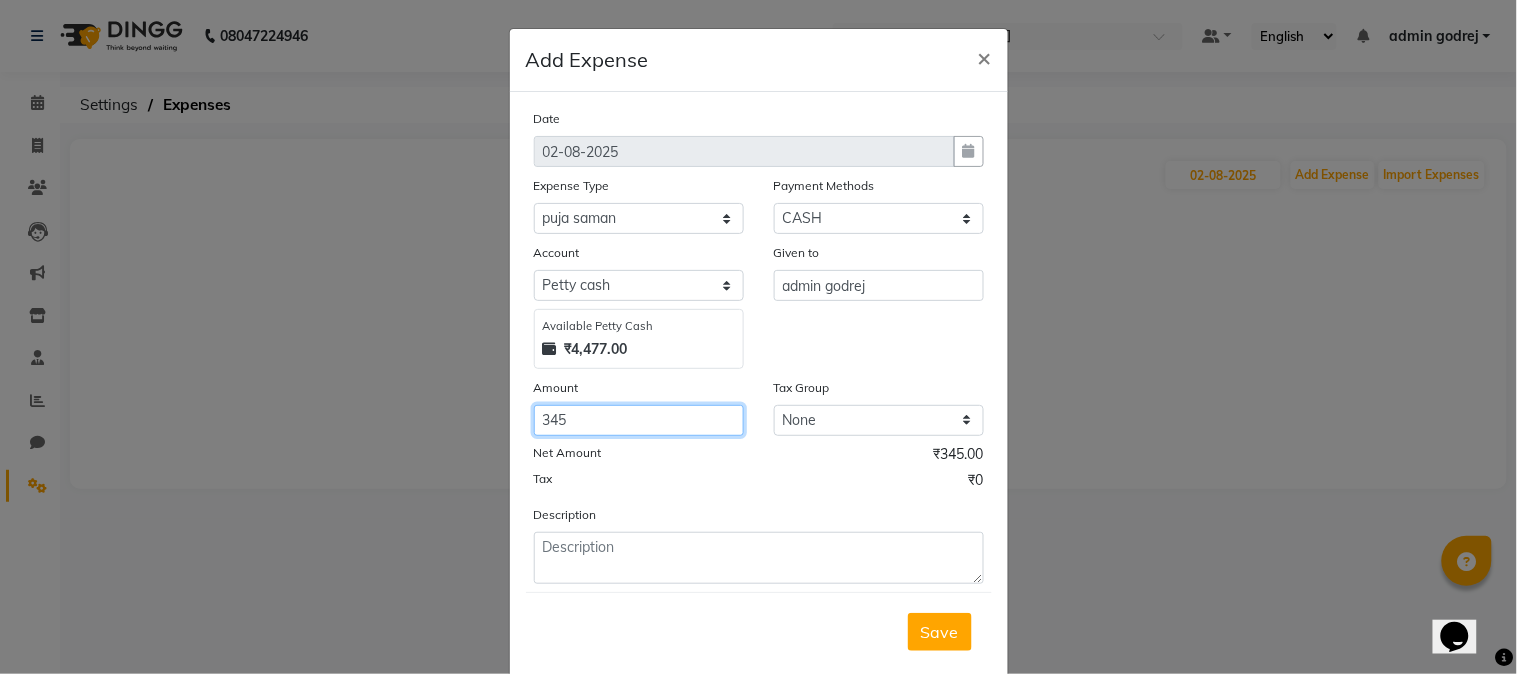type on "345" 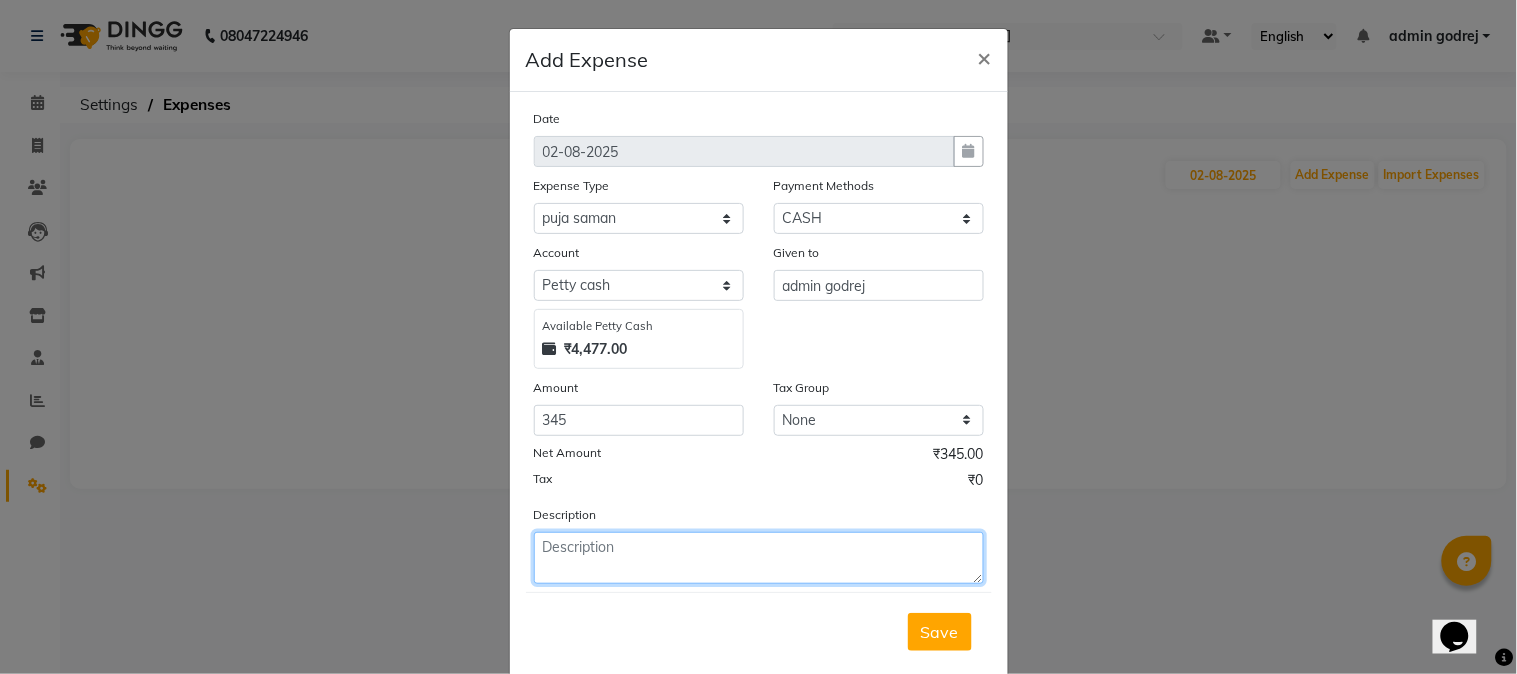 click 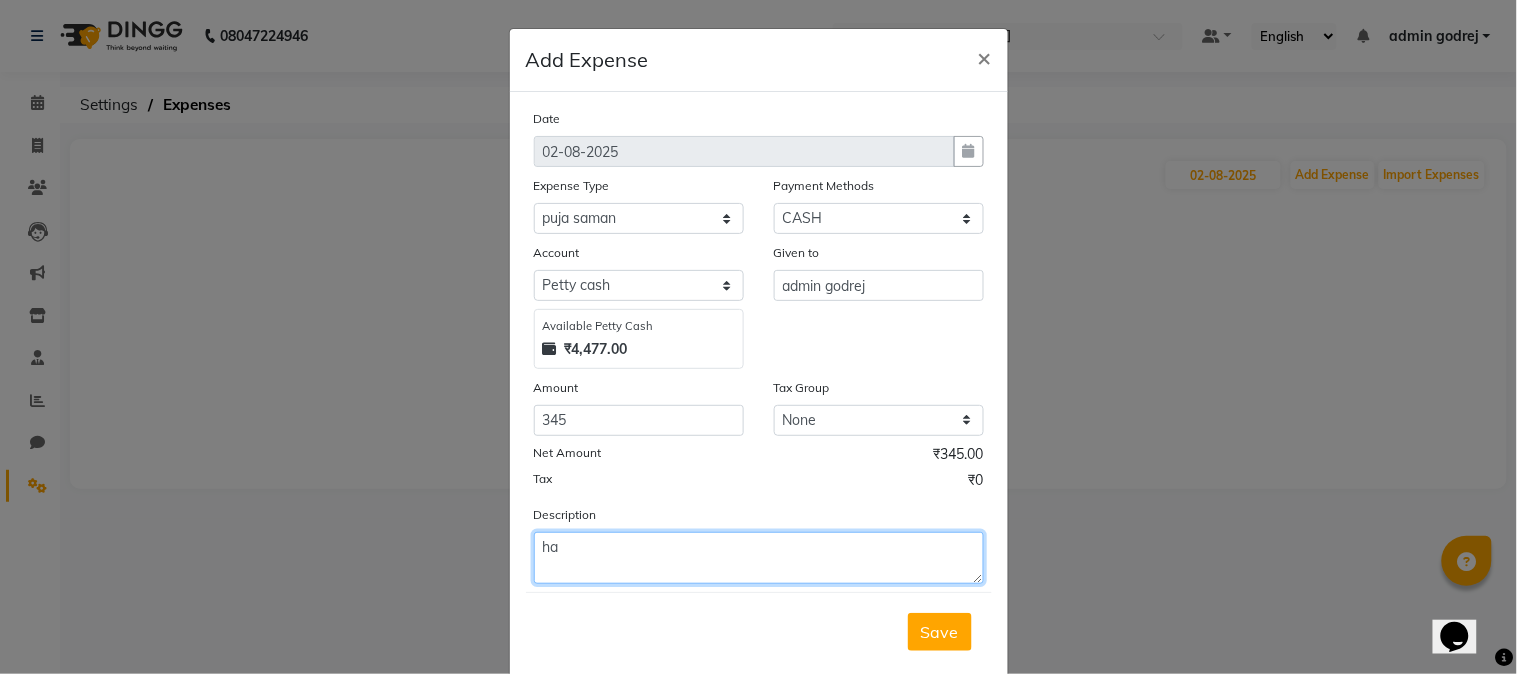 type on "h" 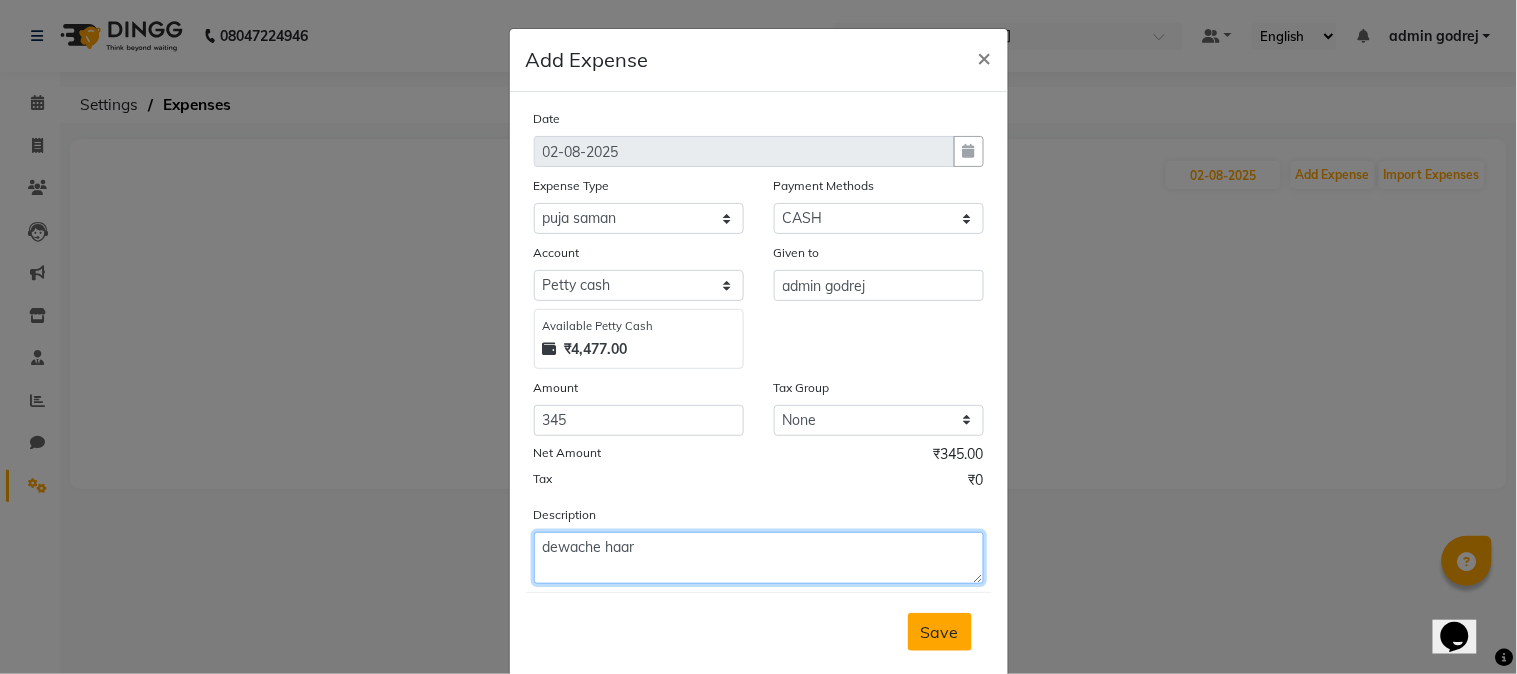 type on "dewache haar" 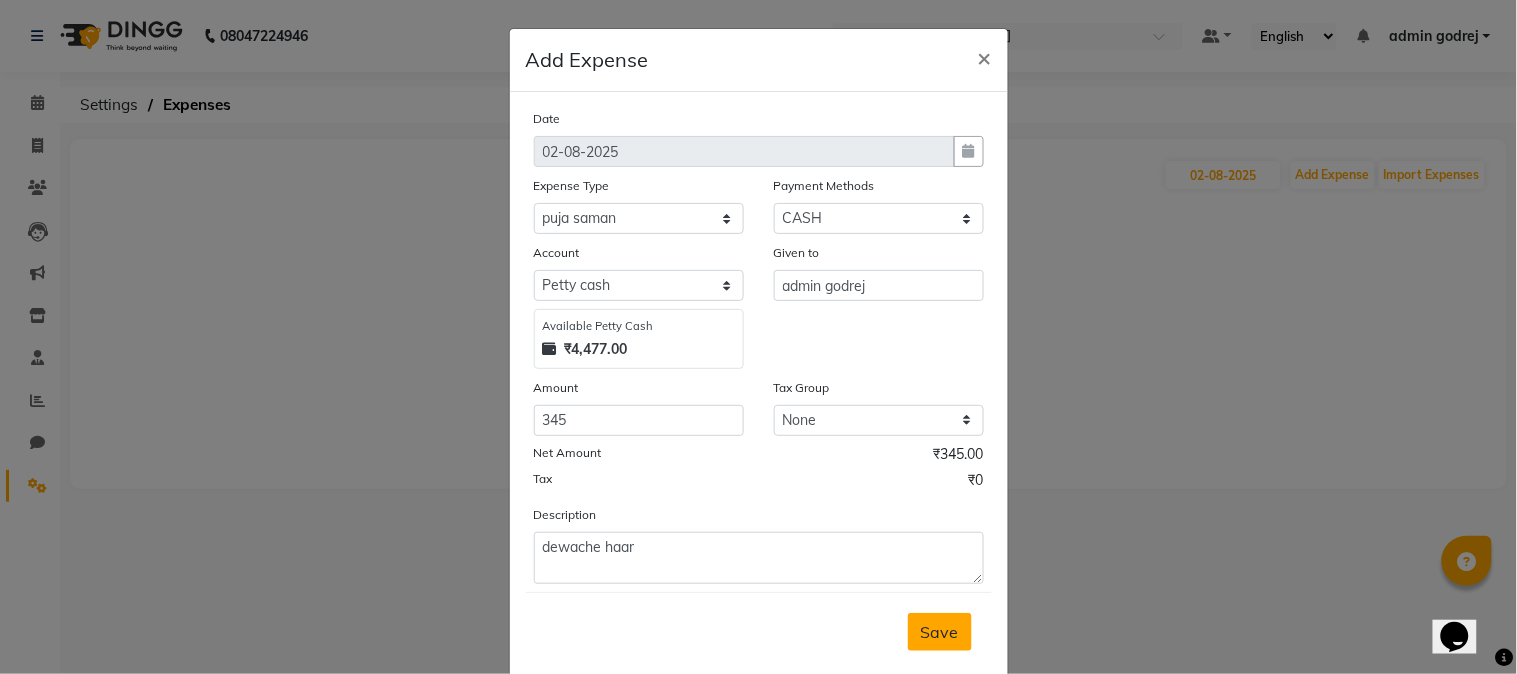 click on "Save" at bounding box center (940, 632) 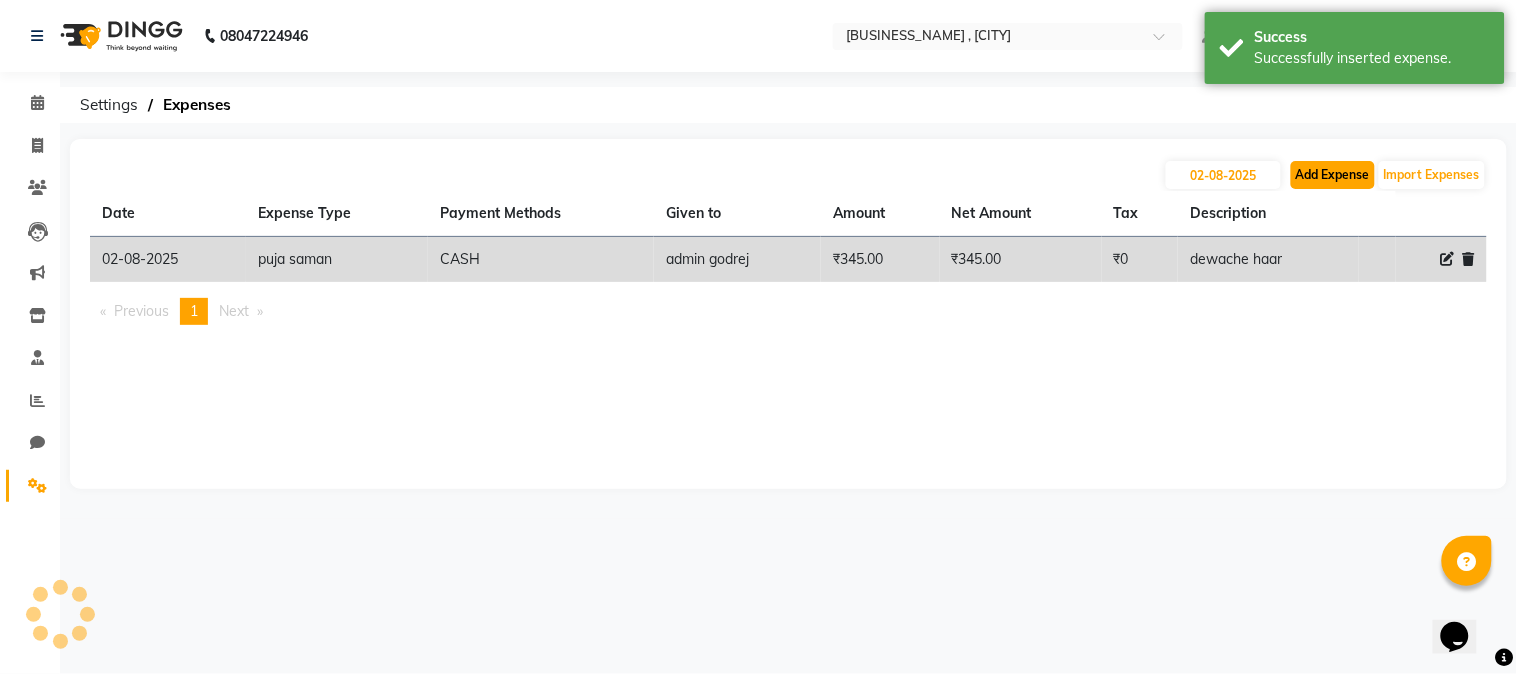 click on "Add Expense" 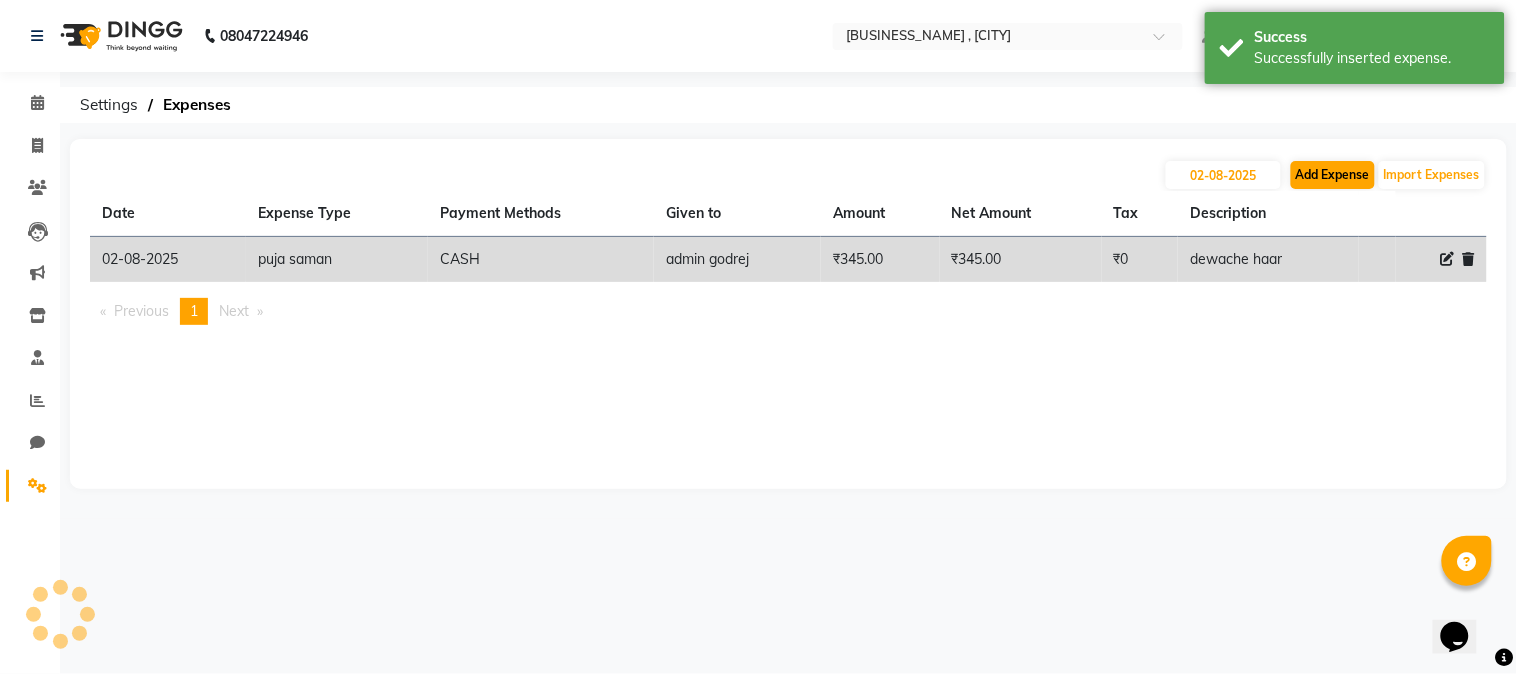 select on "1" 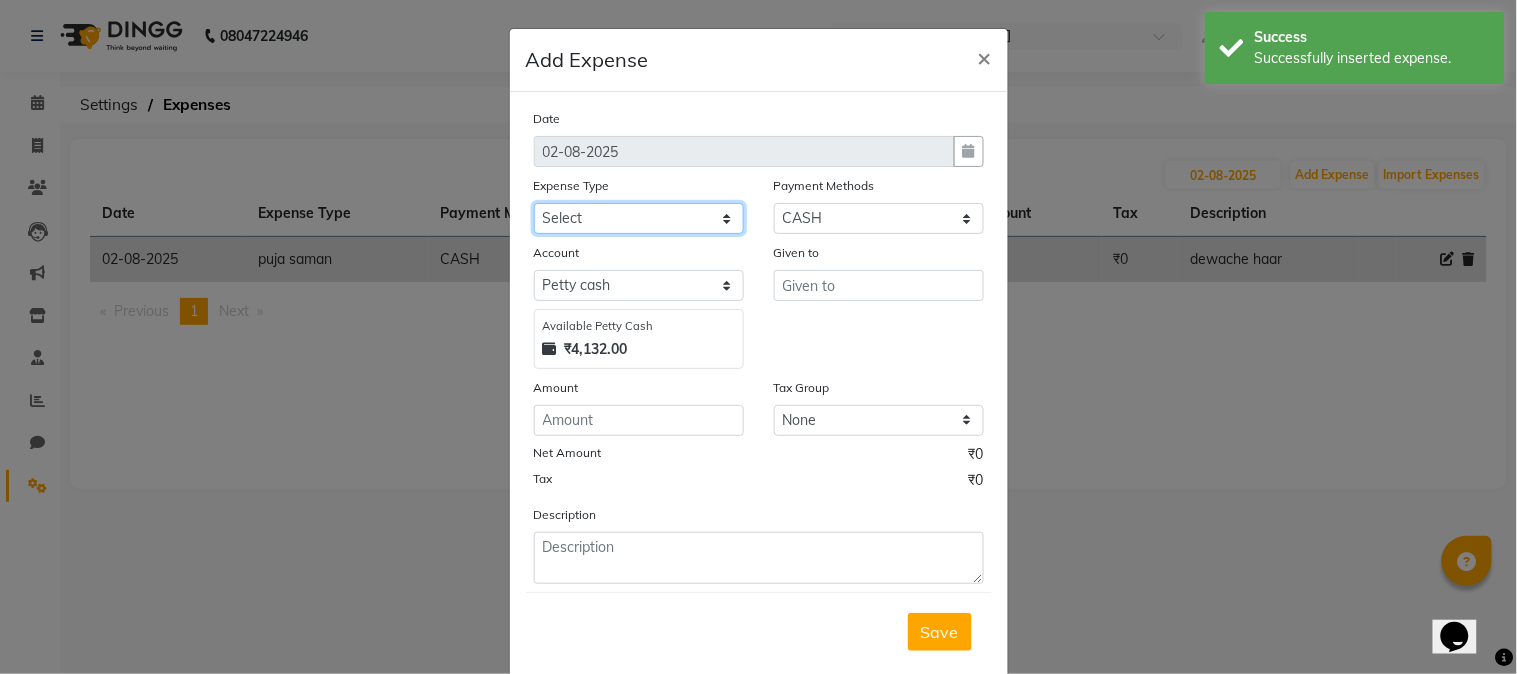click on "Select Advance Salary Amezon parcel Bank charges birthday cake BLINKIT Car maintenance  Cash transfer to bank Client Snacks Clinical charges clint snaks Equipment flower pot Fuel Govt fee Hand Over To [FIRST] [LAST] Incentive Insurance International purchase kacharawala Laundry Loan Repayment Maintenance Marketing milk Miscellaneous Other Pantry portar Product puja saman Rent room deposit Salary salon products Staff Snacks Staff Tip staff welfare Tea & Refreshment Utilities" 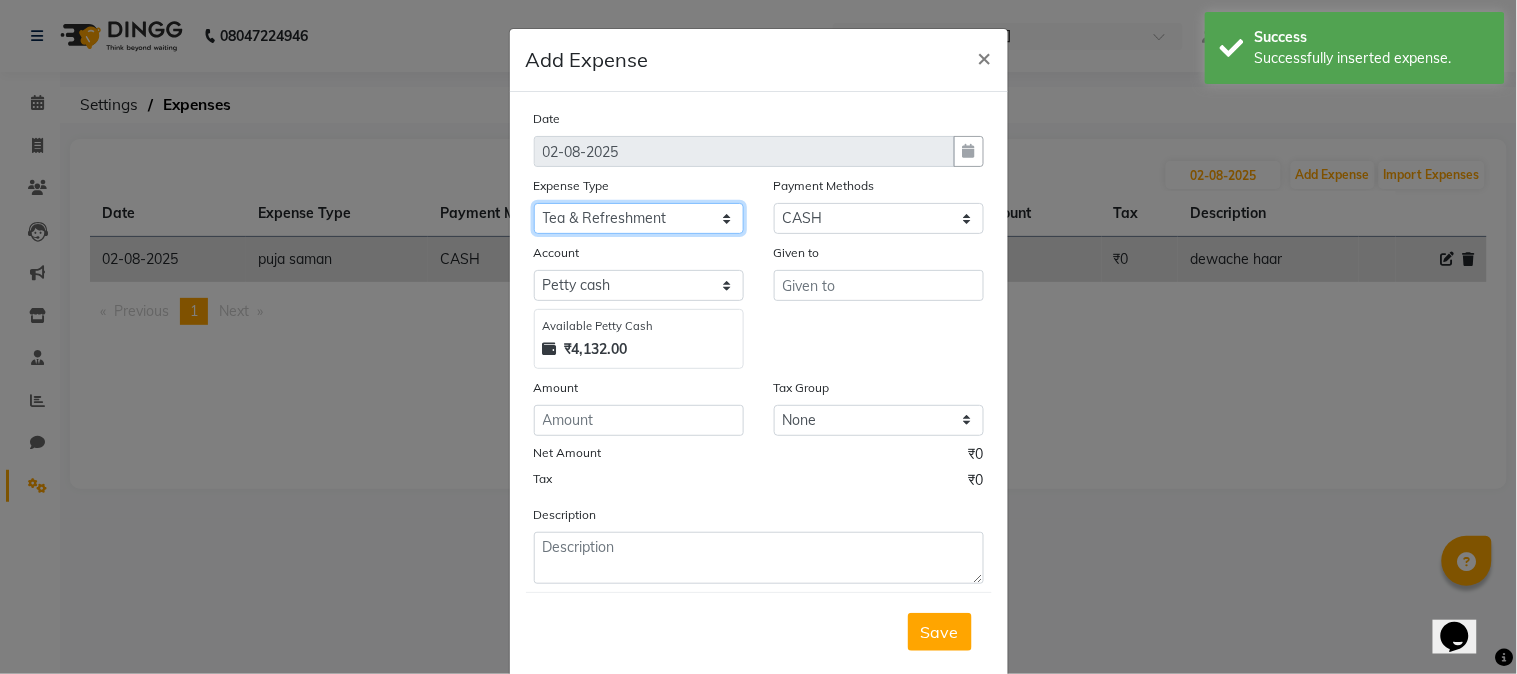 click on "Select Advance Salary Amezon parcel Bank charges birthday cake BLINKIT Car maintenance  Cash transfer to bank Client Snacks Clinical charges clint snaks Equipment flower pot Fuel Govt fee Hand Over To [FIRST] [LAST] Incentive Insurance International purchase kacharawala Laundry Loan Repayment Maintenance Marketing milk Miscellaneous Other Pantry portar Product puja saman Rent room deposit Salary salon products Staff Snacks Staff Tip staff welfare Tea & Refreshment Utilities" 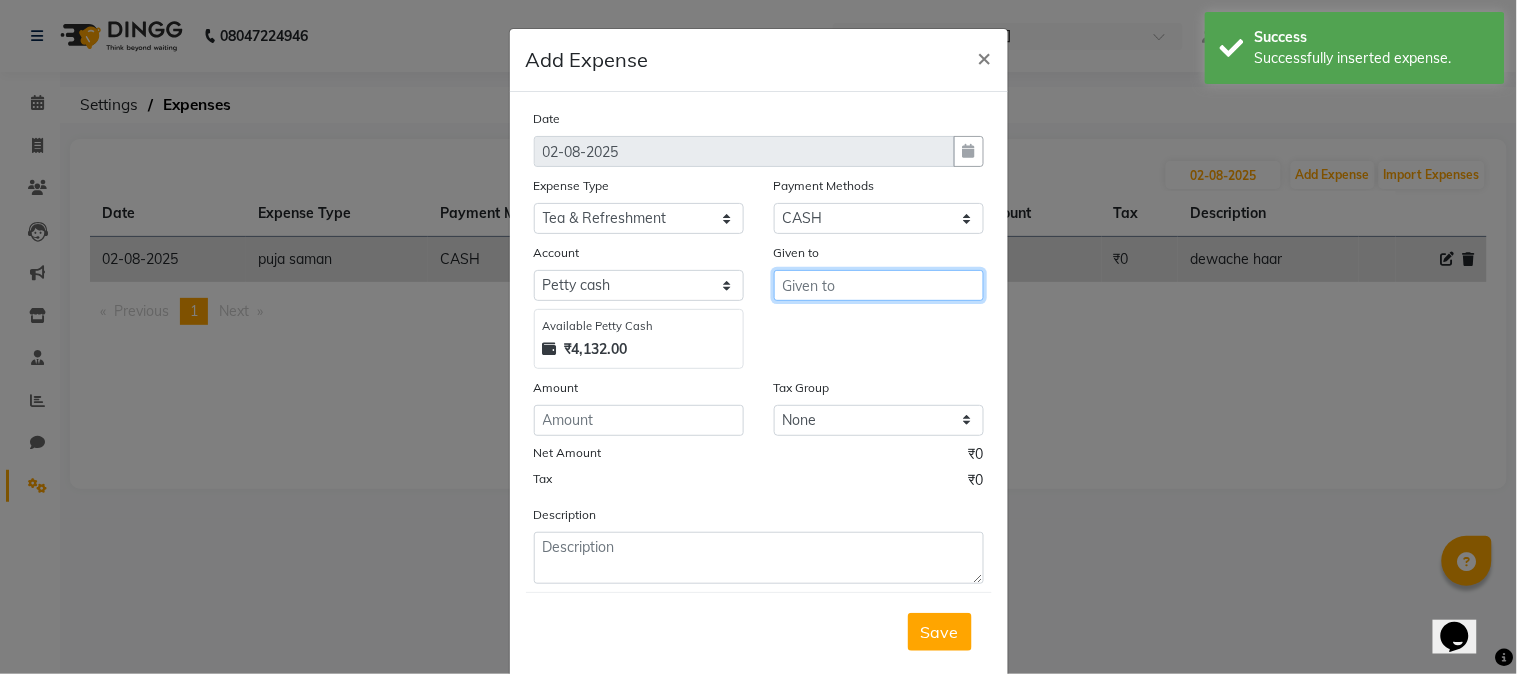 click at bounding box center (879, 285) 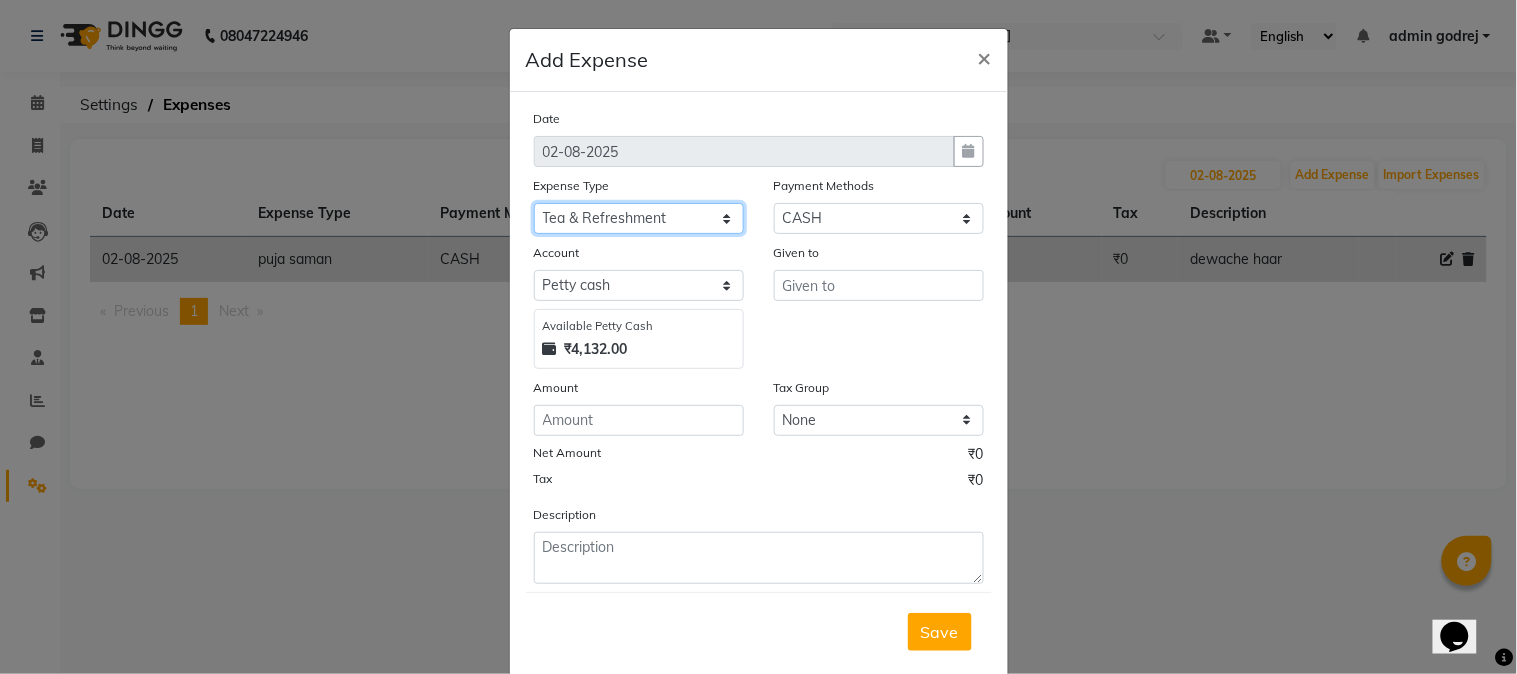 click on "Select Advance Salary Amezon parcel Bank charges birthday cake BLINKIT Car maintenance  Cash transfer to bank Client Snacks Clinical charges clint snaks Equipment flower pot Fuel Govt fee Hand Over To [FIRST] [LAST] Incentive Insurance International purchase kacharawala Laundry Loan Repayment Maintenance Marketing milk Miscellaneous Other Pantry portar Product puja saman Rent room deposit Salary salon products Staff Snacks Staff Tip staff welfare Tea & Refreshment Utilities" 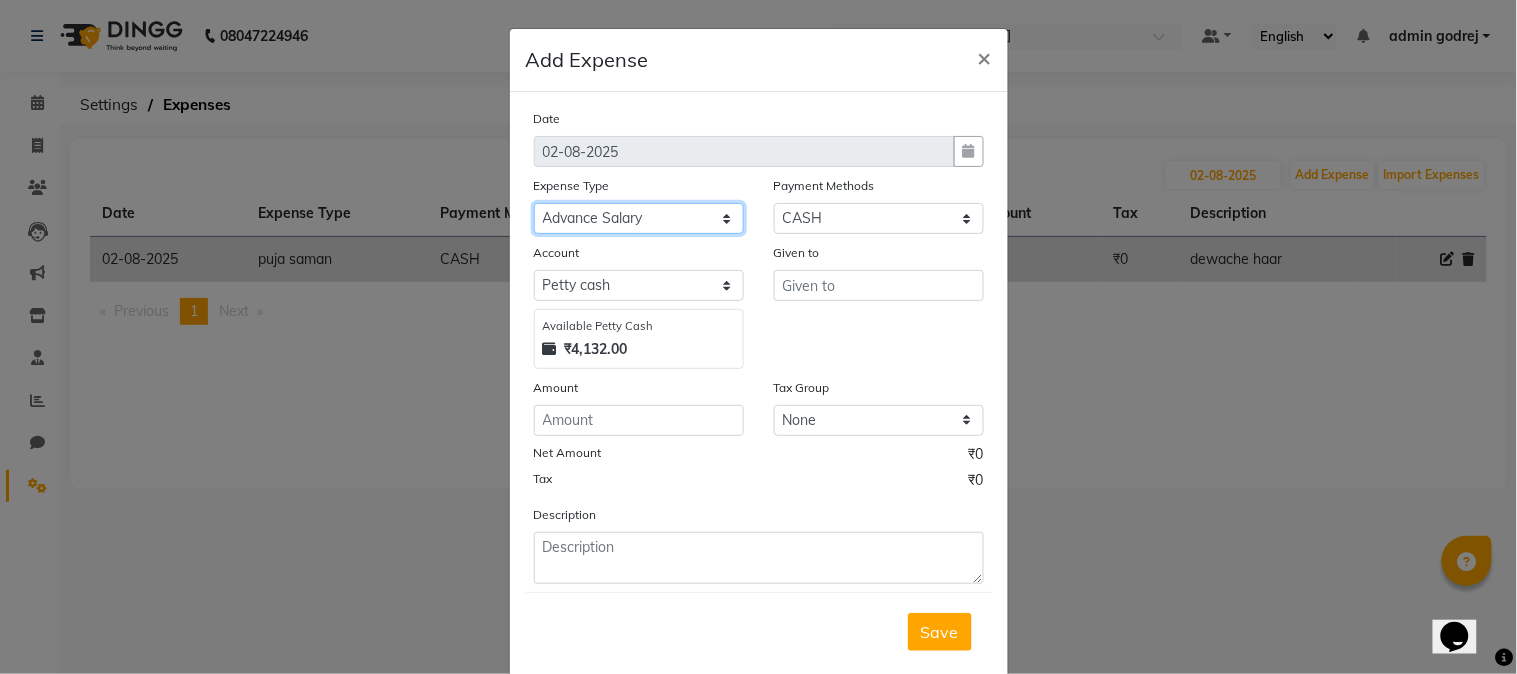 click on "Select Advance Salary Amezon parcel Bank charges birthday cake BLINKIT Car maintenance  Cash transfer to bank Client Snacks Clinical charges clint snaks Equipment flower pot Fuel Govt fee Hand Over To [FIRST] [LAST] Incentive Insurance International purchase kacharawala Laundry Loan Repayment Maintenance Marketing milk Miscellaneous Other Pantry portar Product puja saman Rent room deposit Salary salon products Staff Snacks Staff Tip staff welfare Tea & Refreshment Utilities" 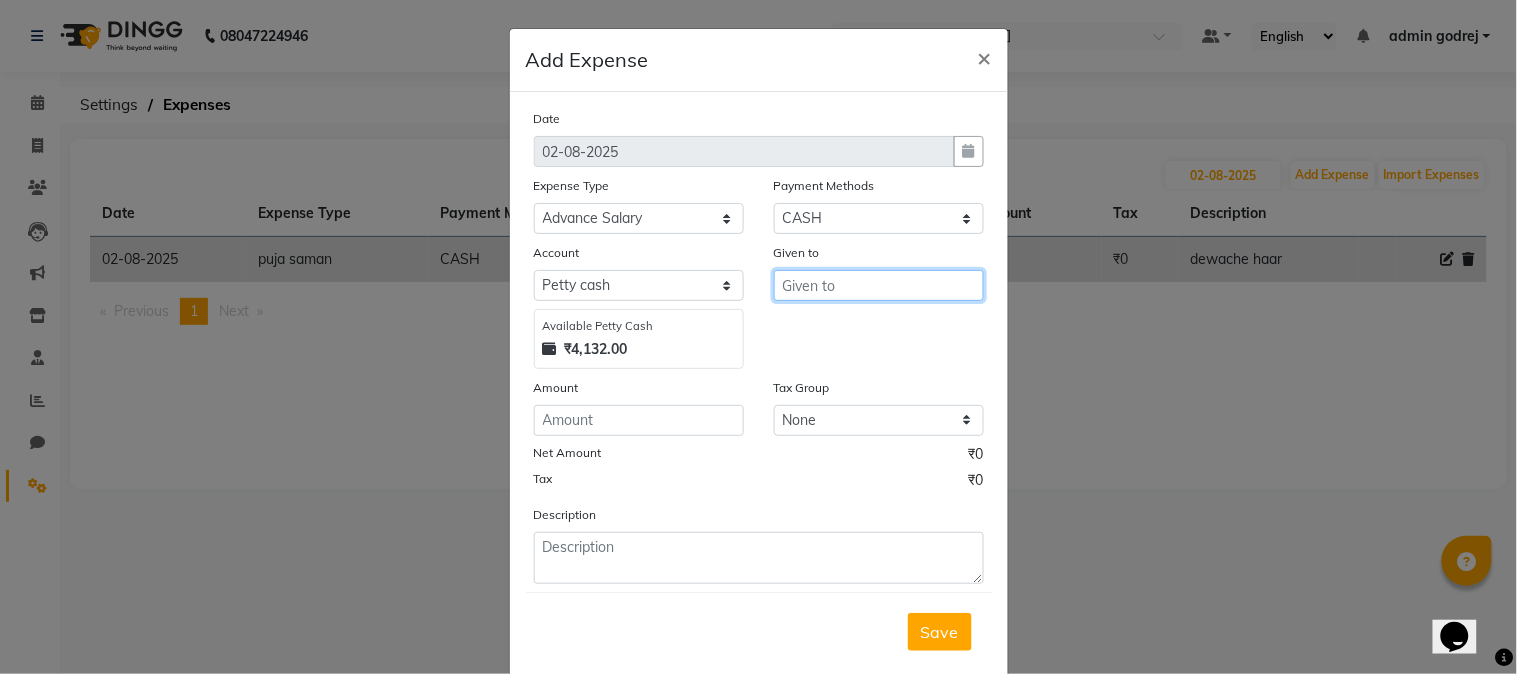 click at bounding box center [879, 285] 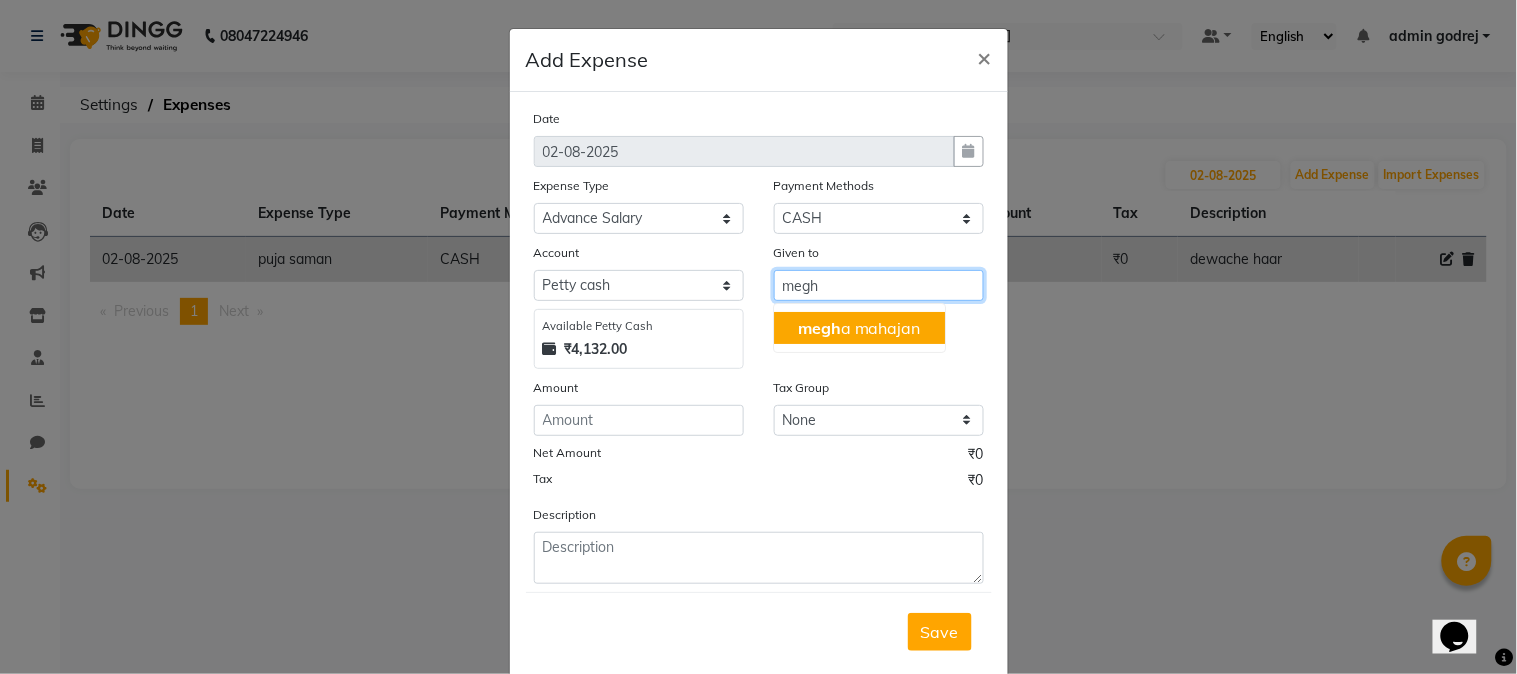 click on "[FIRST] [LAST]" at bounding box center (859, 328) 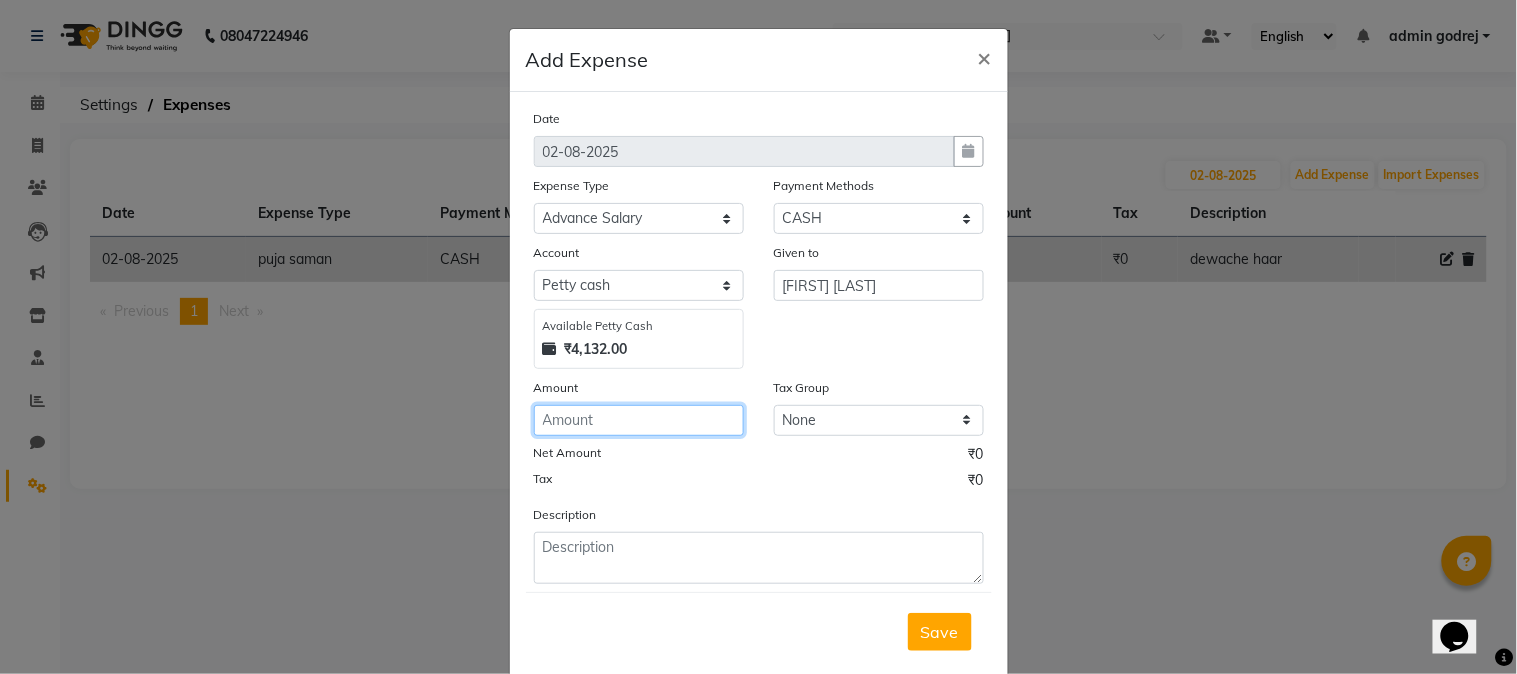 click 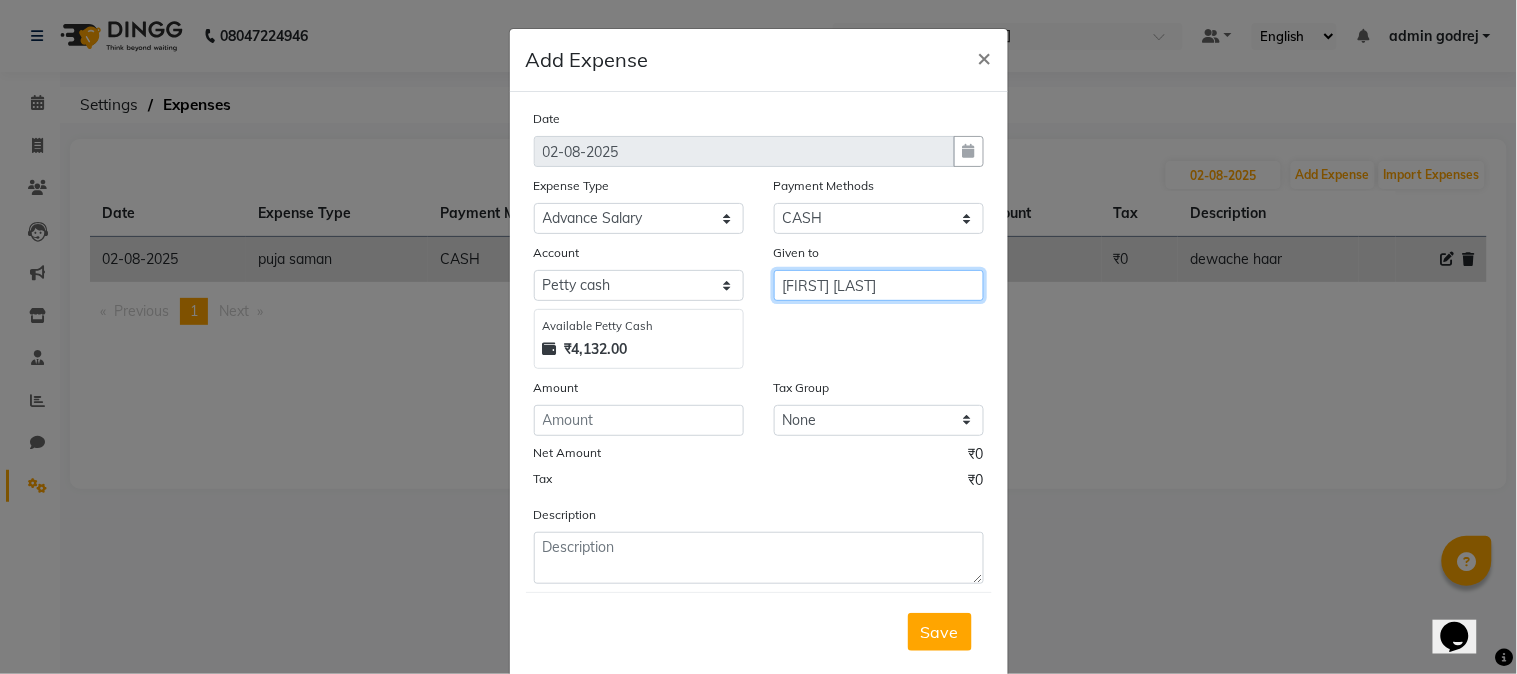 click on "[FIRST] [LAST]" at bounding box center [879, 285] 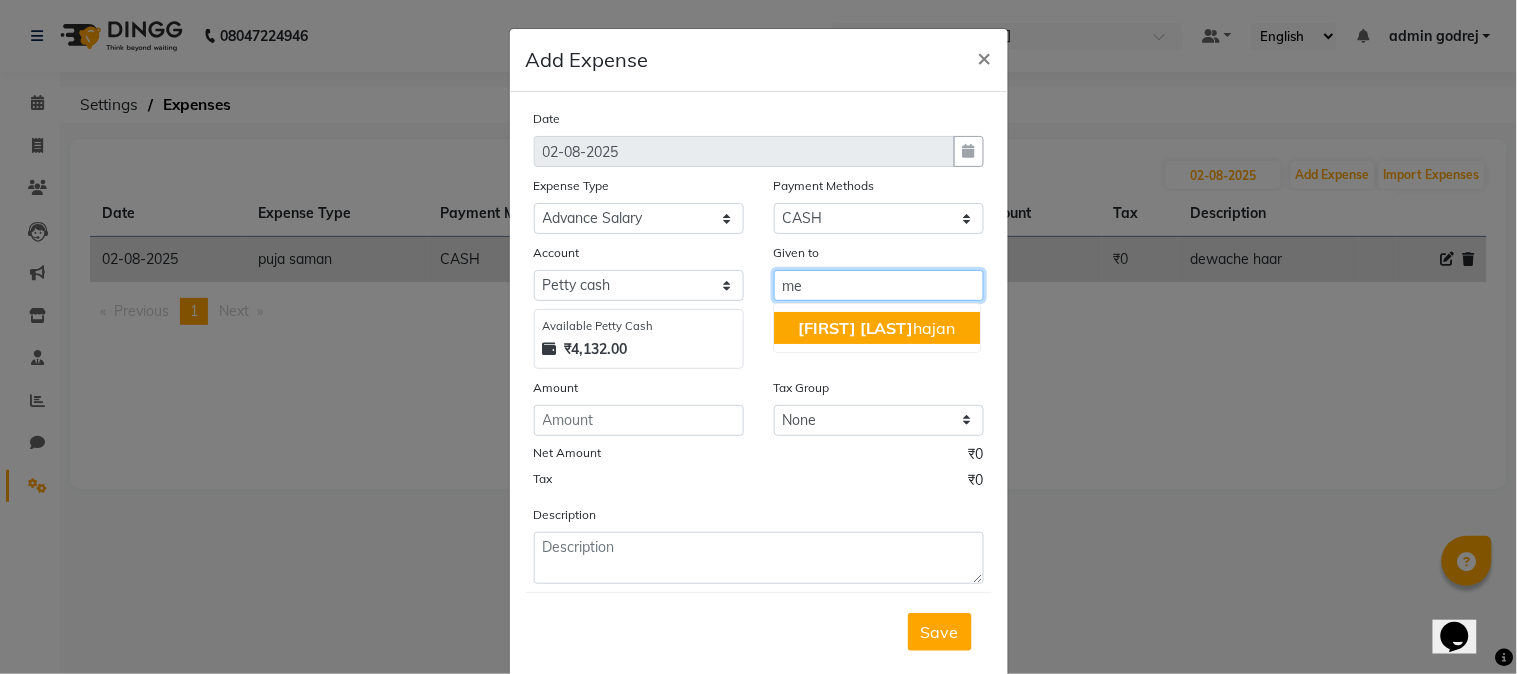 type on "m" 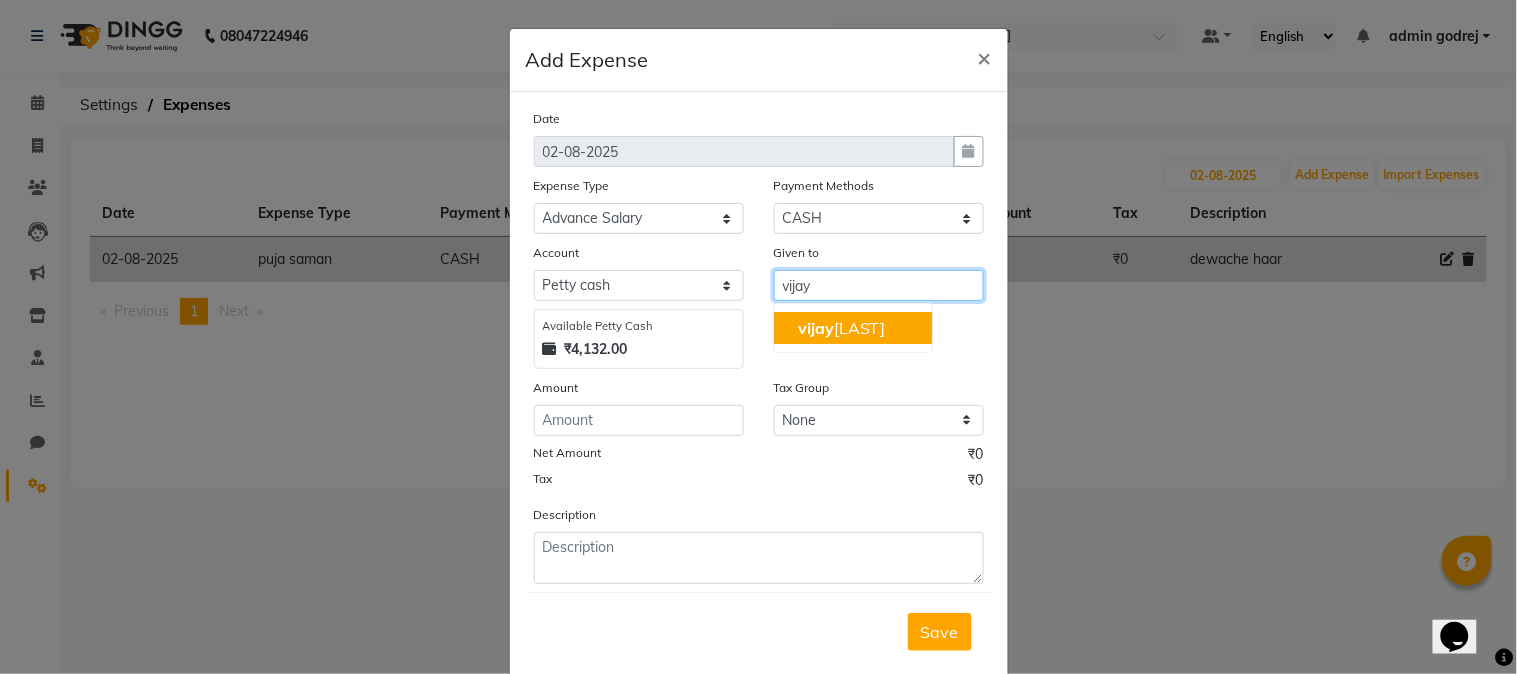 click on "[FIRST] [LAST]" at bounding box center (842, 328) 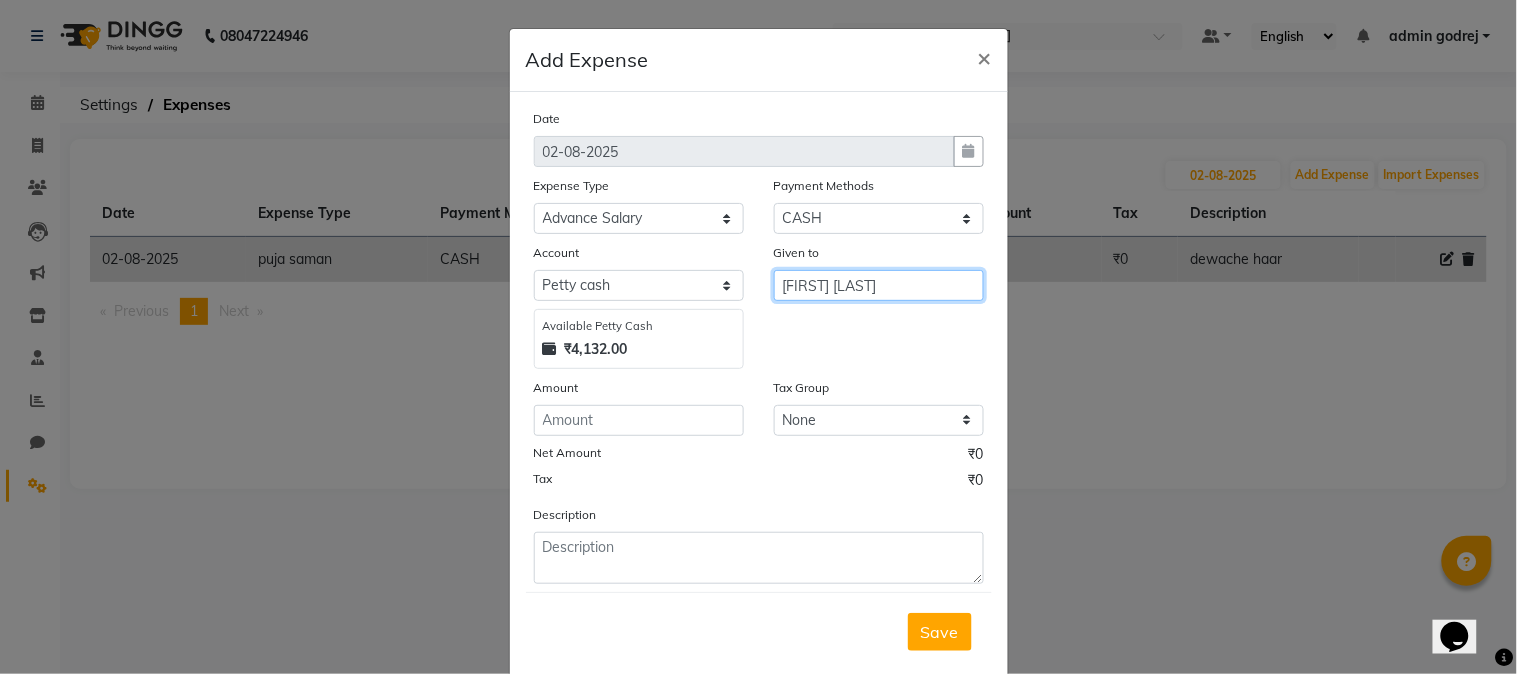 type on "[FIRST] [LAST]" 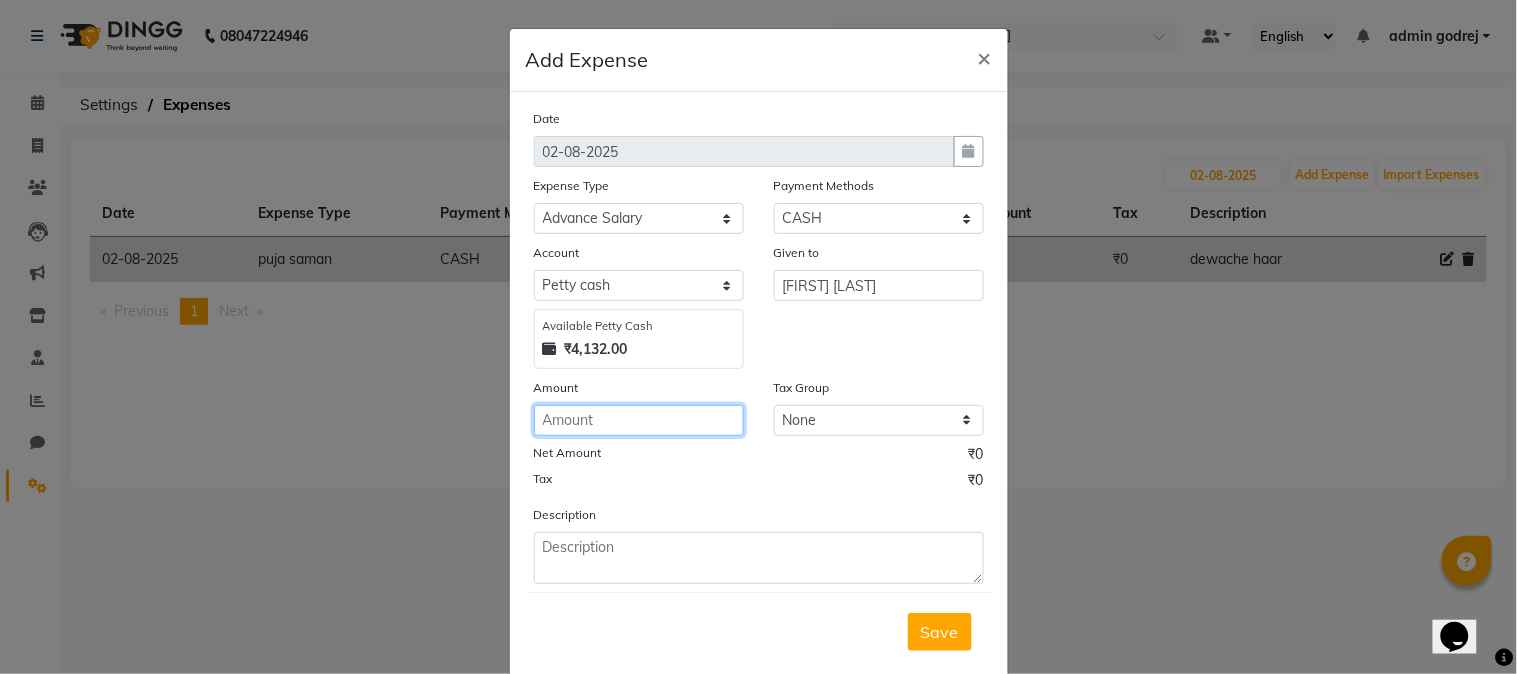 click 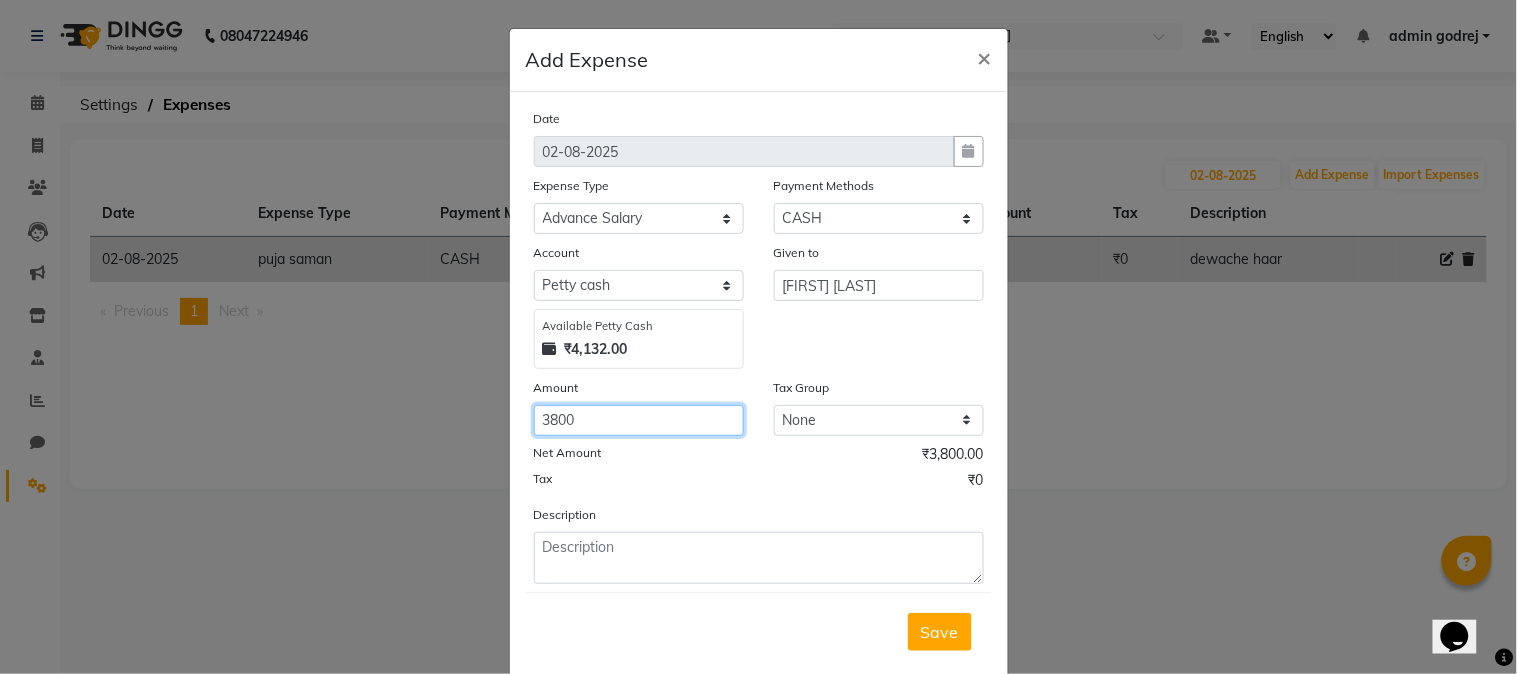 type on "3800" 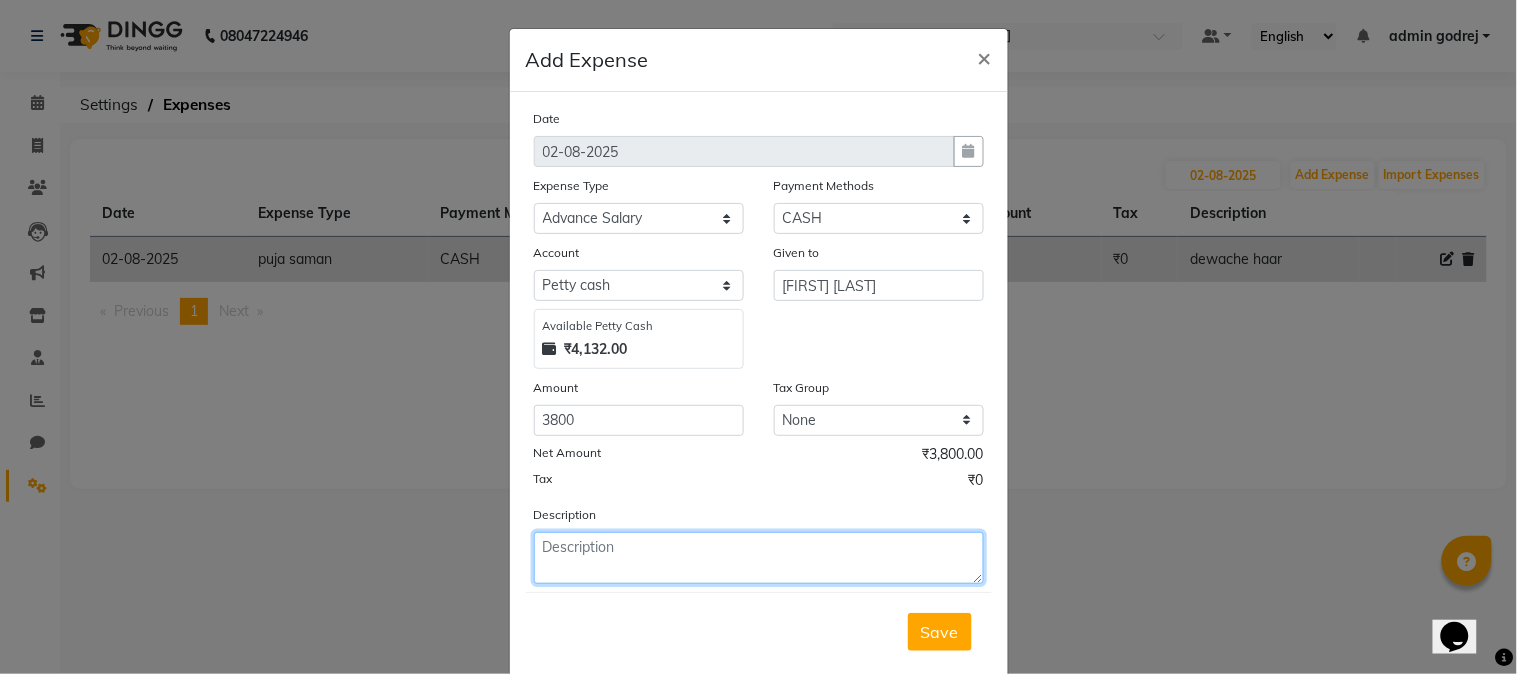 click 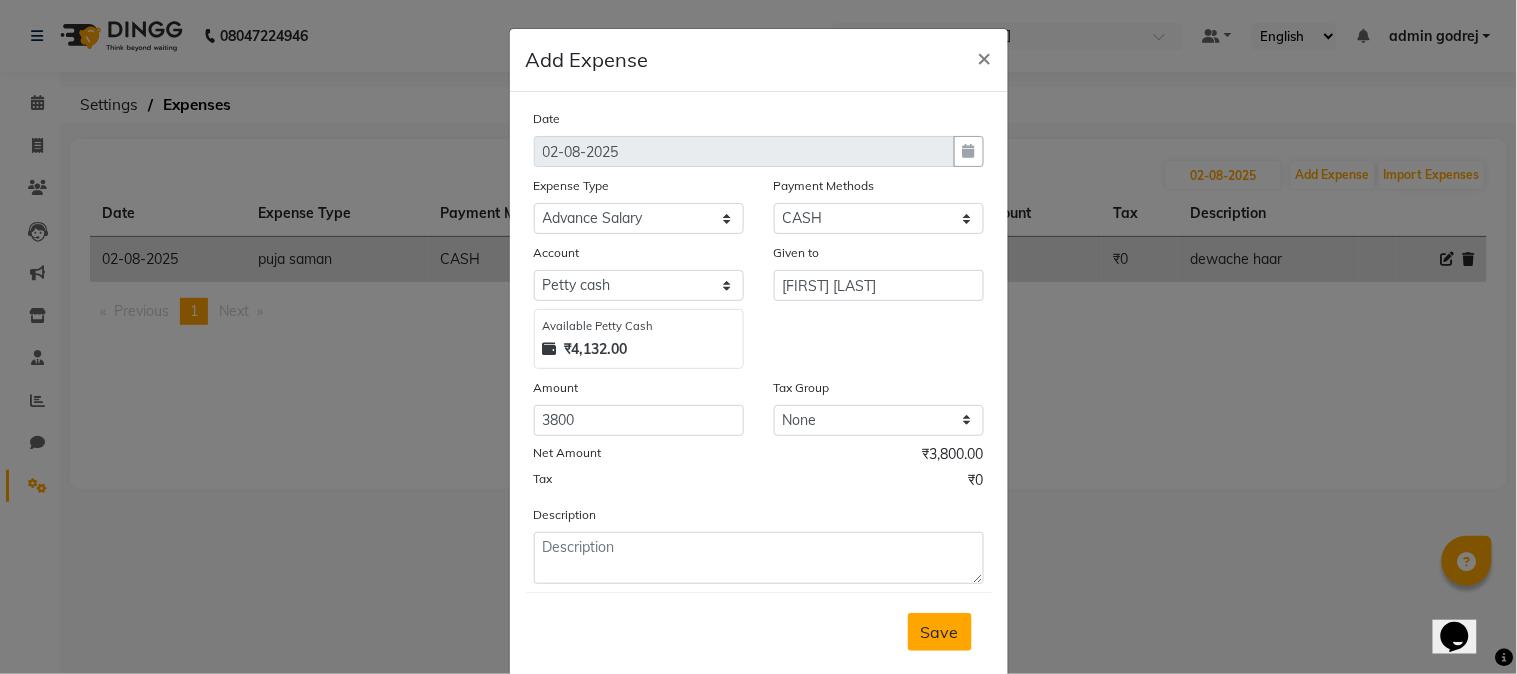 click on "Save" at bounding box center [940, 632] 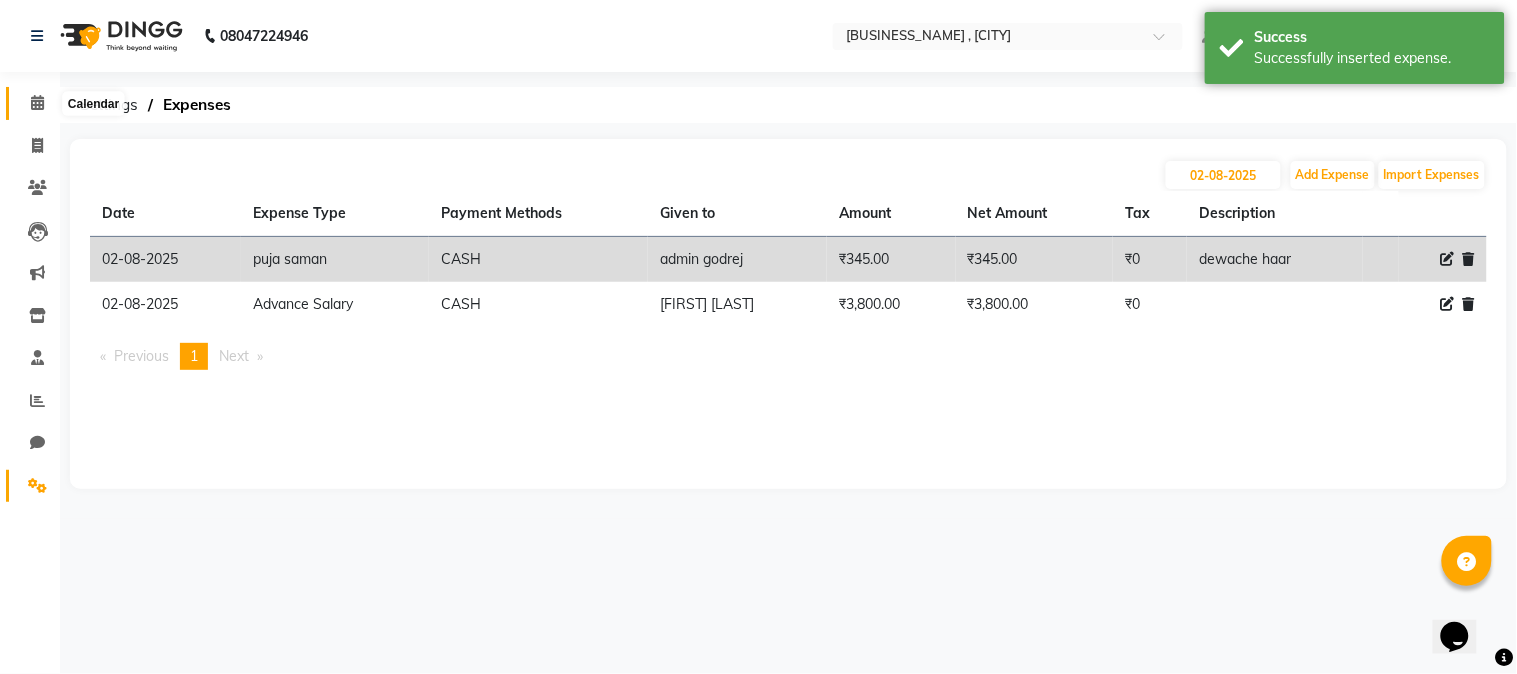 click 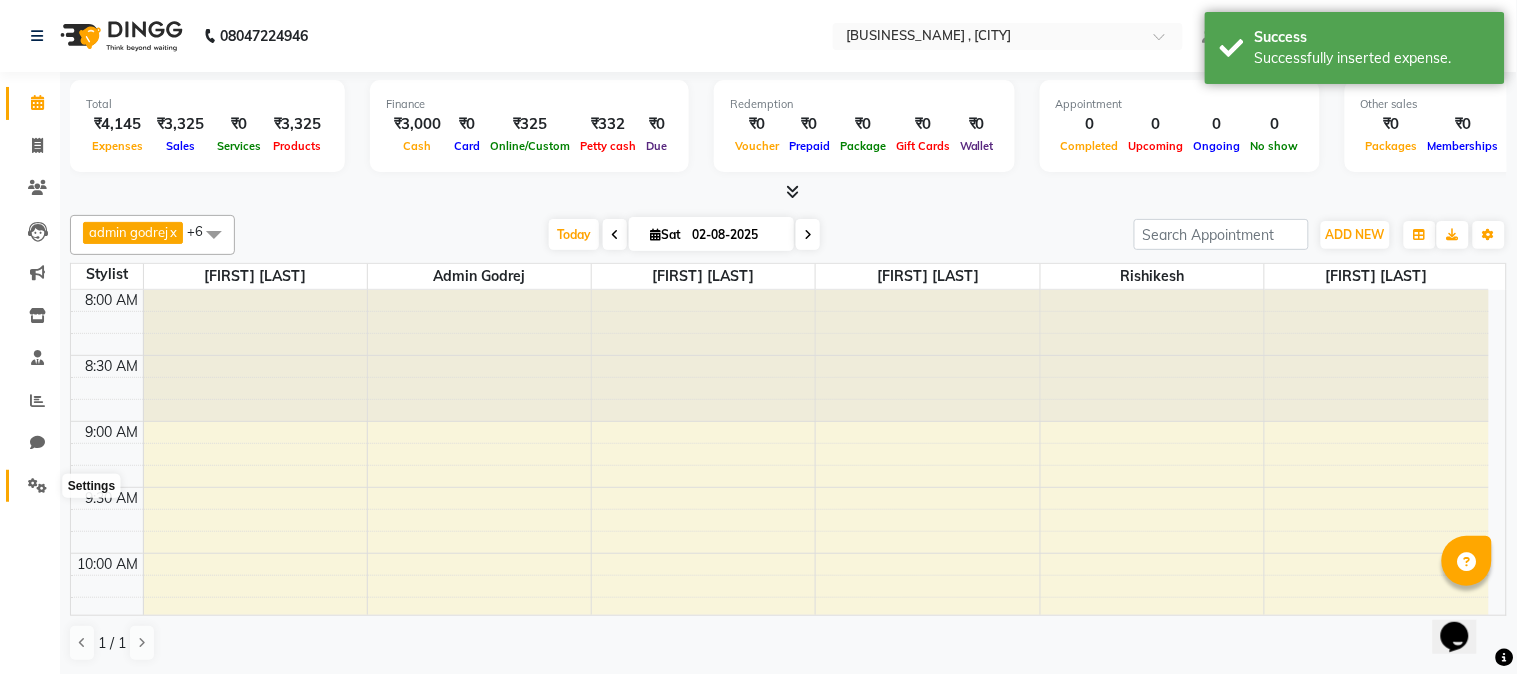 click 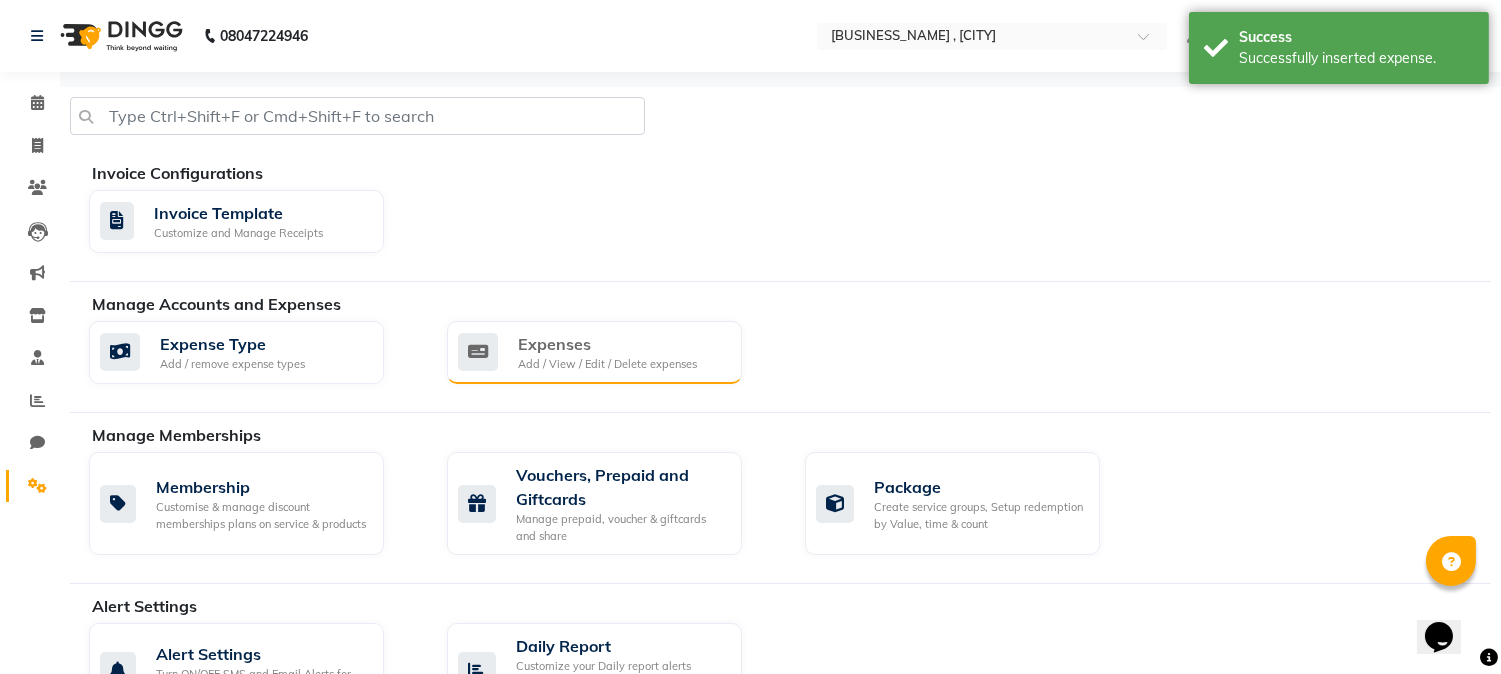 click on "Add / View / Edit / Delete expenses" 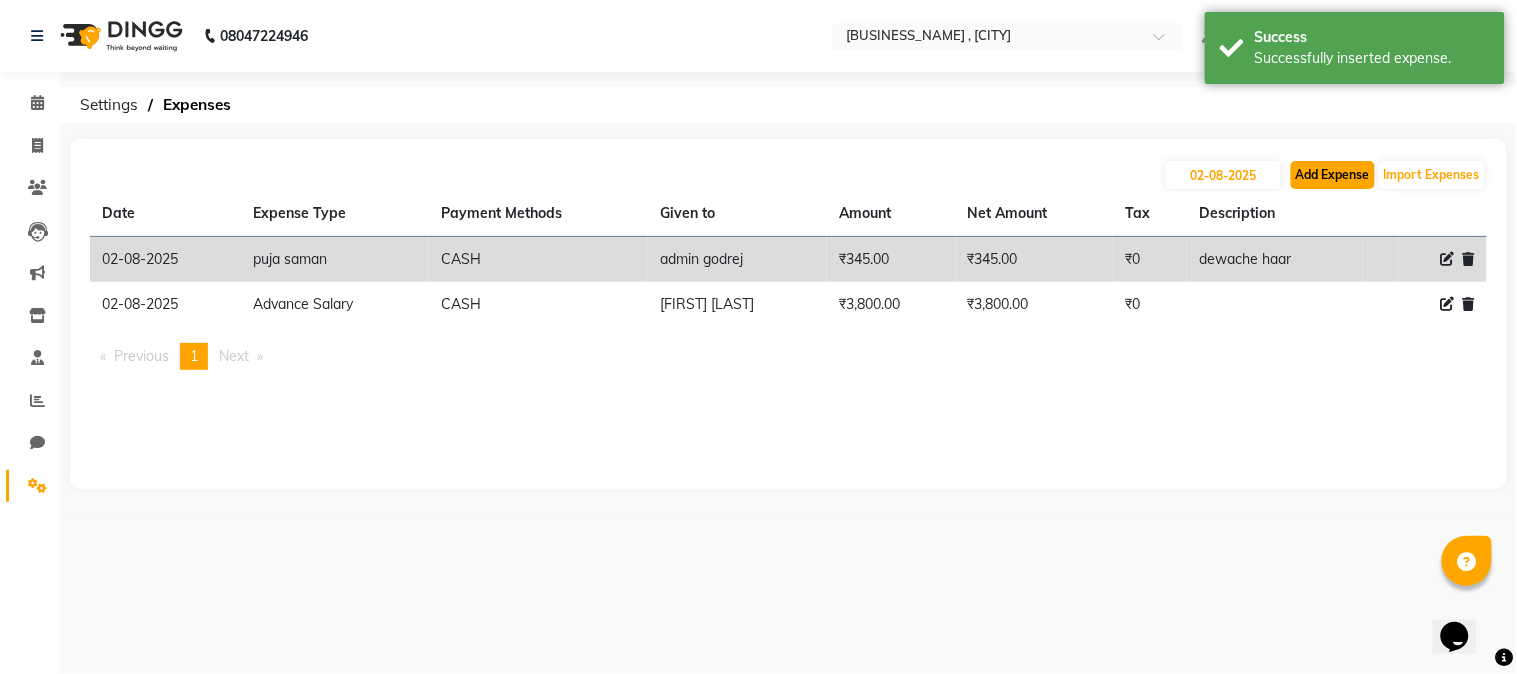 click on "Add Expense" 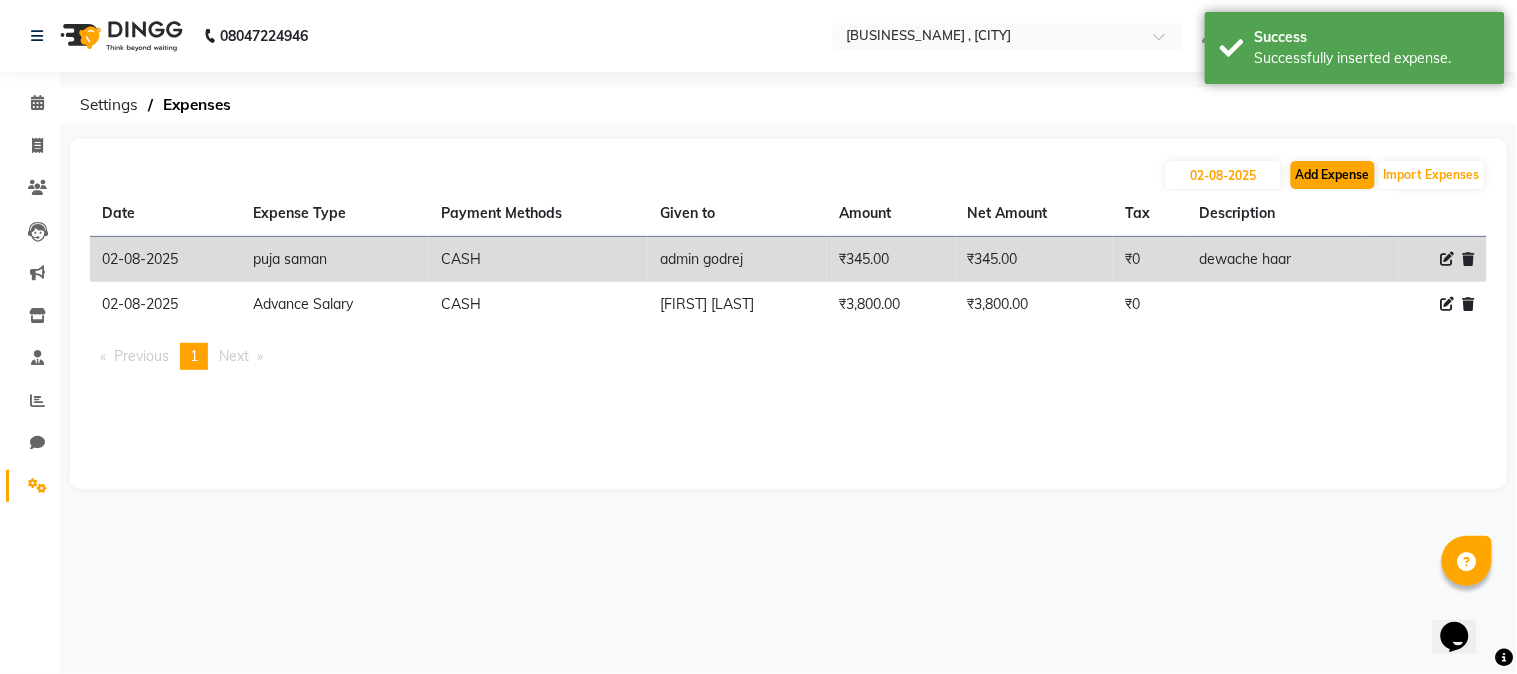 select on "1" 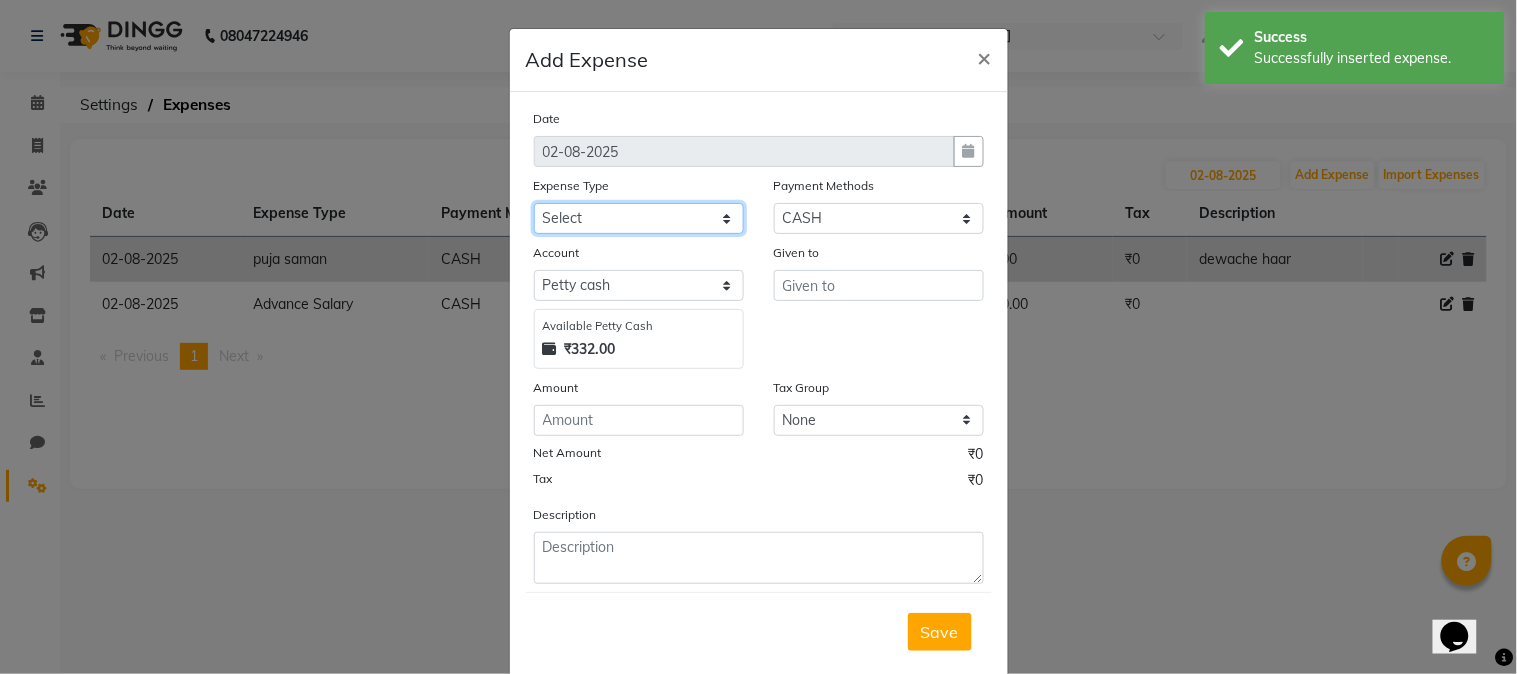 click on "Select Advance Salary Amezon parcel Bank charges birthday cake BLINKIT Car maintenance  Cash transfer to bank Client Snacks Clinical charges clint snaks Equipment flower pot Fuel Govt fee Hand Over To [FIRST] [LAST] Incentive Insurance International purchase kacharawala Laundry Loan Repayment Maintenance Marketing milk Miscellaneous Other Pantry portar Product puja saman Rent room deposit Salary salon products Staff Snacks Staff Tip staff welfare Tea & Refreshment Utilities" 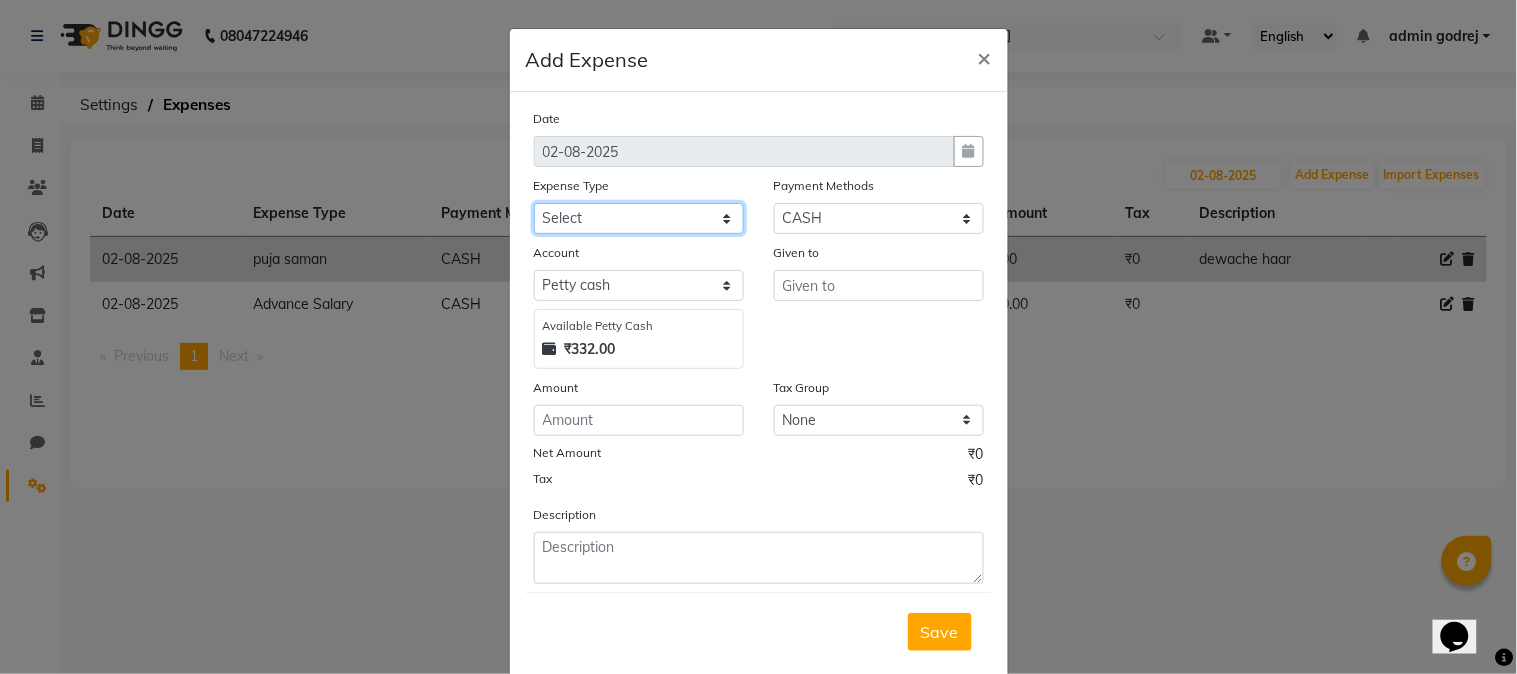 select on "18216" 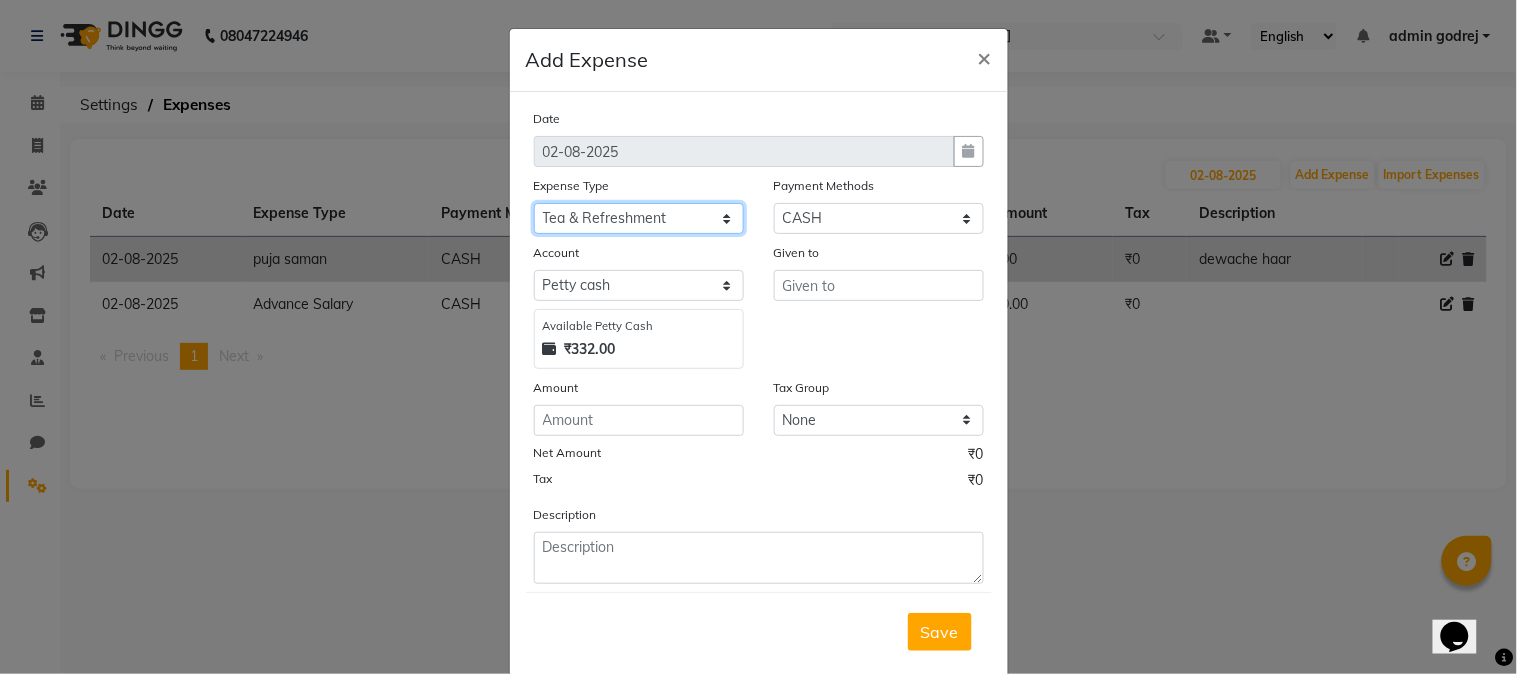 click on "Select Advance Salary Amezon parcel Bank charges birthday cake BLINKIT Car maintenance  Cash transfer to bank Client Snacks Clinical charges clint snaks Equipment flower pot Fuel Govt fee Hand Over To [FIRST] [LAST] Incentive Insurance International purchase kacharawala Laundry Loan Repayment Maintenance Marketing milk Miscellaneous Other Pantry portar Product puja saman Rent room deposit Salary salon products Staff Snacks Staff Tip staff welfare Tea & Refreshment Utilities" 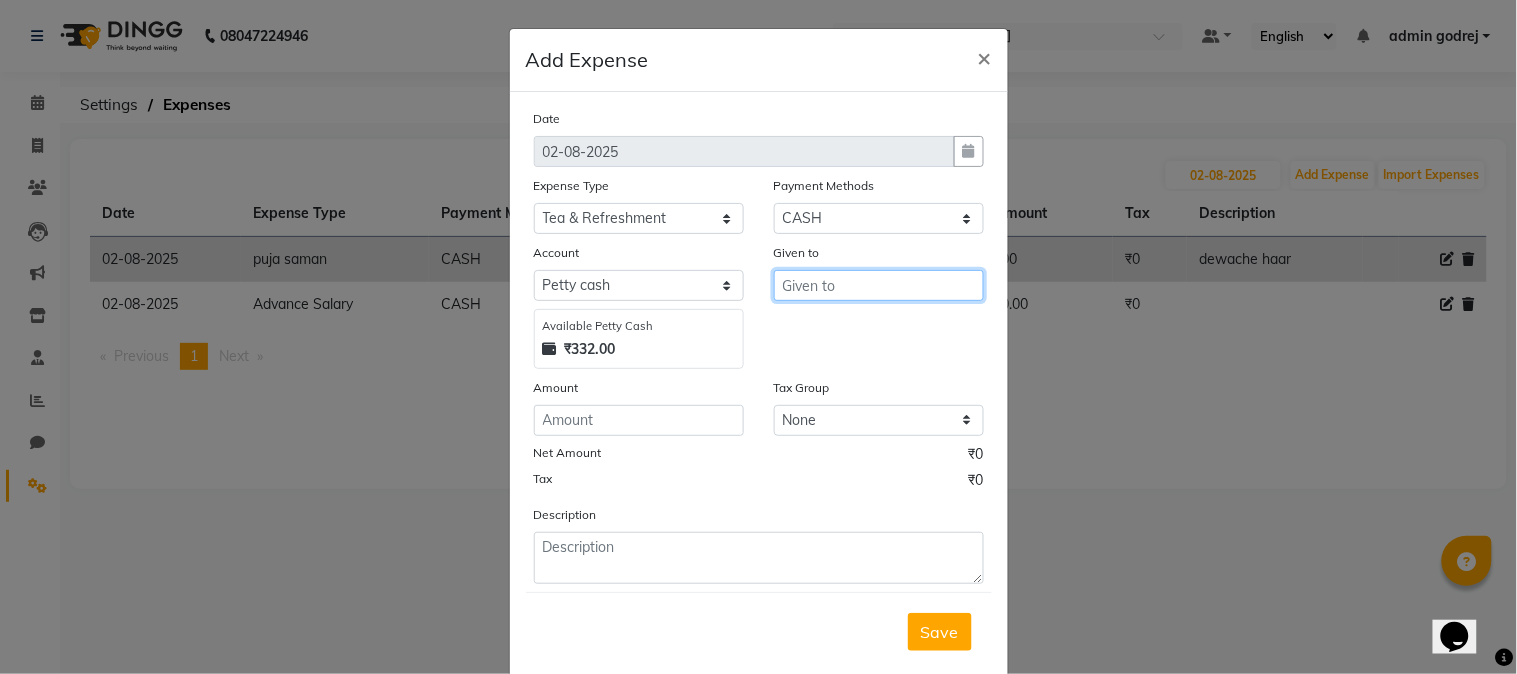 click at bounding box center [879, 285] 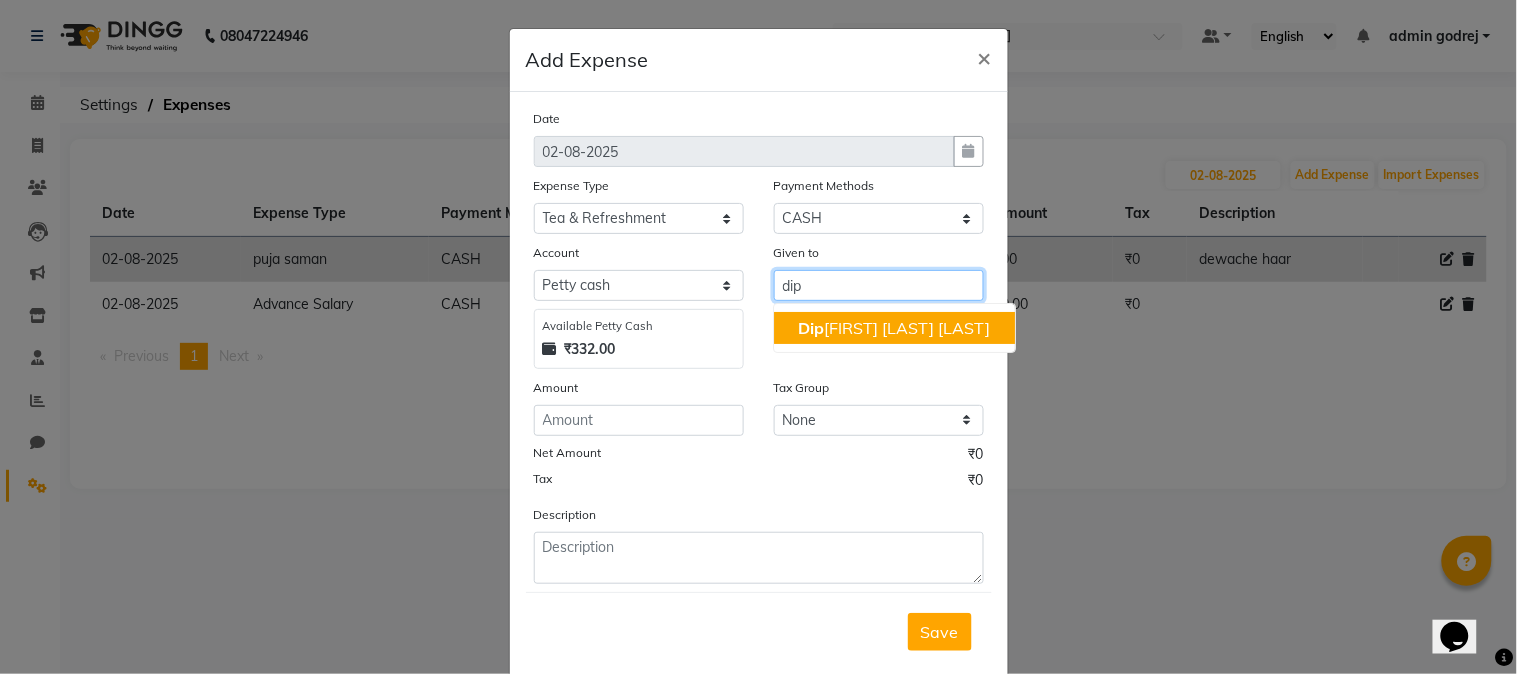 click on "[FIRST] [LAST] [LAST]" at bounding box center (894, 328) 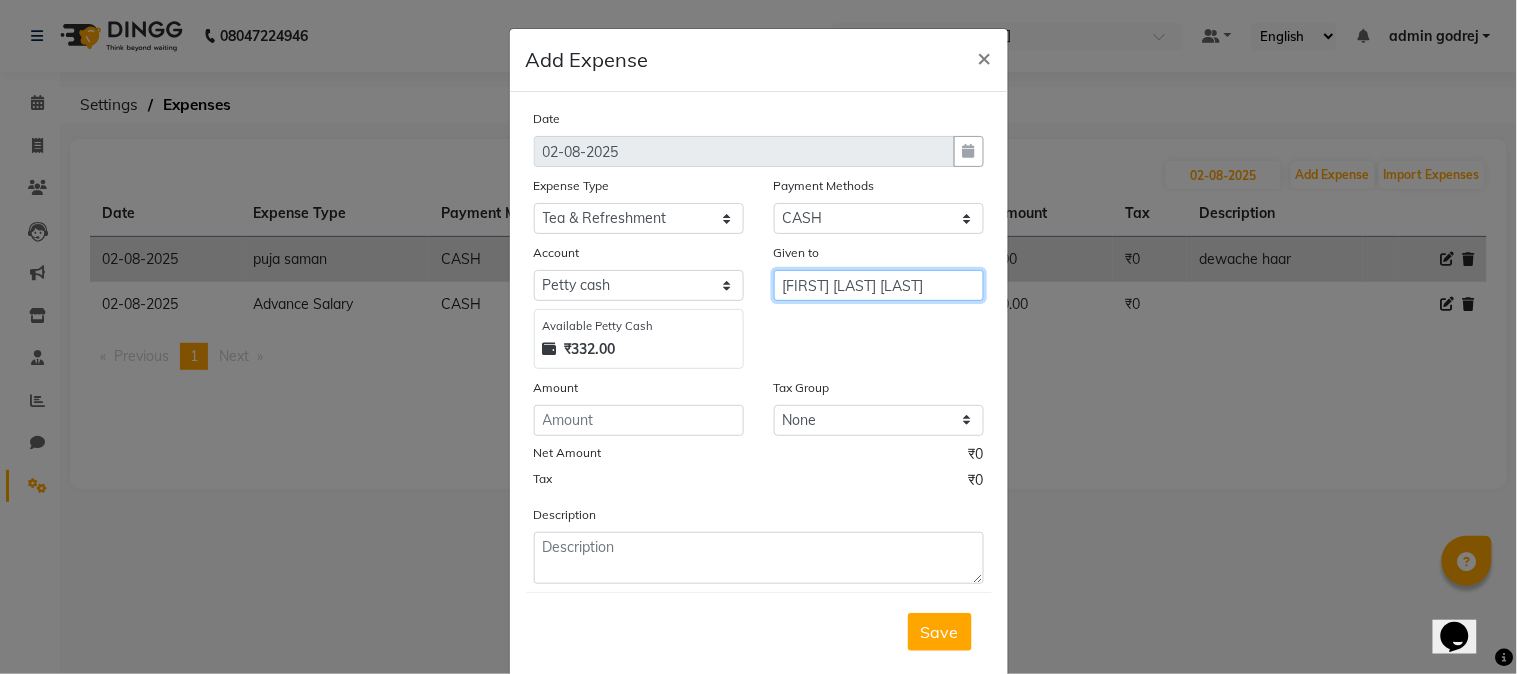 type on "[FIRST] [LAST] [LAST]" 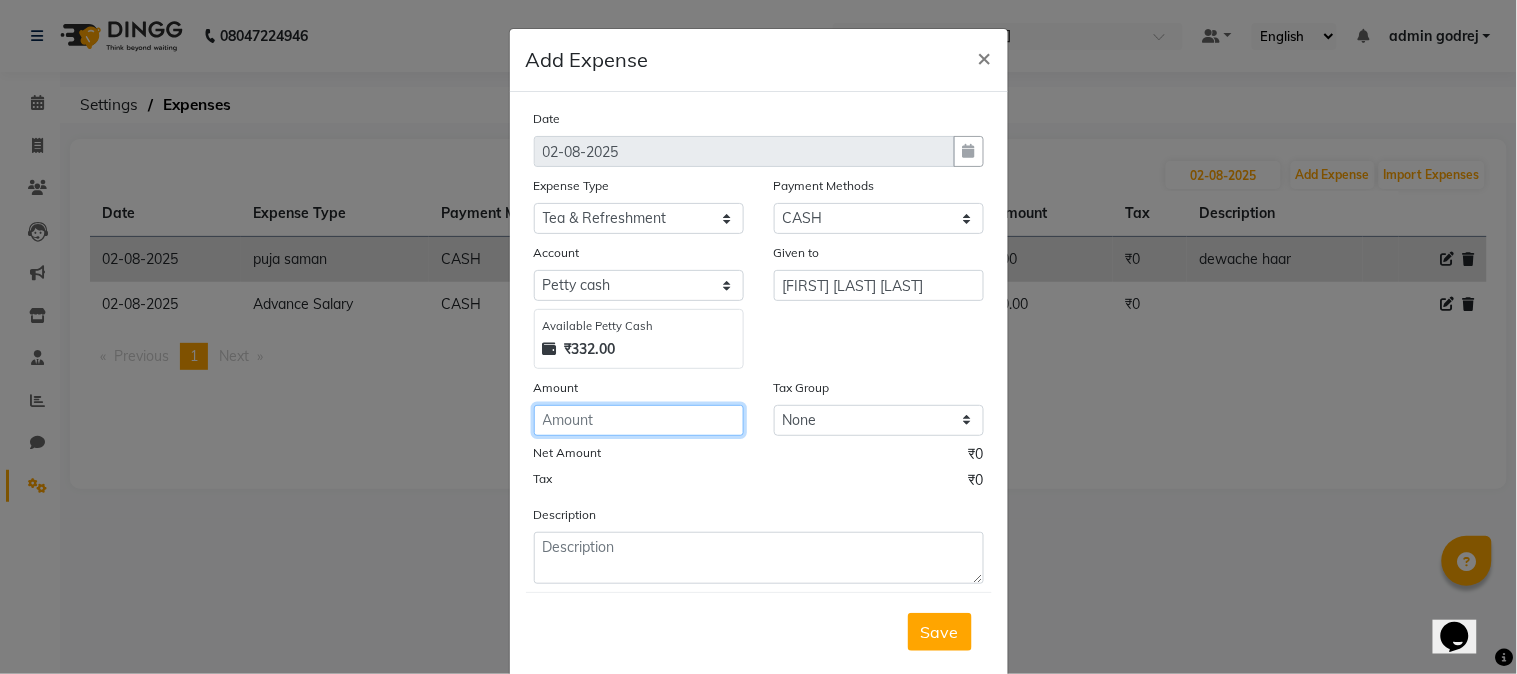 click 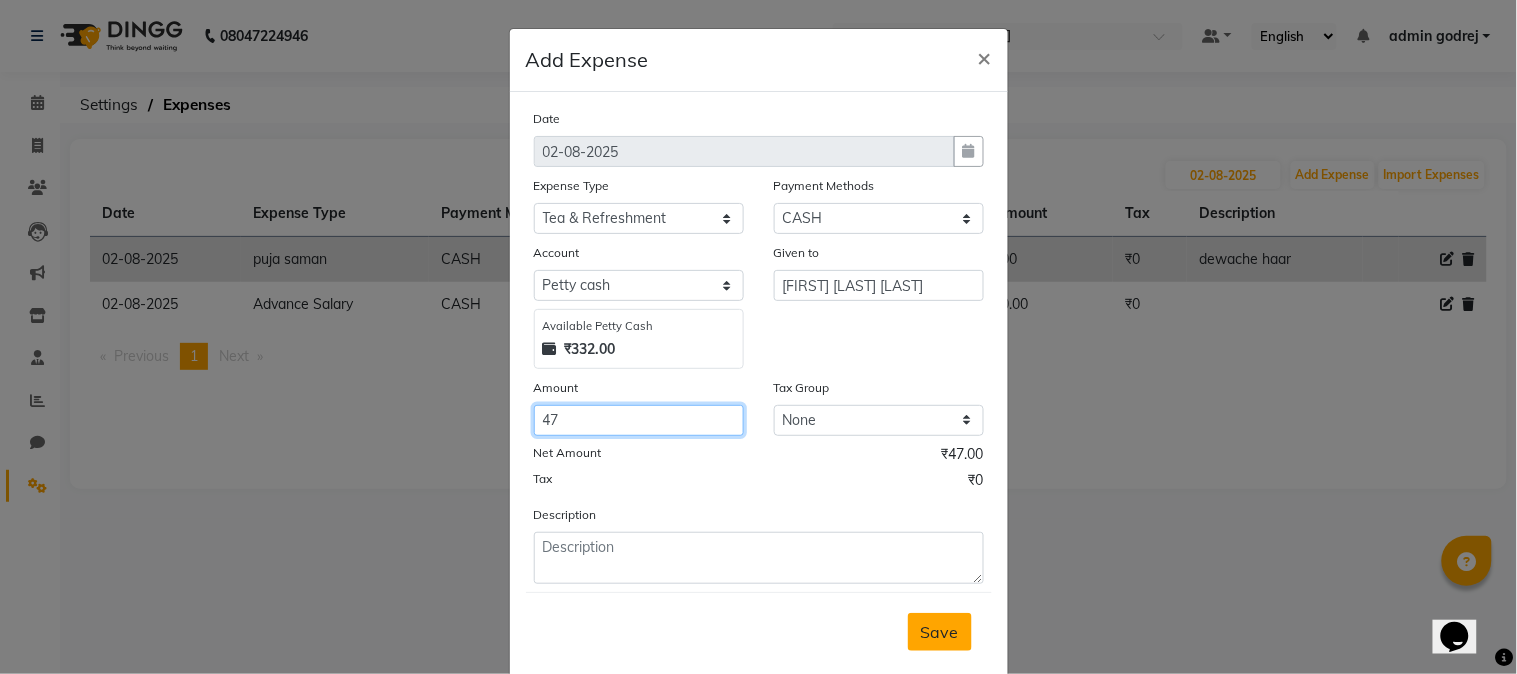 type on "47" 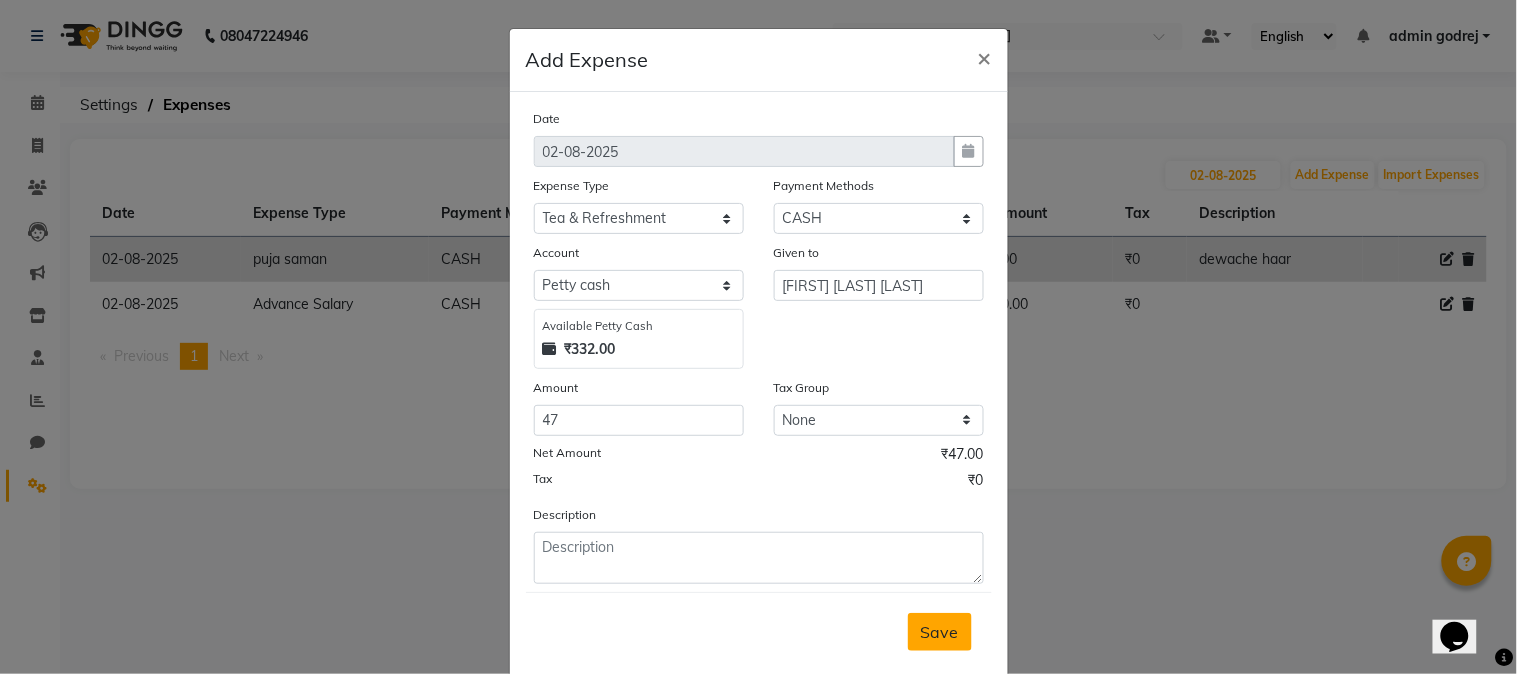 click on "Save" at bounding box center (940, 632) 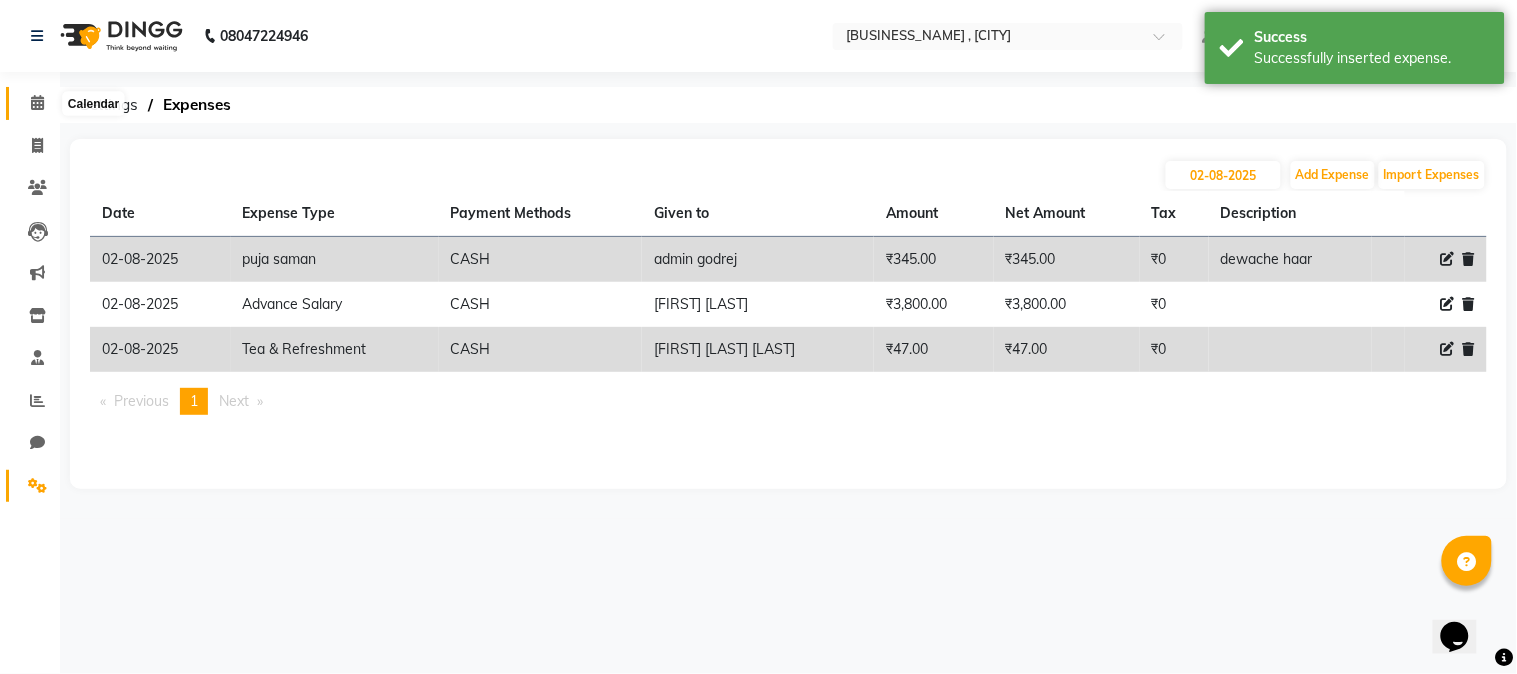 click 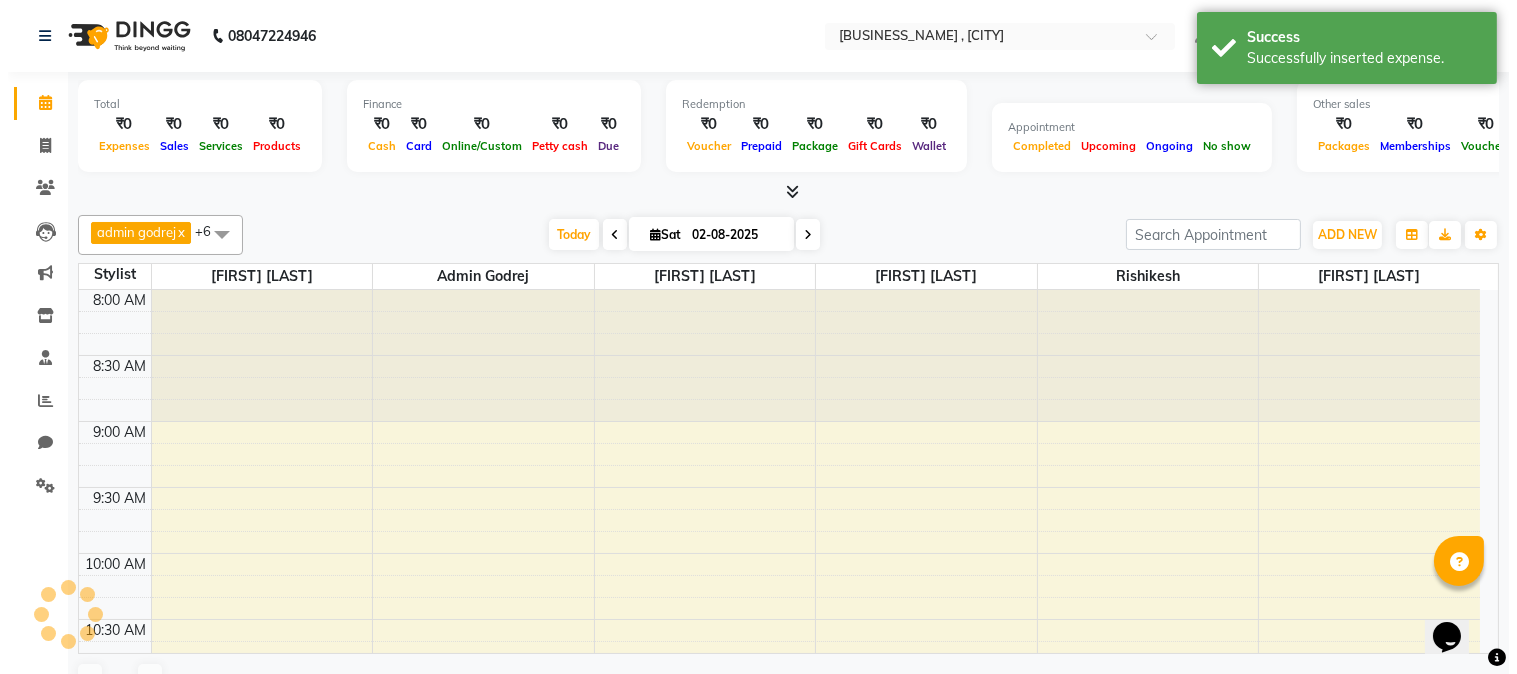 scroll, scrollTop: 664, scrollLeft: 0, axis: vertical 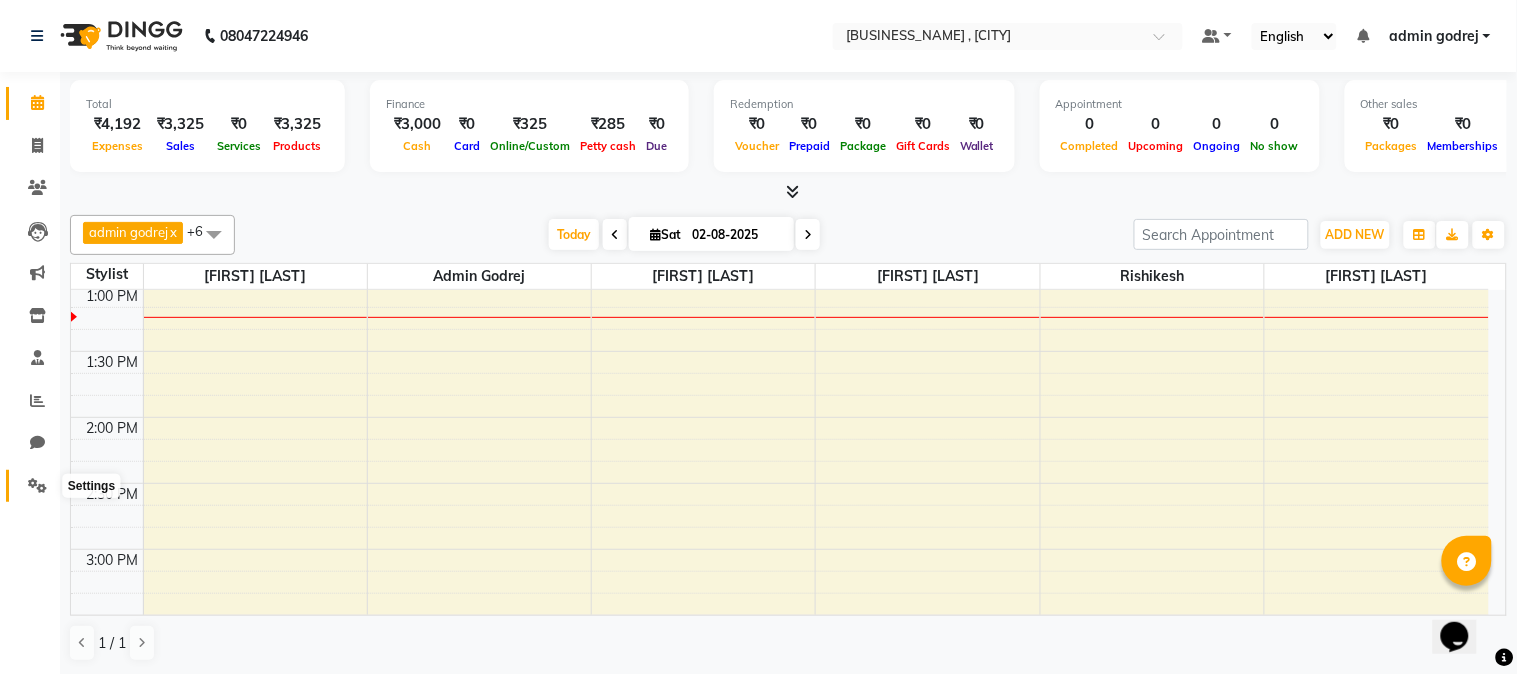 click 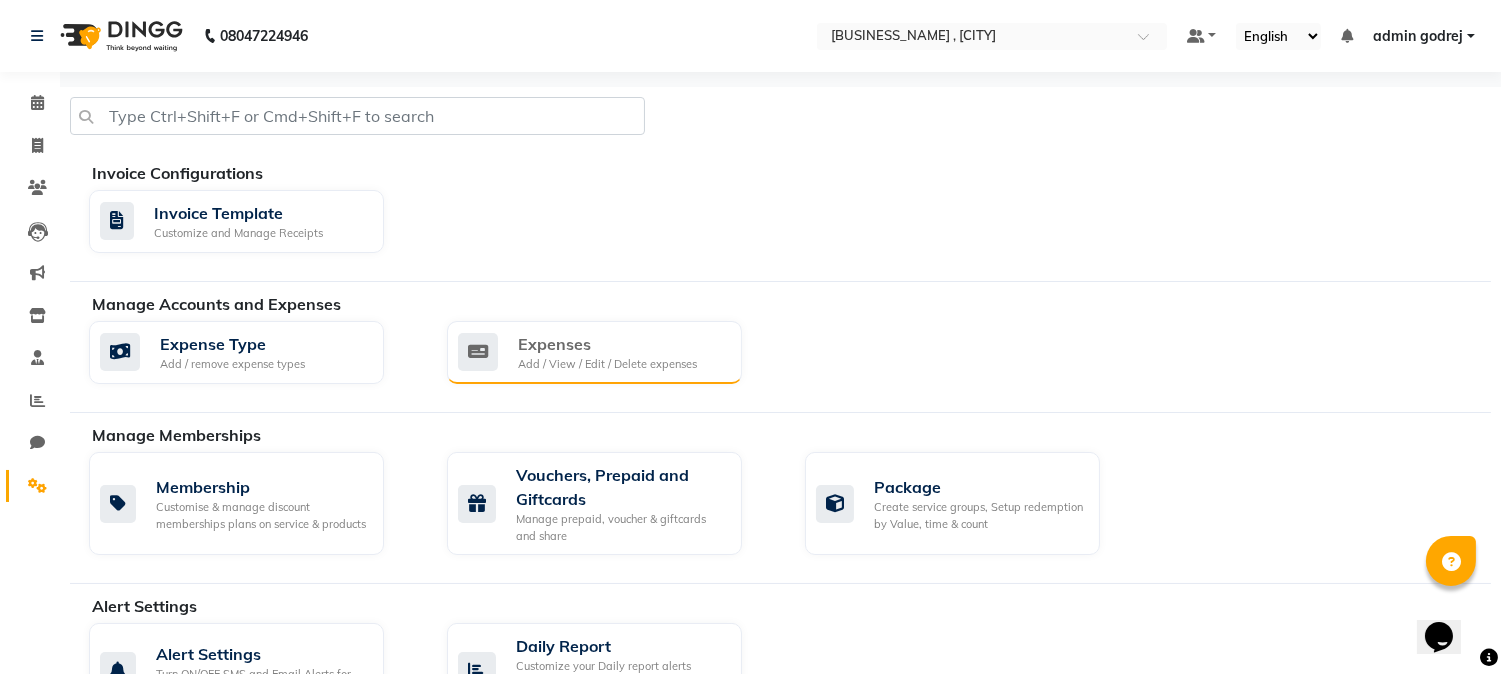 click on "Add / View / Edit / Delete expenses" 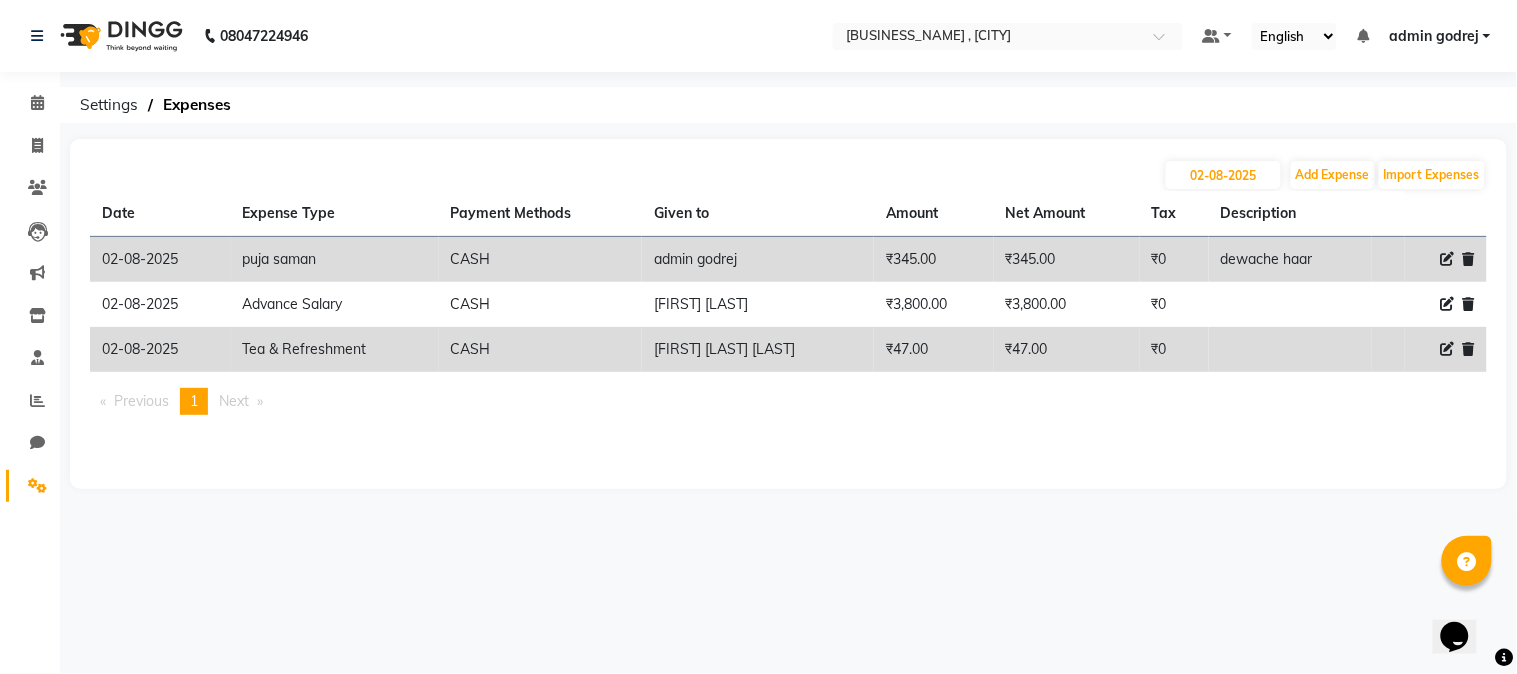 click 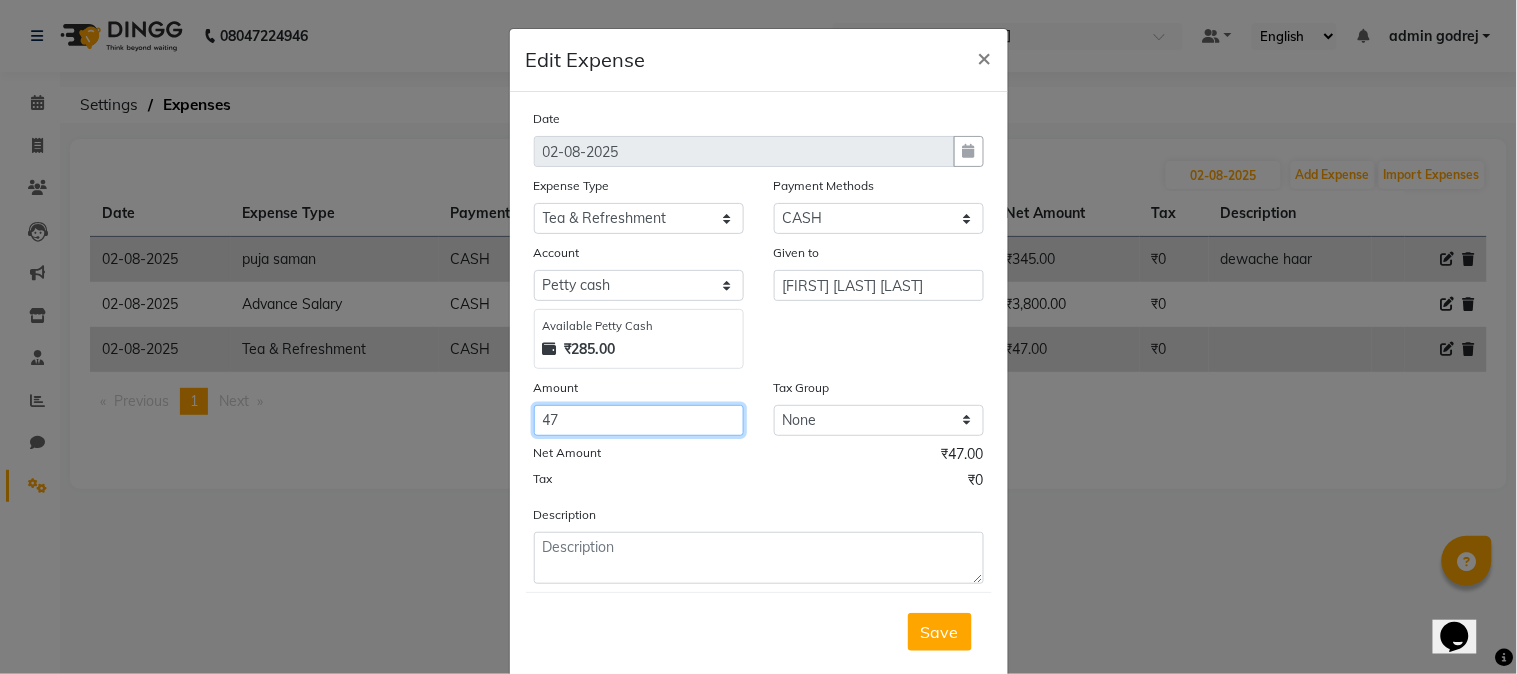 click on "47" 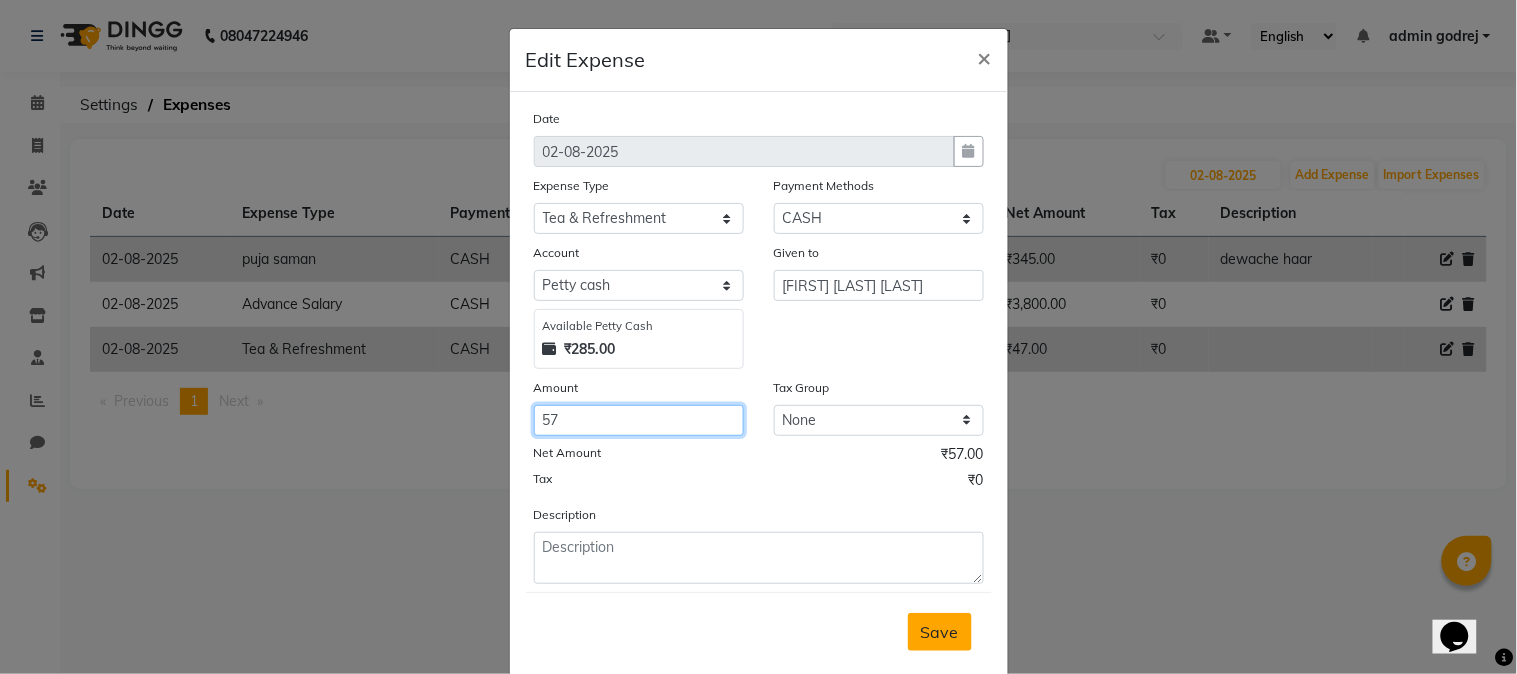 type on "57" 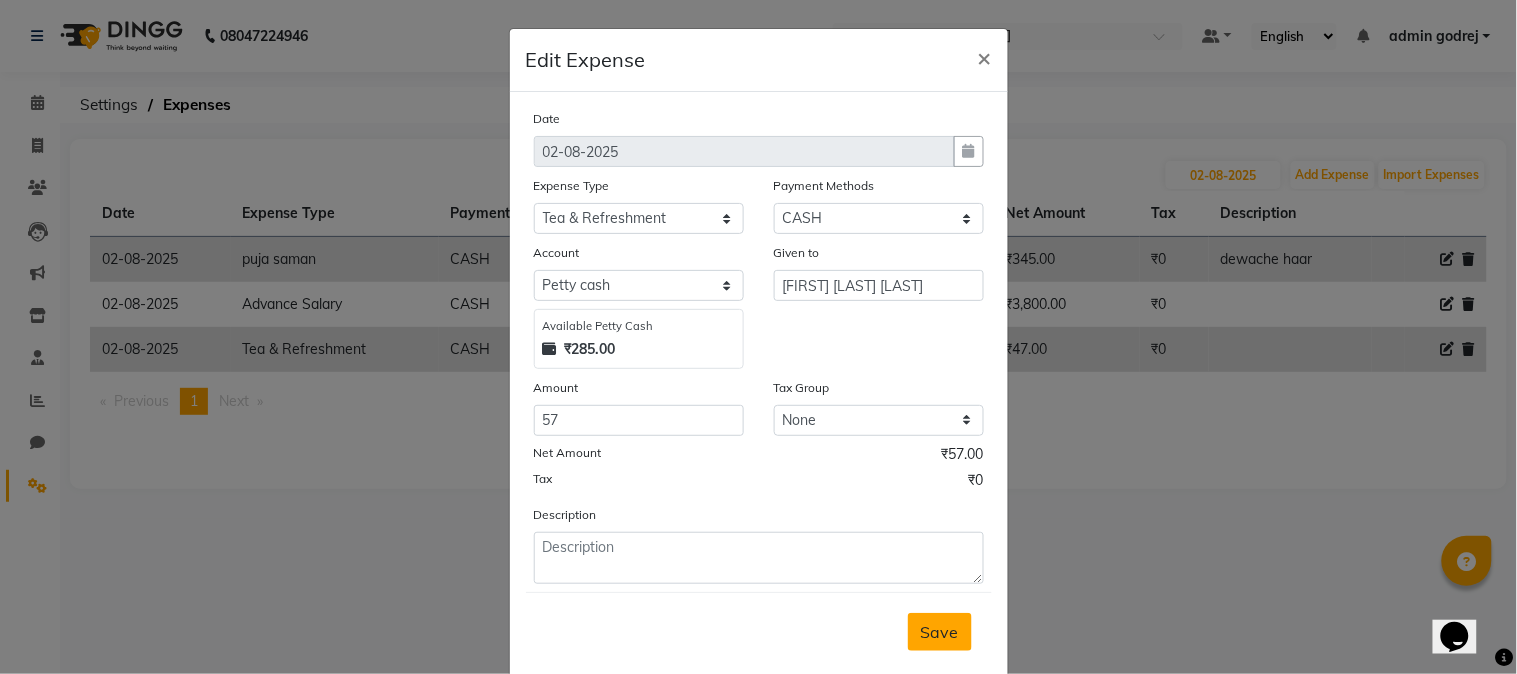 click on "Save" at bounding box center [940, 632] 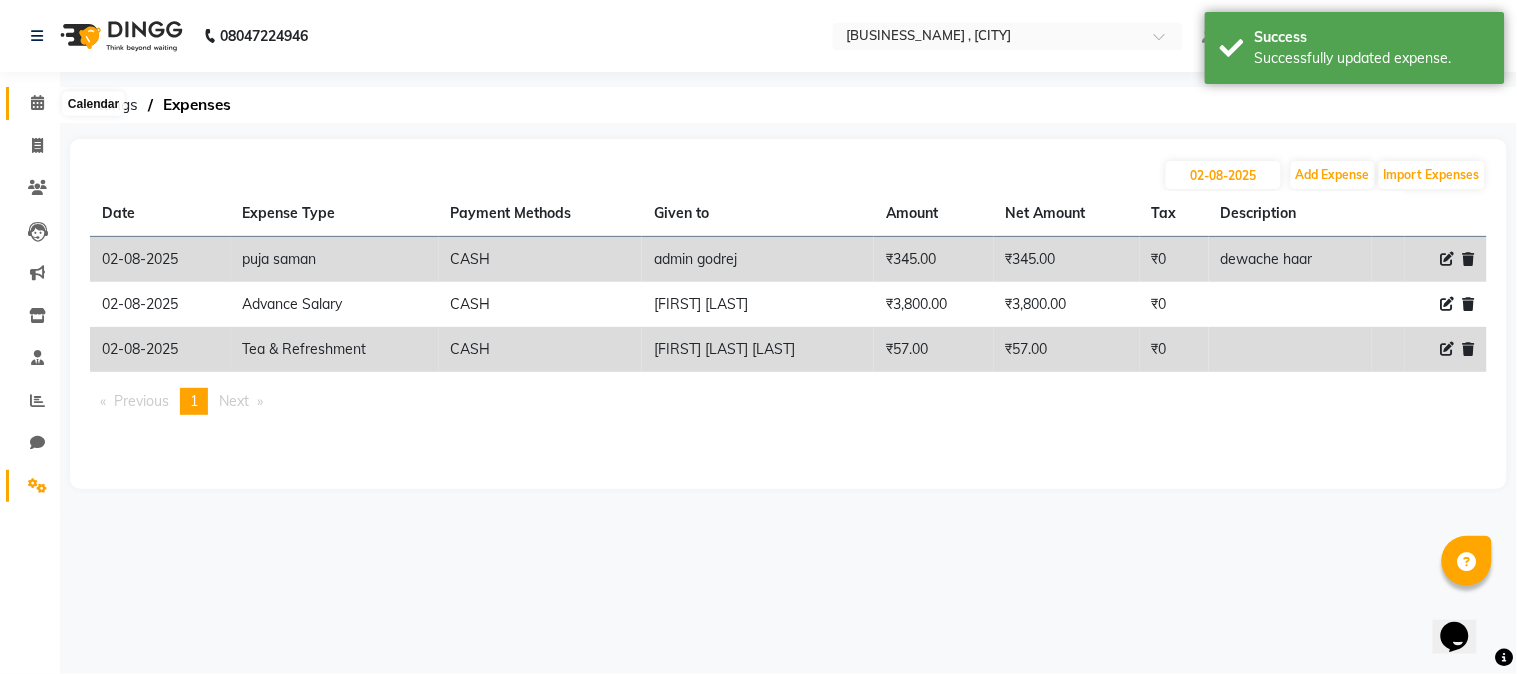 click 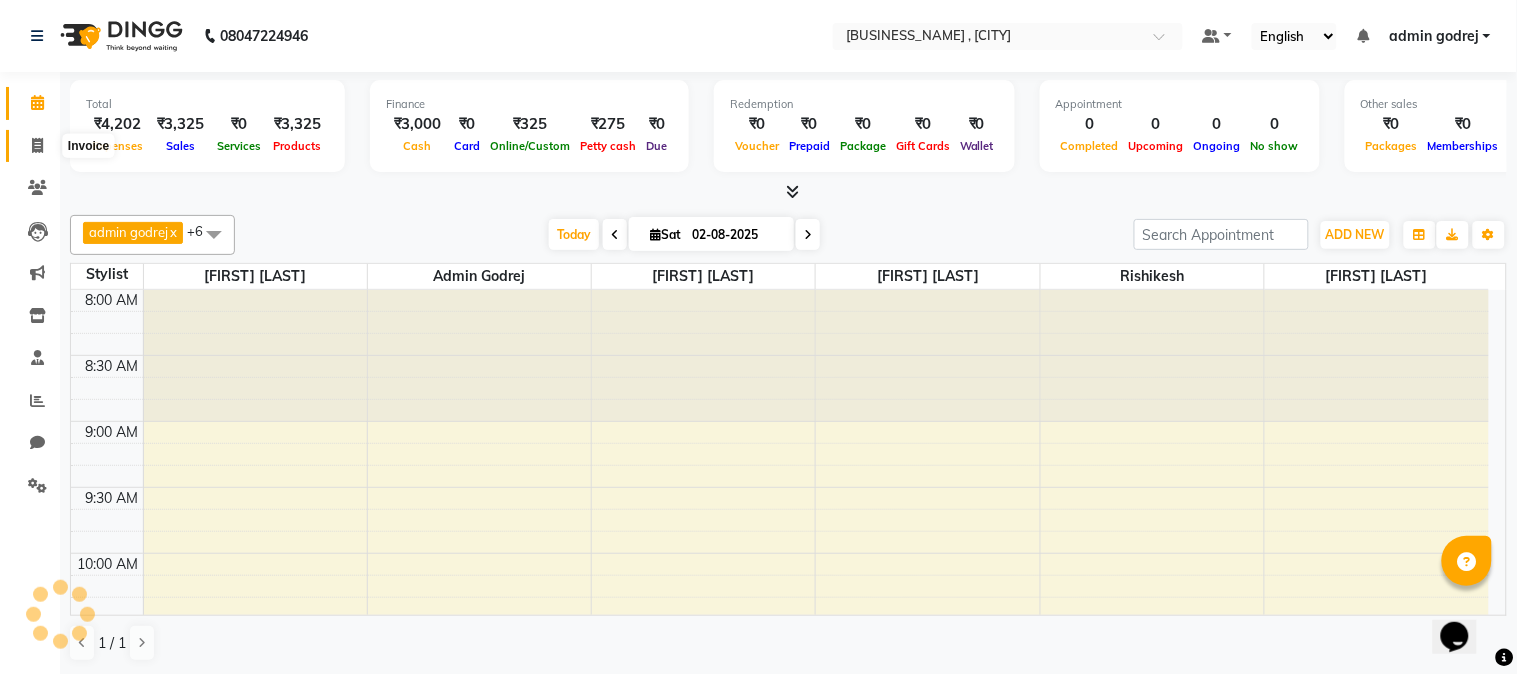 click 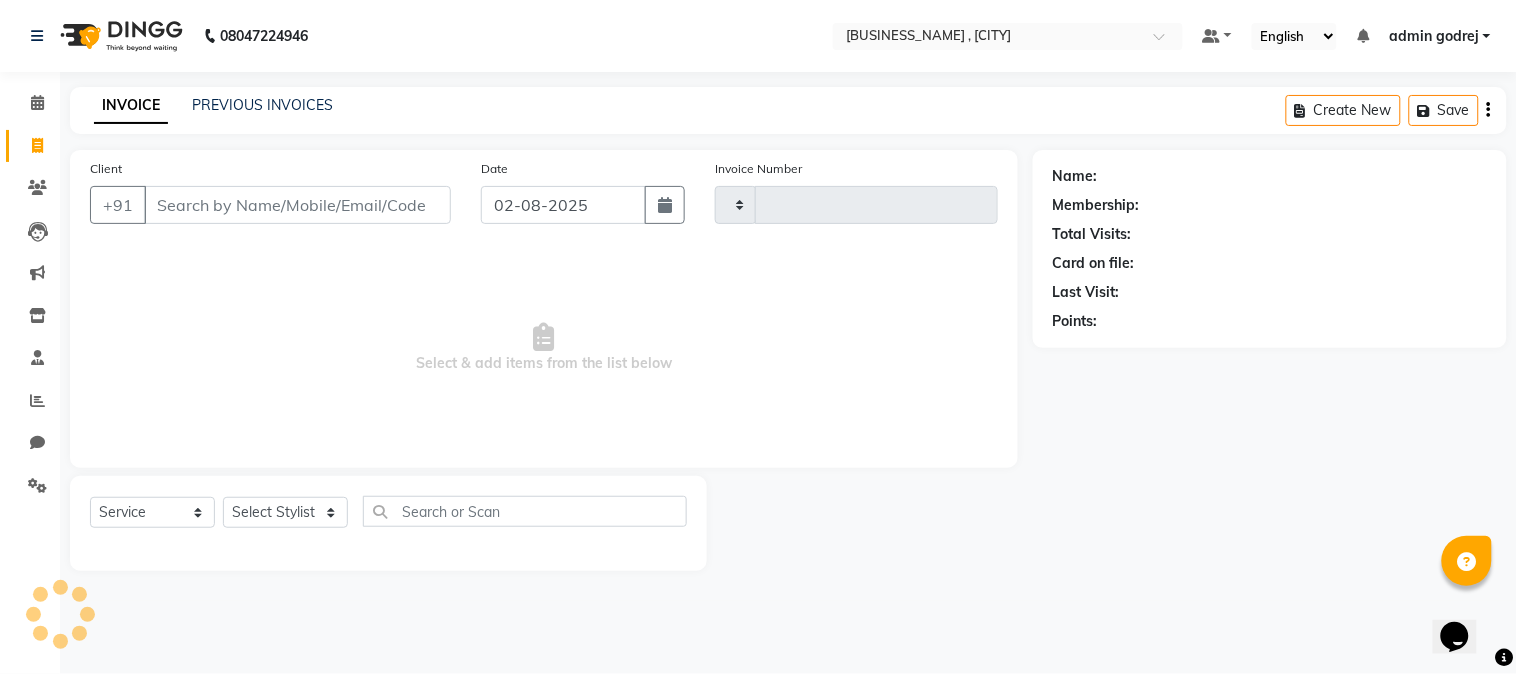 type on "1232" 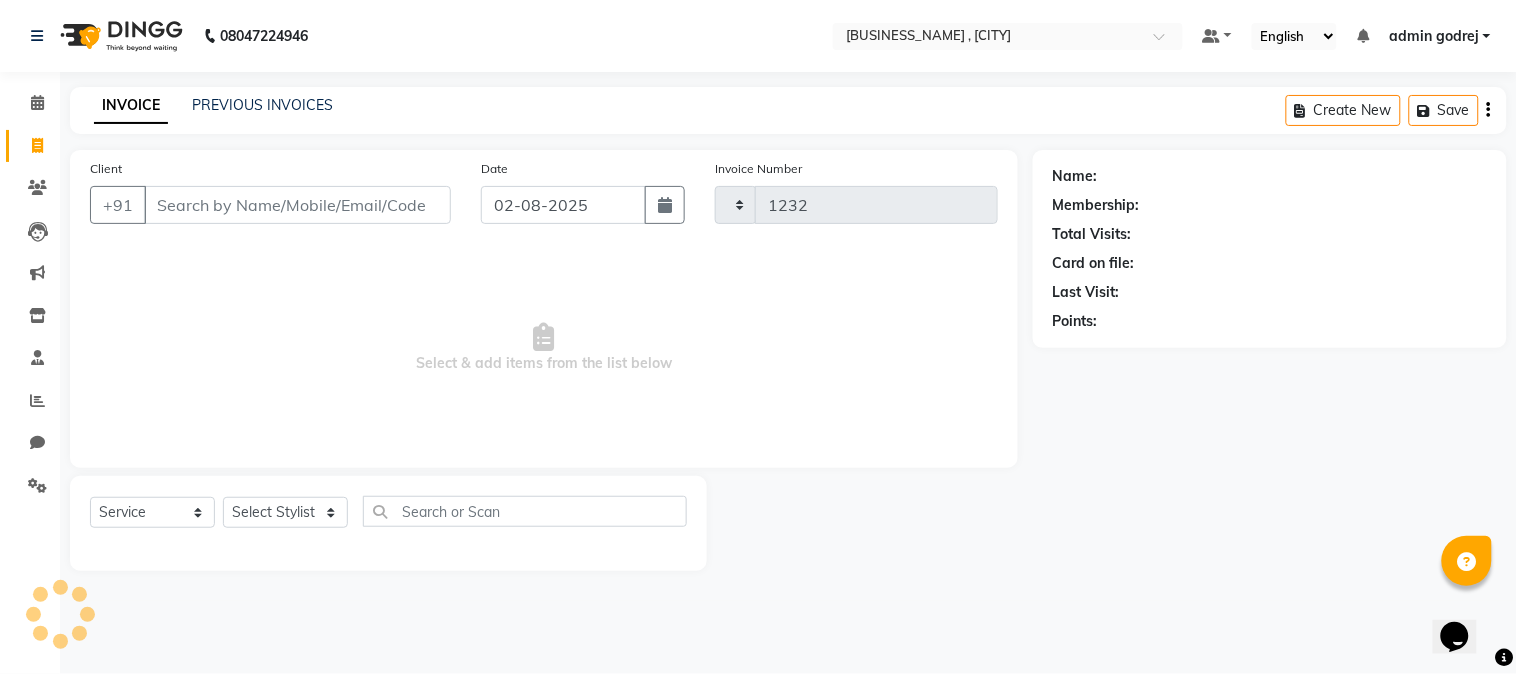 select on "7250" 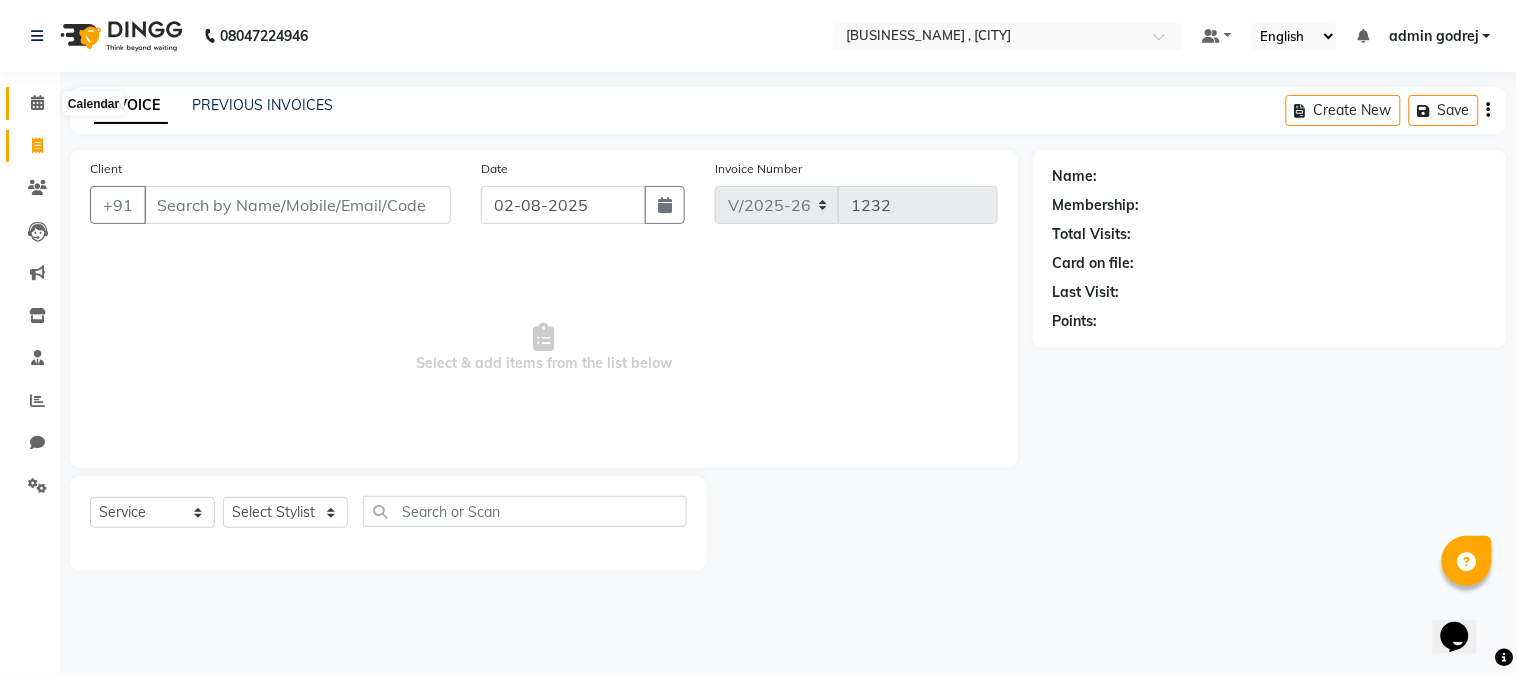 click 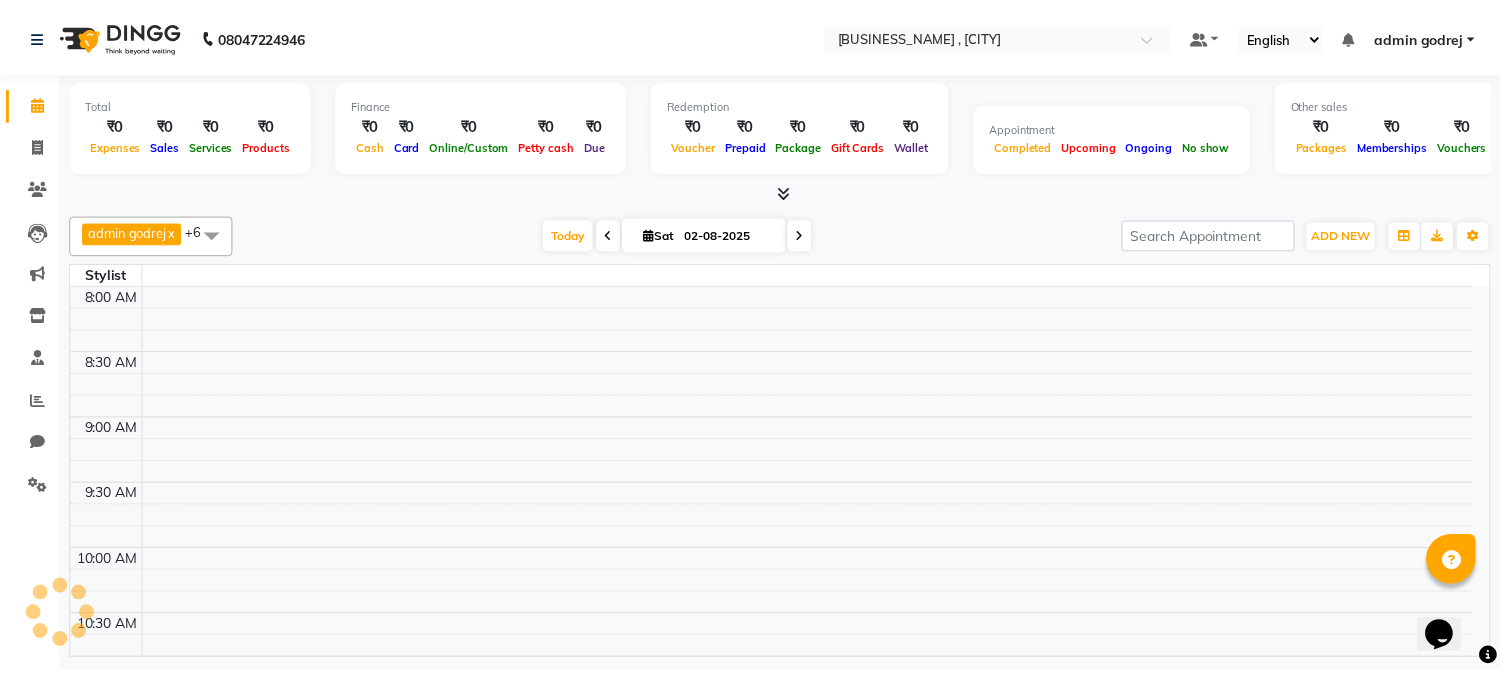 scroll, scrollTop: 0, scrollLeft: 0, axis: both 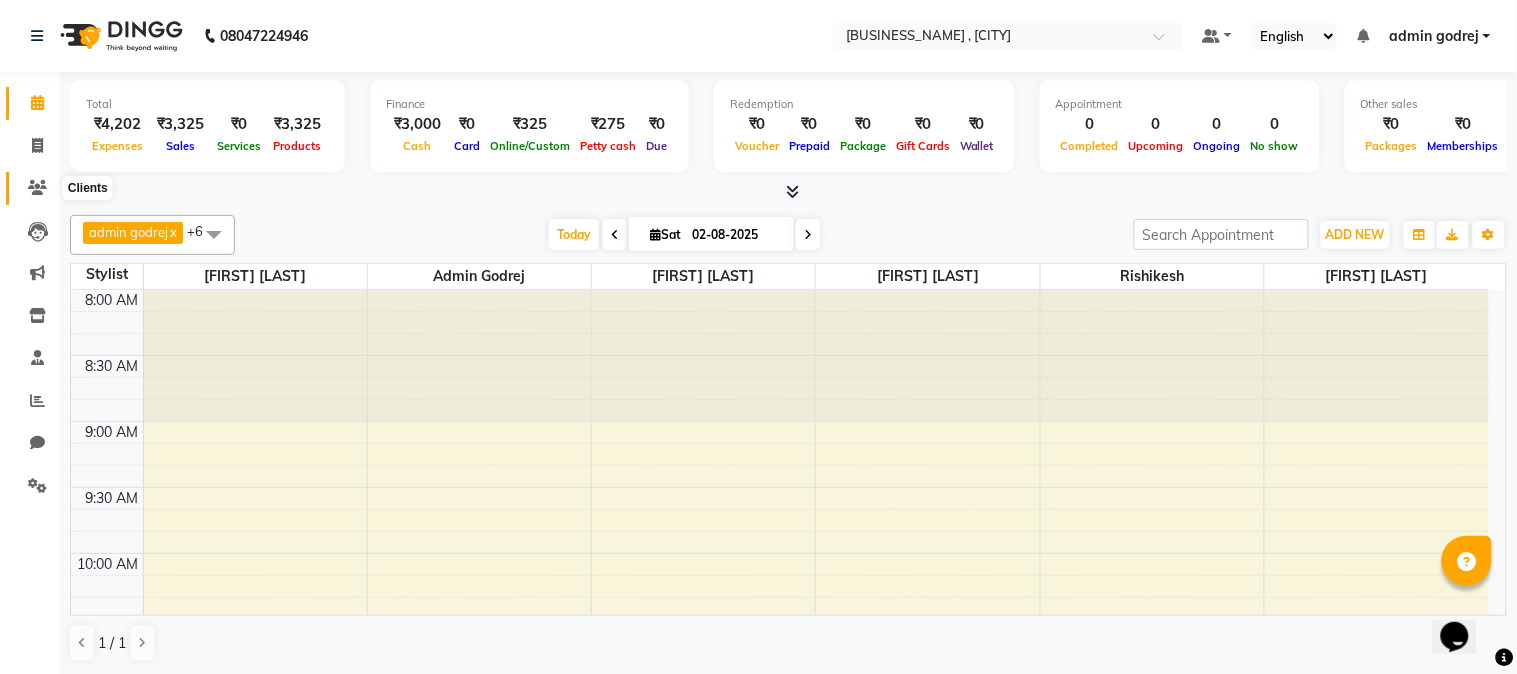 click 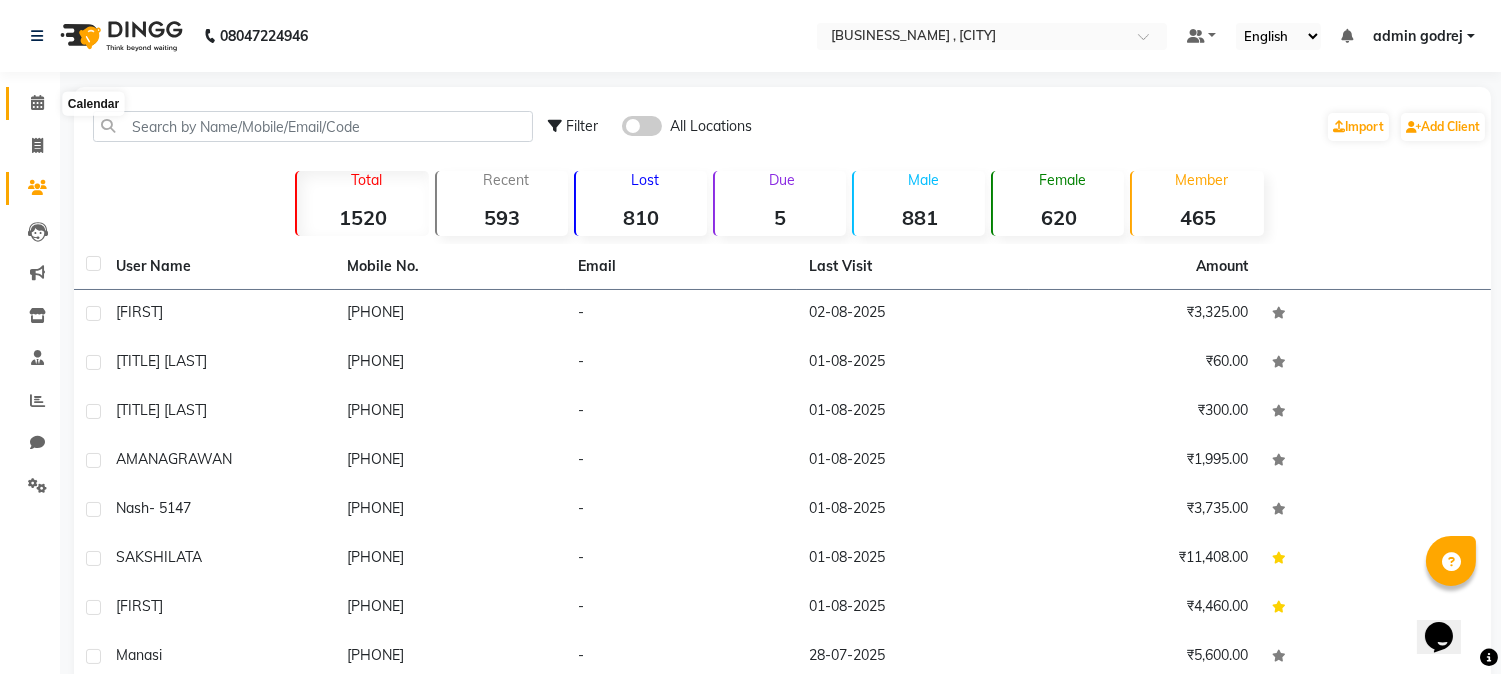 click 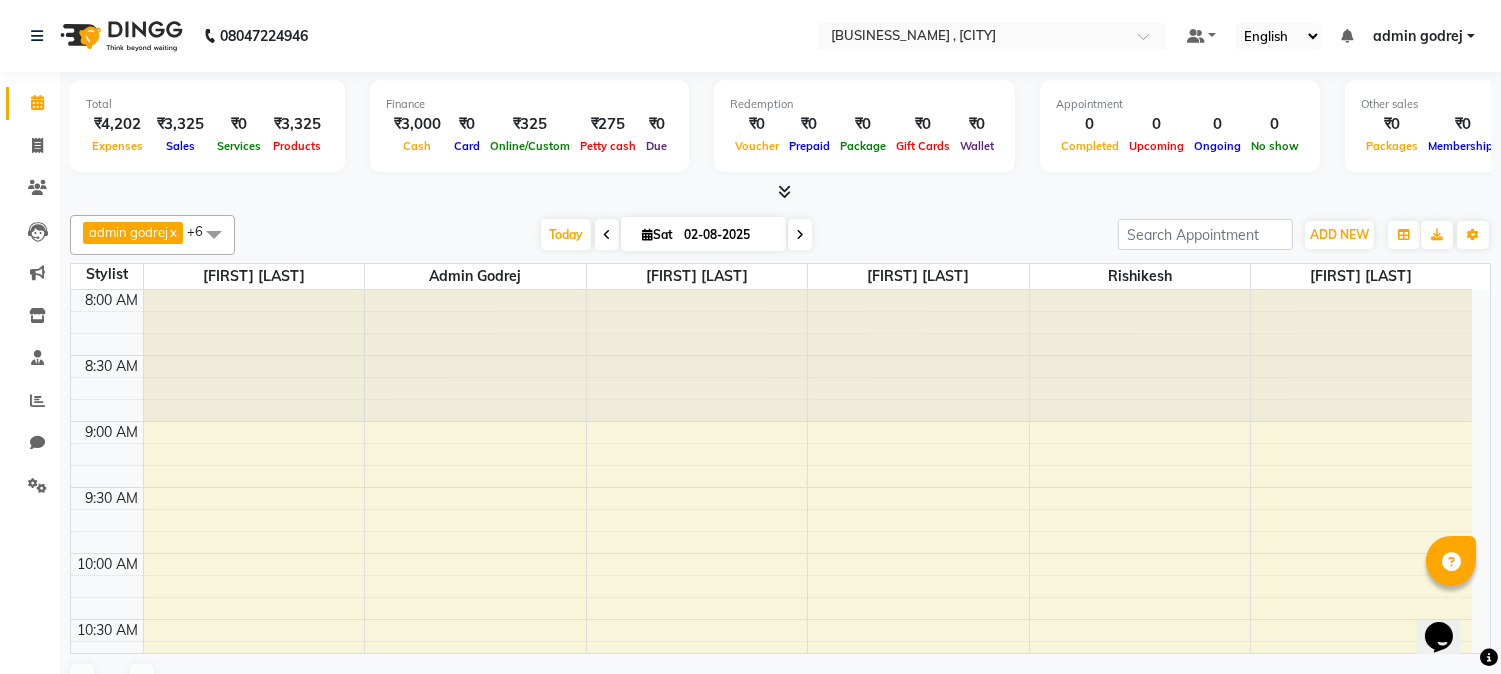 scroll, scrollTop: 0, scrollLeft: 0, axis: both 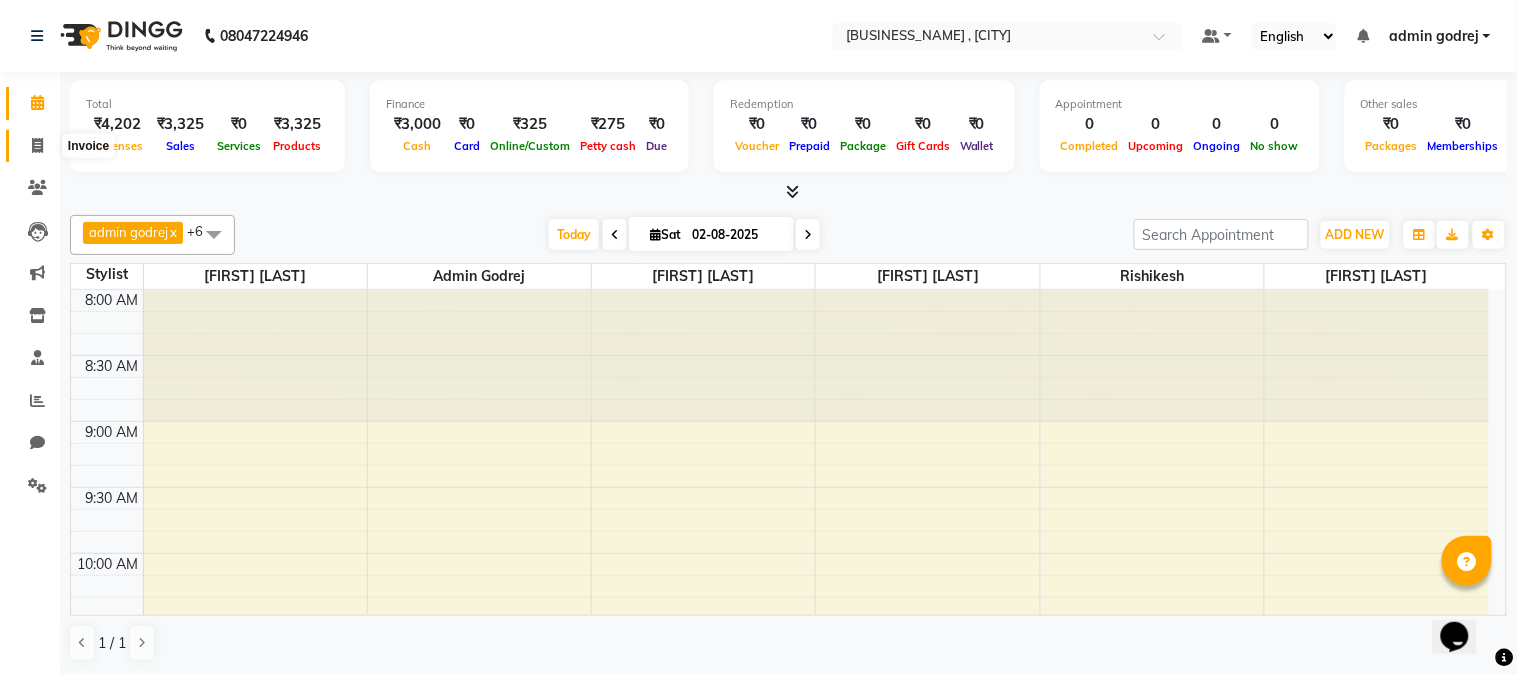 click 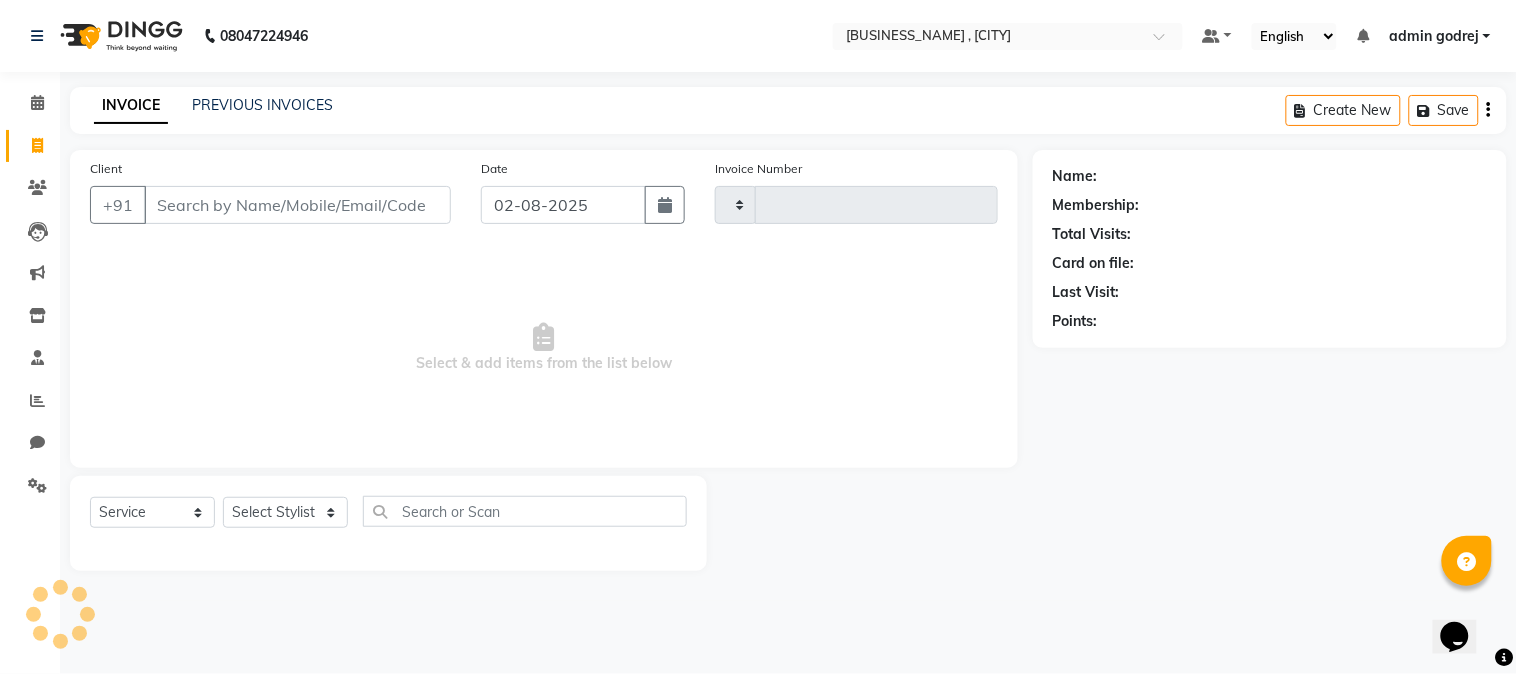 type on "1232" 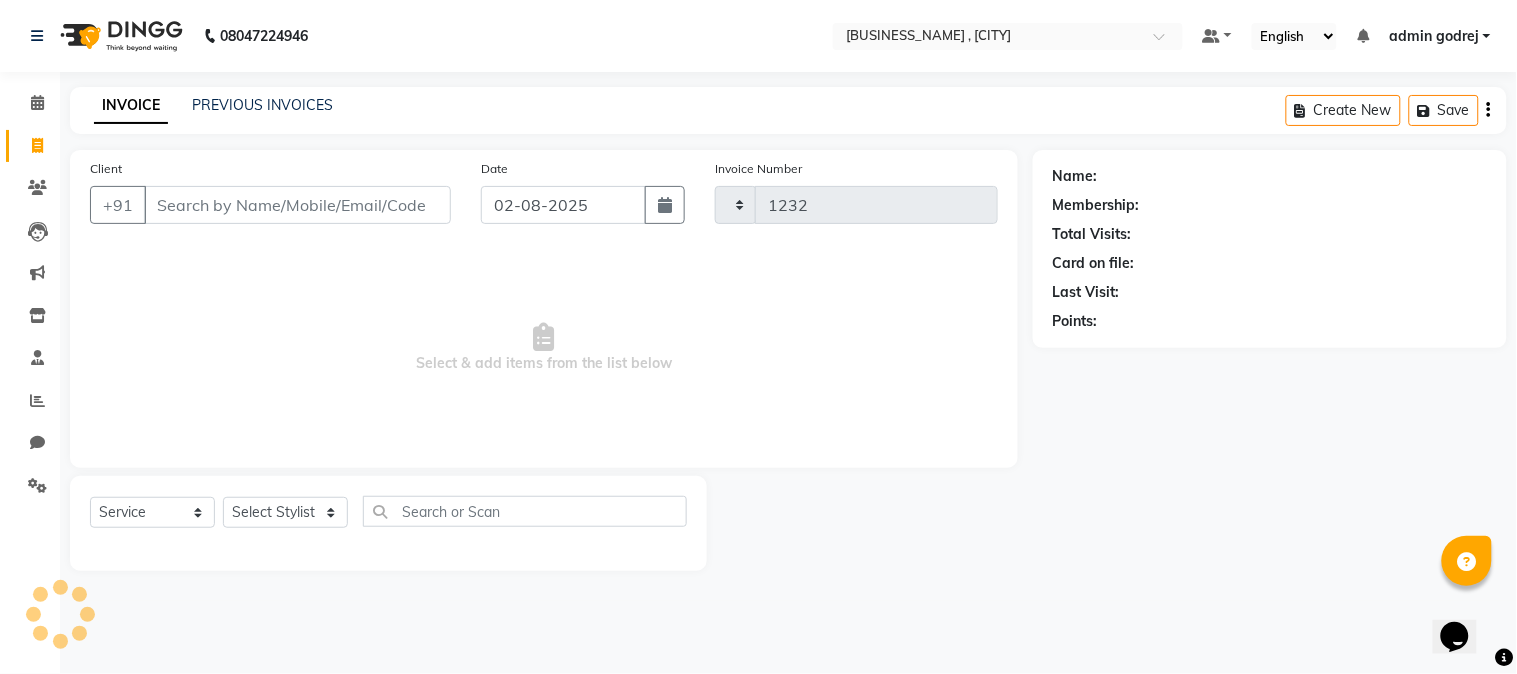 select on "7250" 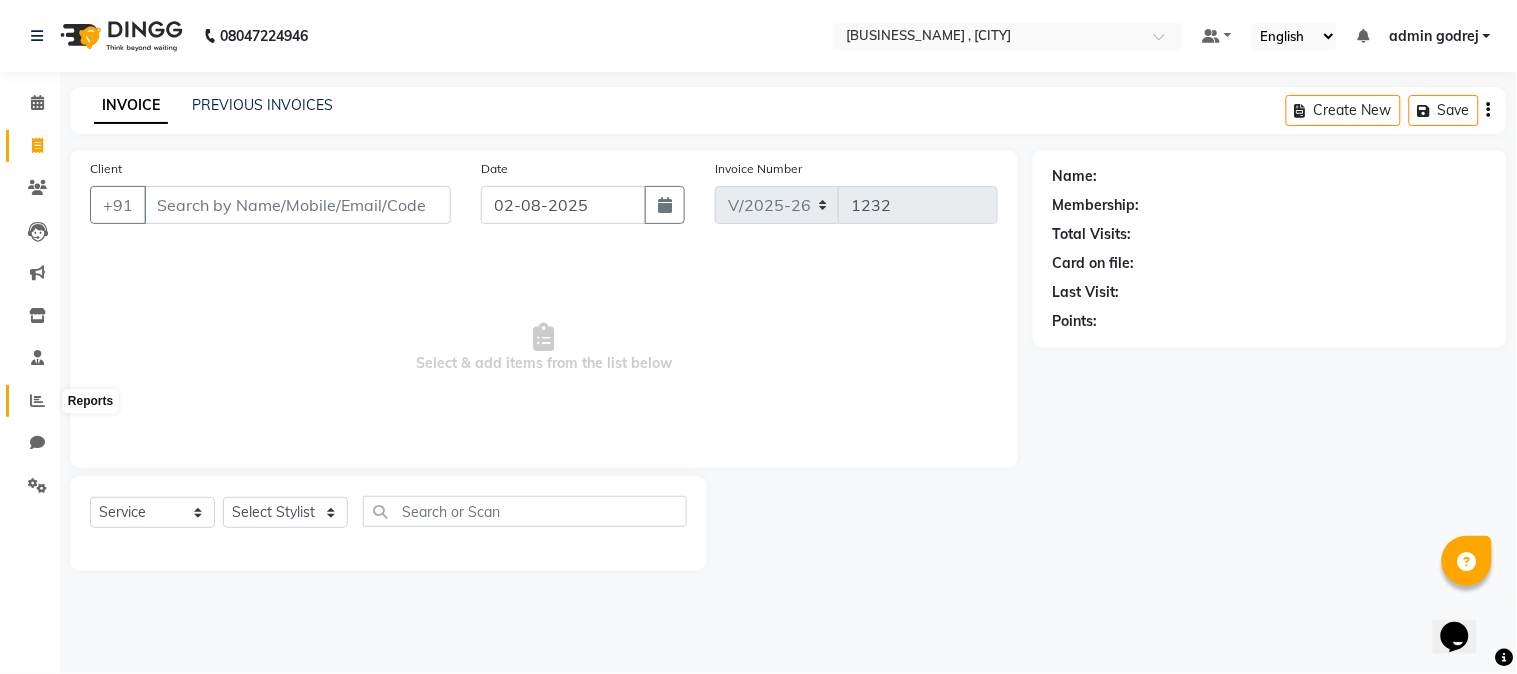click 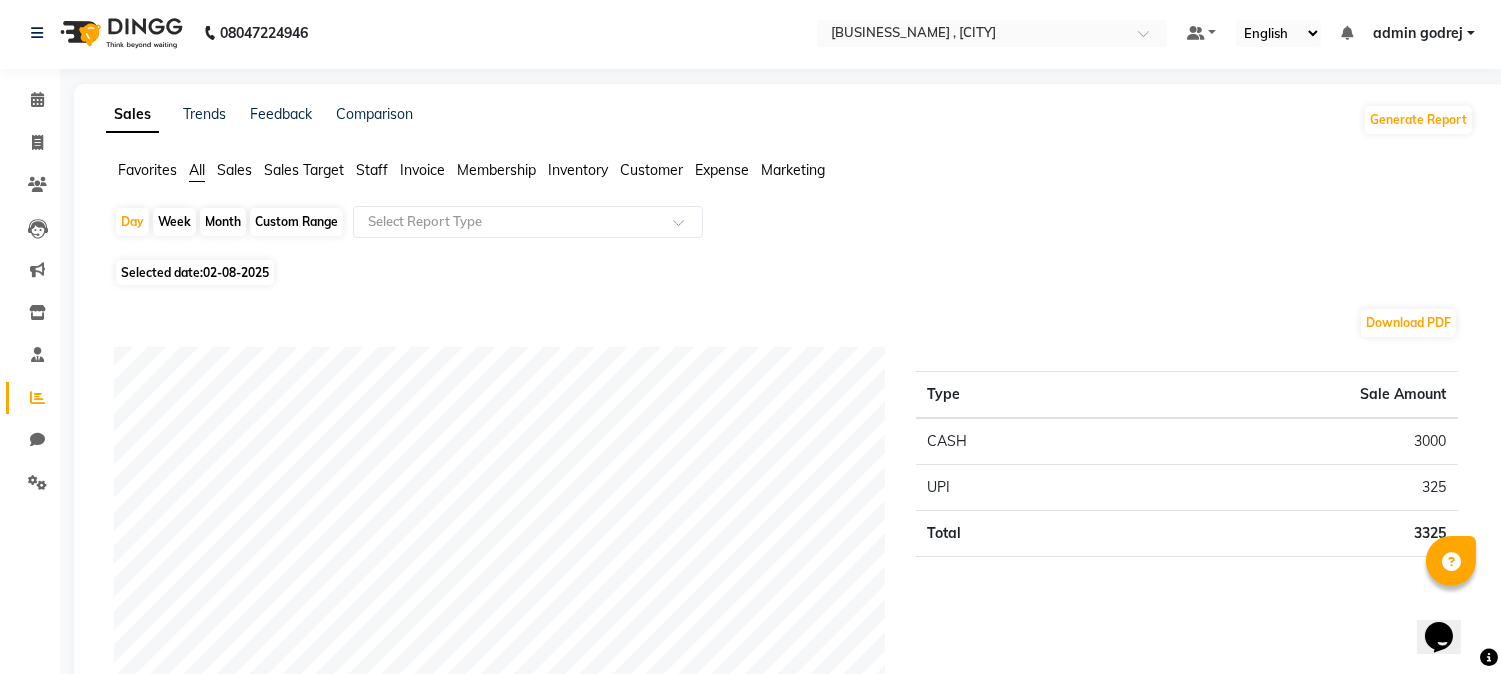 scroll, scrollTop: 0, scrollLeft: 0, axis: both 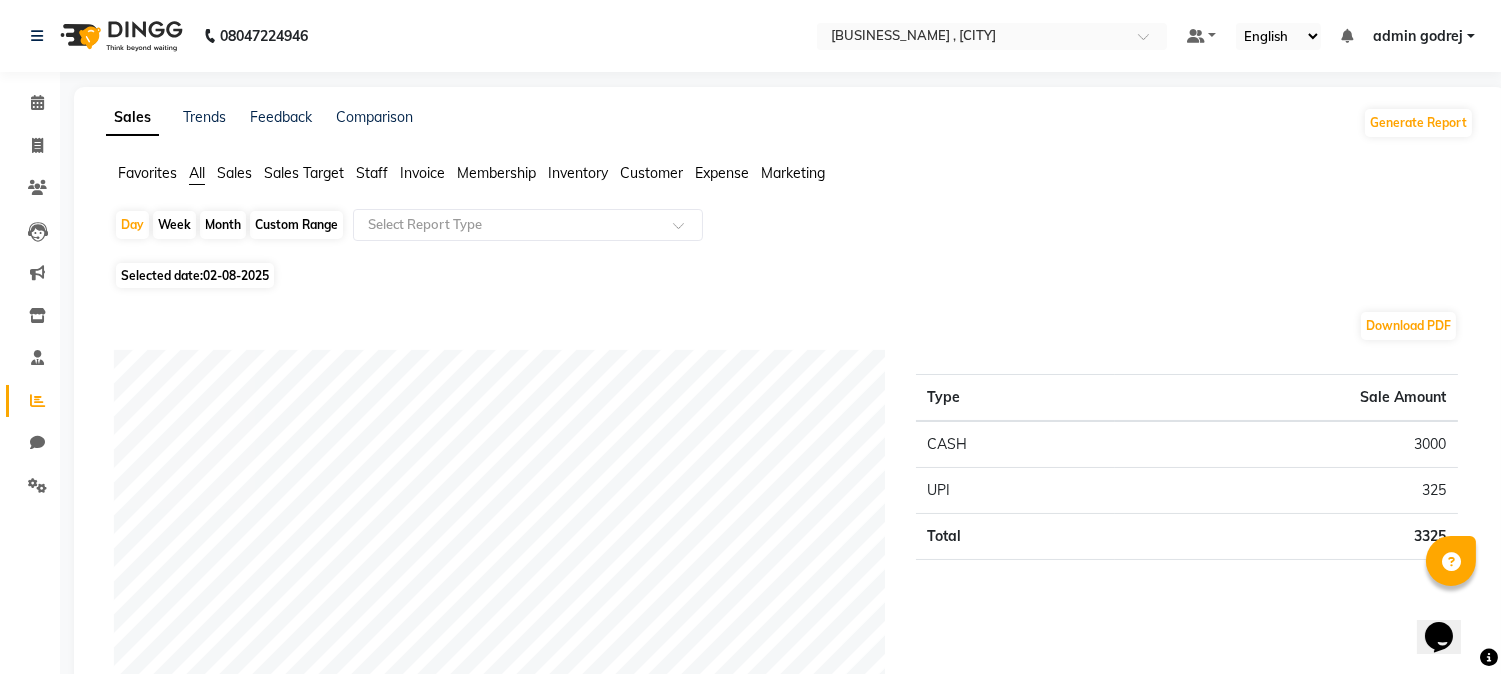 click on "Week" 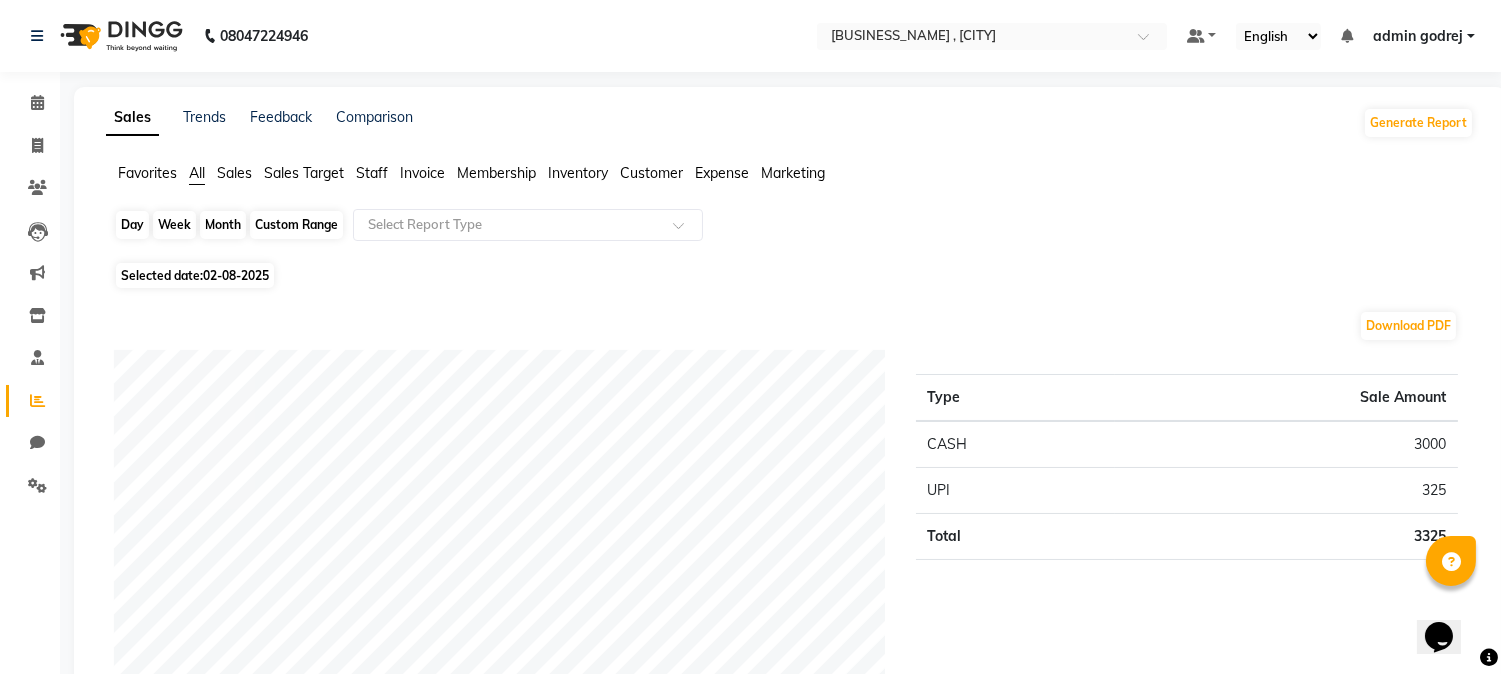 click on "Week" 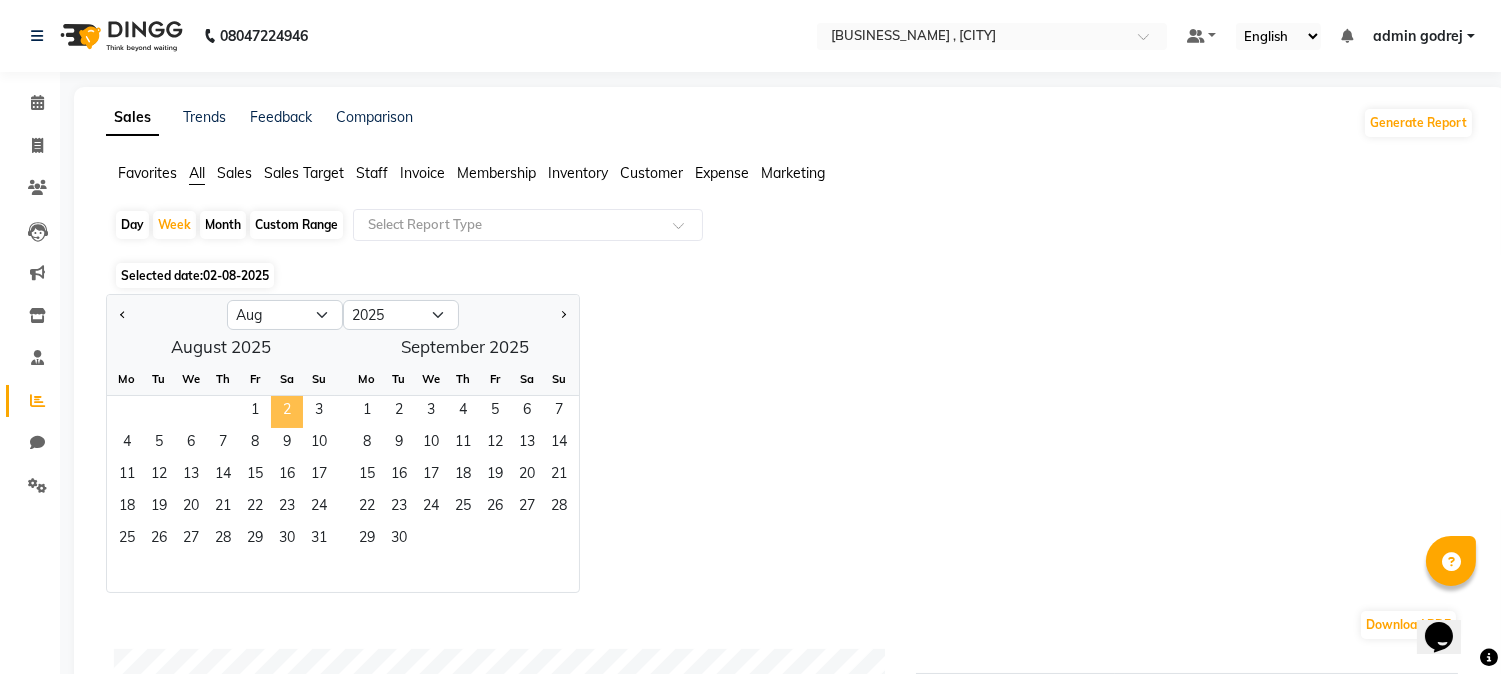 click on "2" 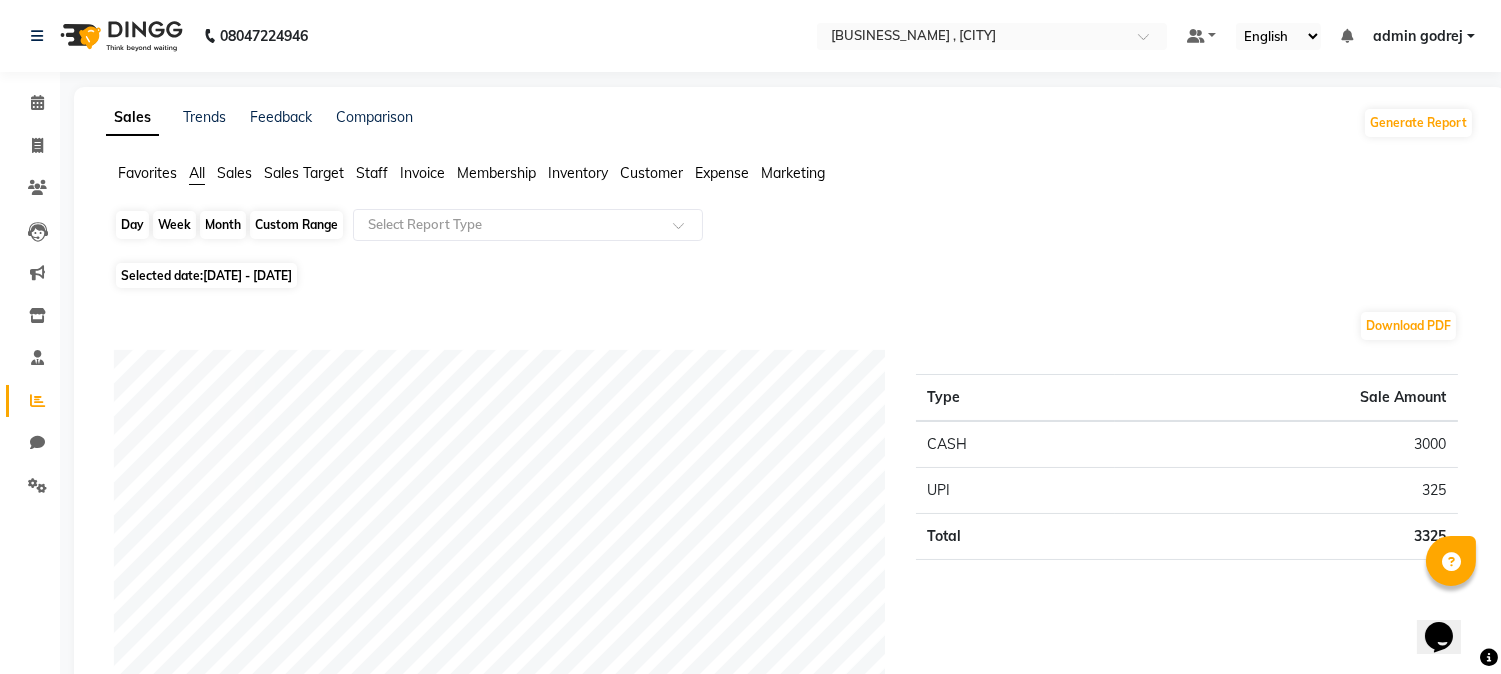click on "Week" 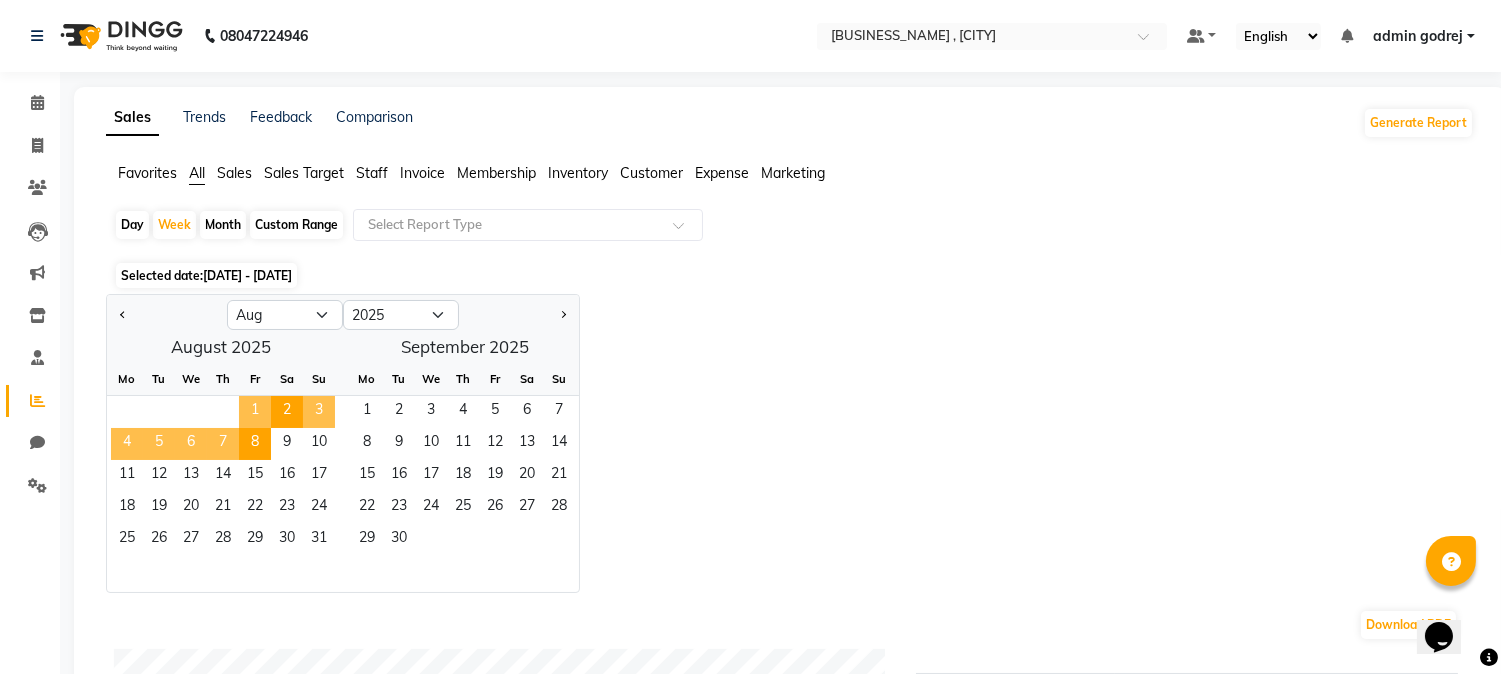 click on "1" 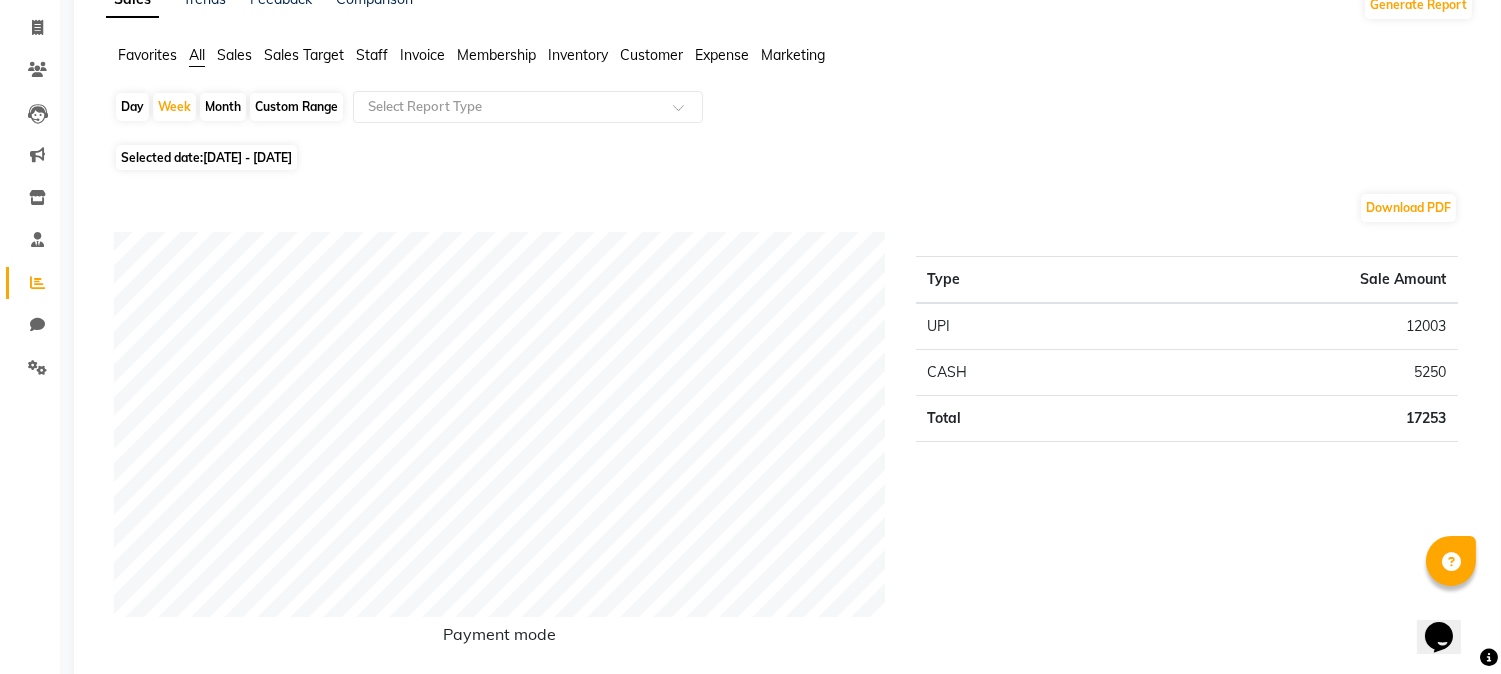 scroll, scrollTop: 0, scrollLeft: 0, axis: both 